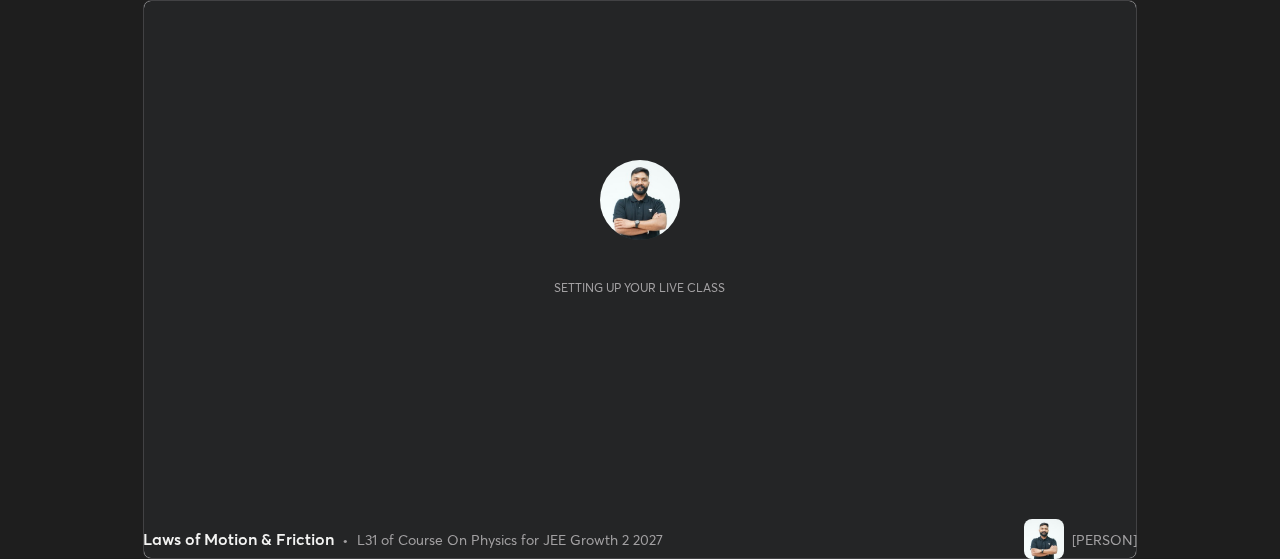 scroll, scrollTop: 0, scrollLeft: 0, axis: both 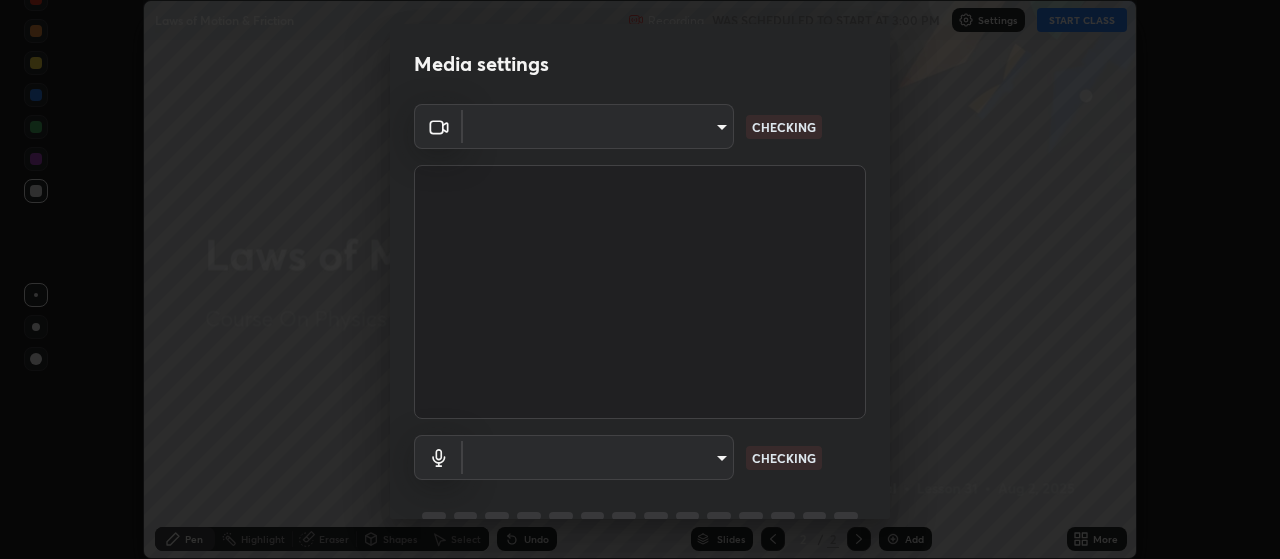 type on "2799a15bf51deb1bcee5c9b54a5eb414770fd2f64da2d07a78de59012524a76d" 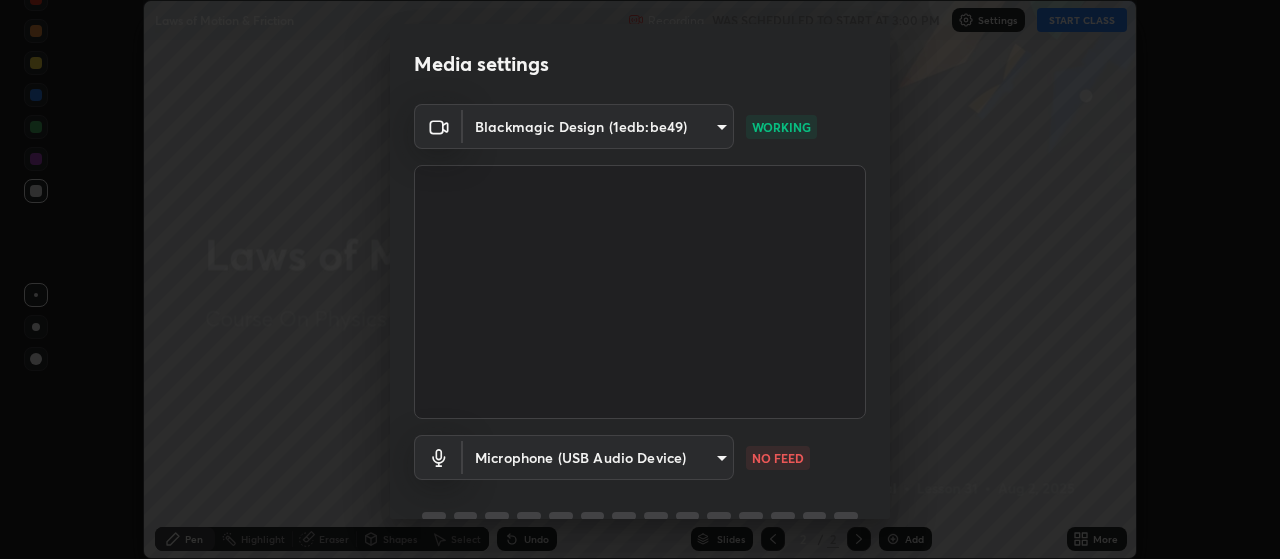 scroll, scrollTop: 97, scrollLeft: 0, axis: vertical 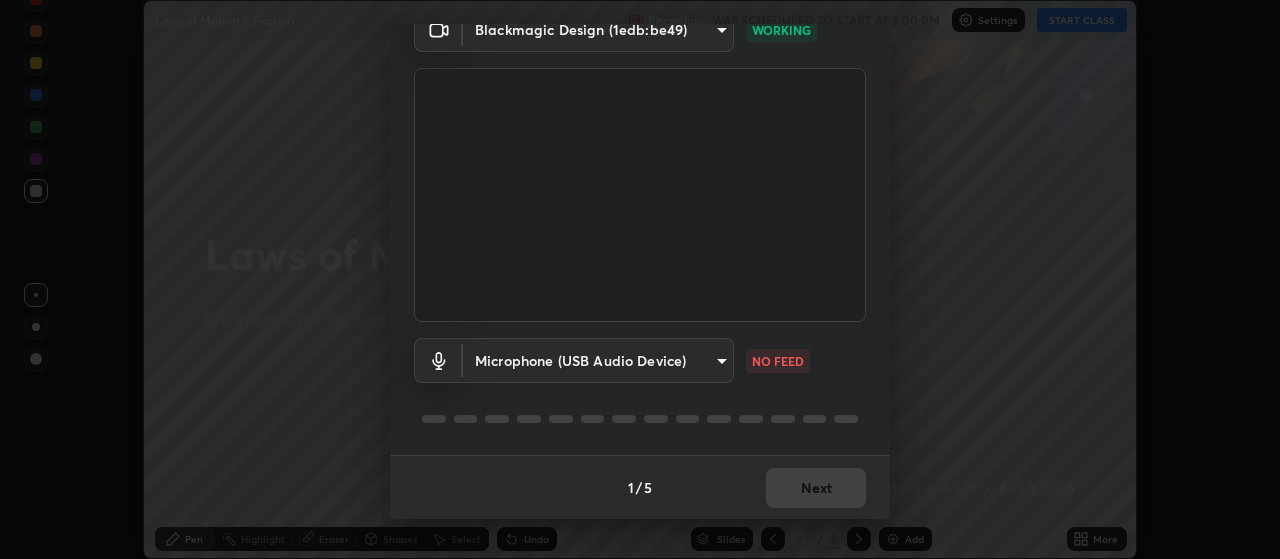 click on "Erase all Laws of Motion & Friction Recording WAS SCHEDULED TO START AT  3:00 PM Settings START CLASS Setting up your live class Laws of Motion & Friction • L31 of Course On Physics for JEE Growth 2 2027 [PERSON] Pen Highlight Eraser Shapes Select Undo Slides 2 / 2 Add More No doubts shared Encourage your learners to ask a doubt for better clarity Report an issue Reason for reporting Buffering Chat not working Audio - Video sync issue Educator video quality low ​ Attach an image Report Media settings Blackmagic Design (1edb:be49) [HASH] WORKING Microphone (USB Audio Device) [HASH] NO FEED 1 / 5 Next" at bounding box center (640, 279) 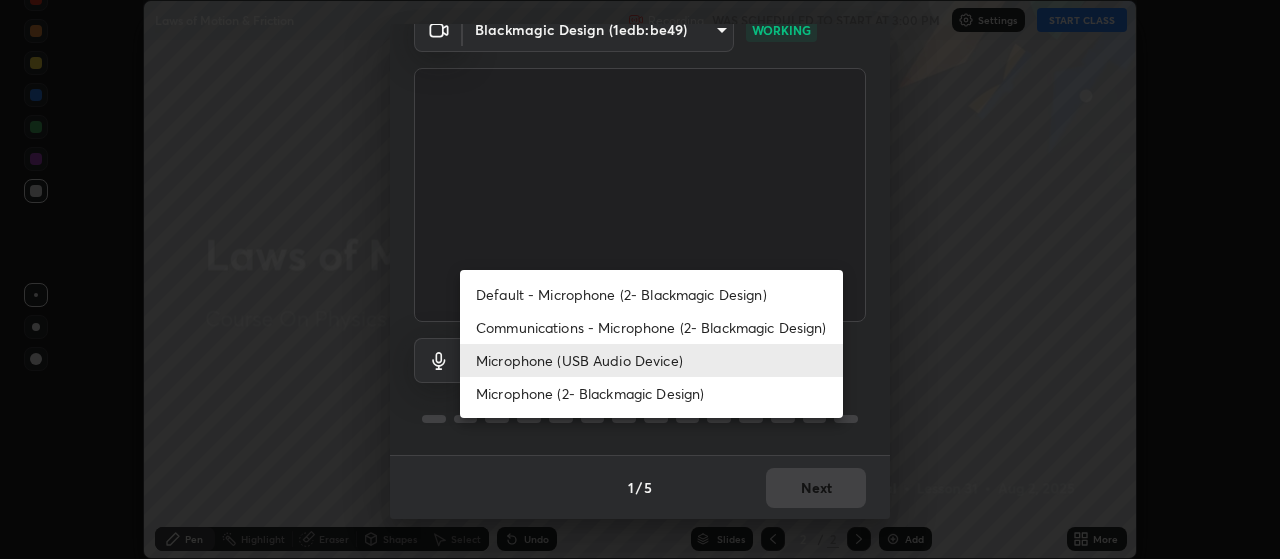 click on "Microphone (2- Blackmagic Design)" at bounding box center [651, 393] 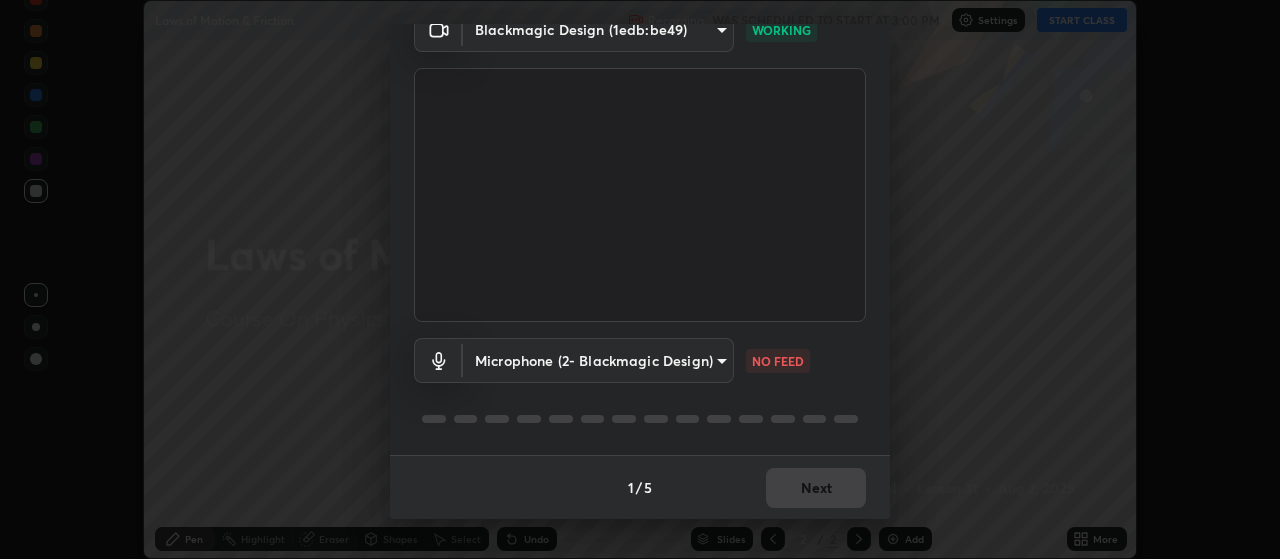 click on "Erase all Laws of Motion & Friction Recording WAS SCHEDULED TO START AT  3:00 PM Settings START CLASS Setting up your live class Laws of Motion & Friction • L31 of Course On Physics for JEE Growth 2 2027 [PERSON] Pen Highlight Eraser Shapes Select Undo Slides 2 / 2 Add More No doubts shared Encourage your learners to ask a doubt for better clarity Report an issue Reason for reporting Buffering Chat not working Audio - Video sync issue Educator video quality low ​ Attach an image Report Media settings Blackmagic Design (1edb:be49) [HASH] WORKING Microphone (2- Blackmagic Design) [HASH] NO FEED 1 / 5 Next" at bounding box center [640, 279] 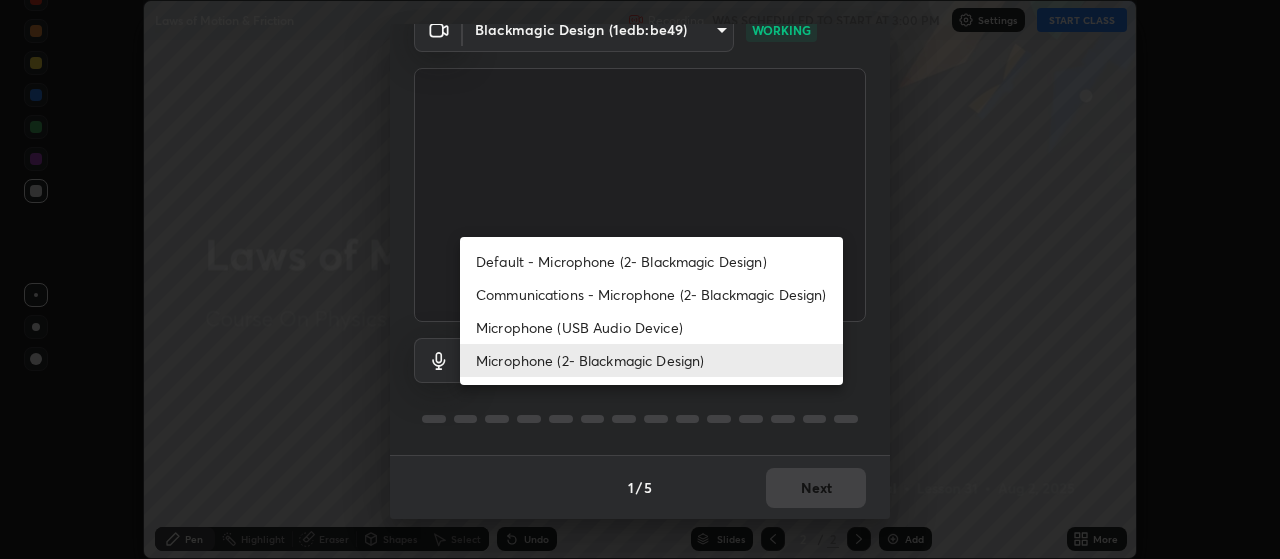 click on "Microphone (USB Audio Device)" at bounding box center [651, 327] 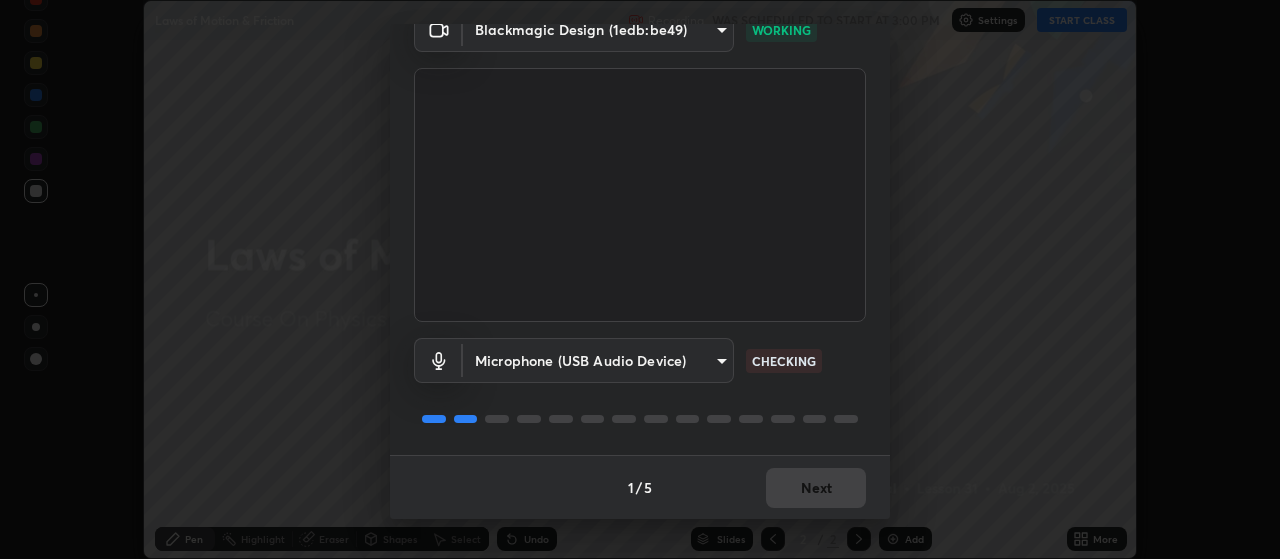 click on "Microphone (USB Audio Device) [HASH] CHECKING" at bounding box center (640, 388) 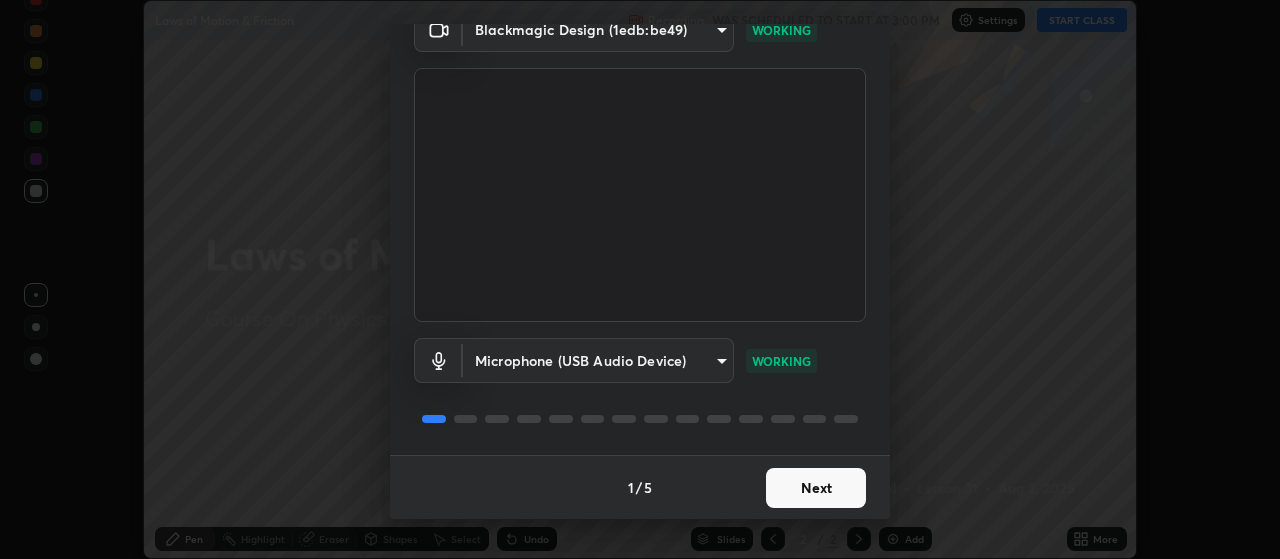 click on "Next" at bounding box center (816, 488) 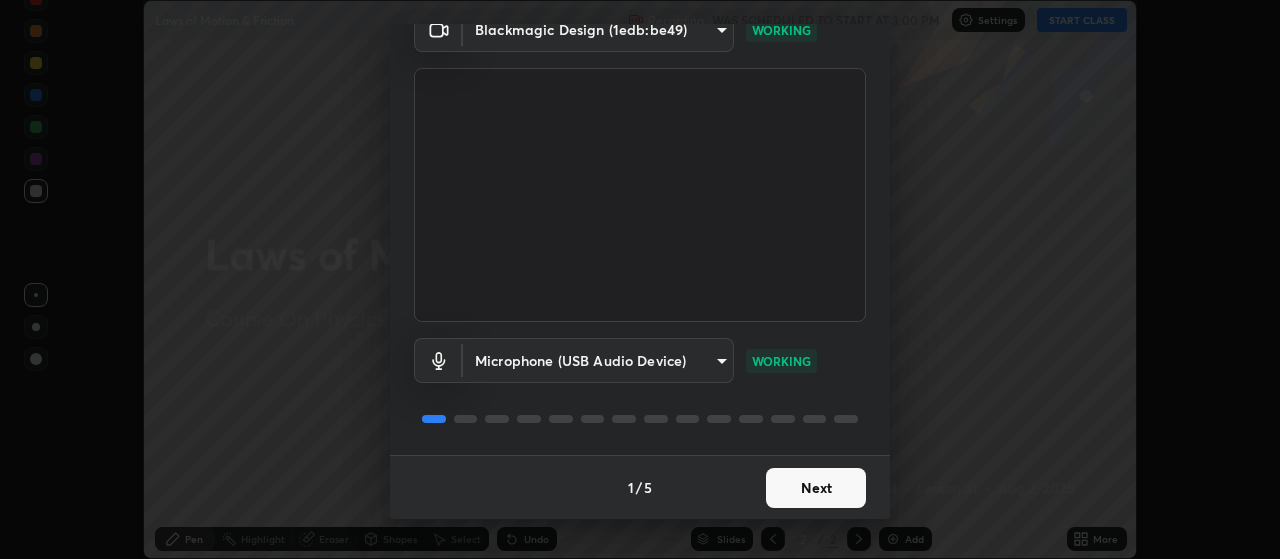 scroll, scrollTop: 0, scrollLeft: 0, axis: both 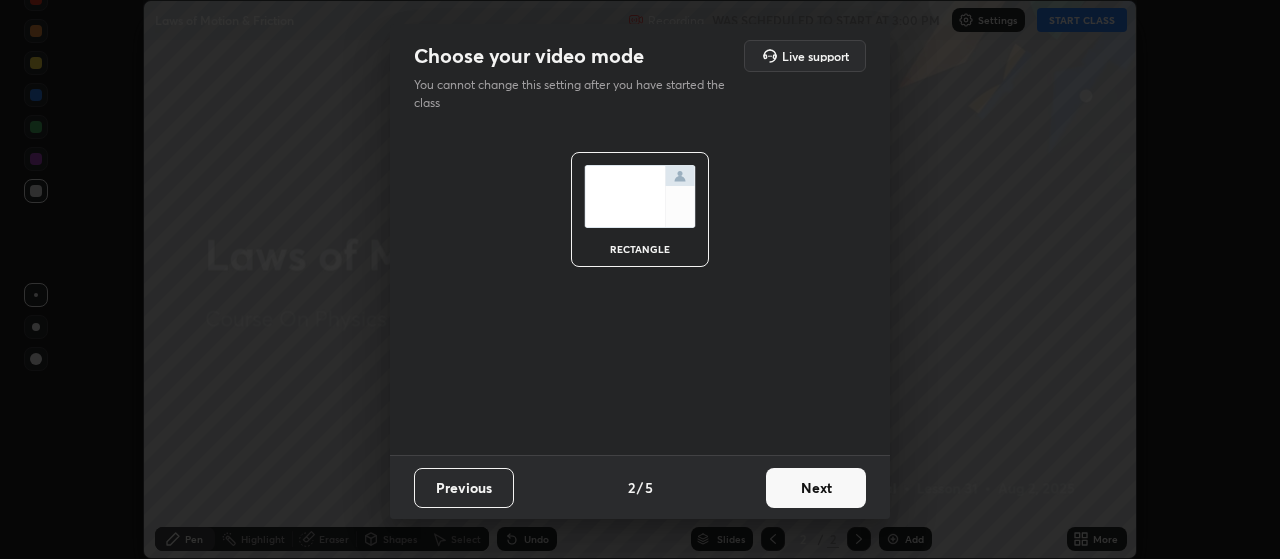 click on "Next" at bounding box center [816, 488] 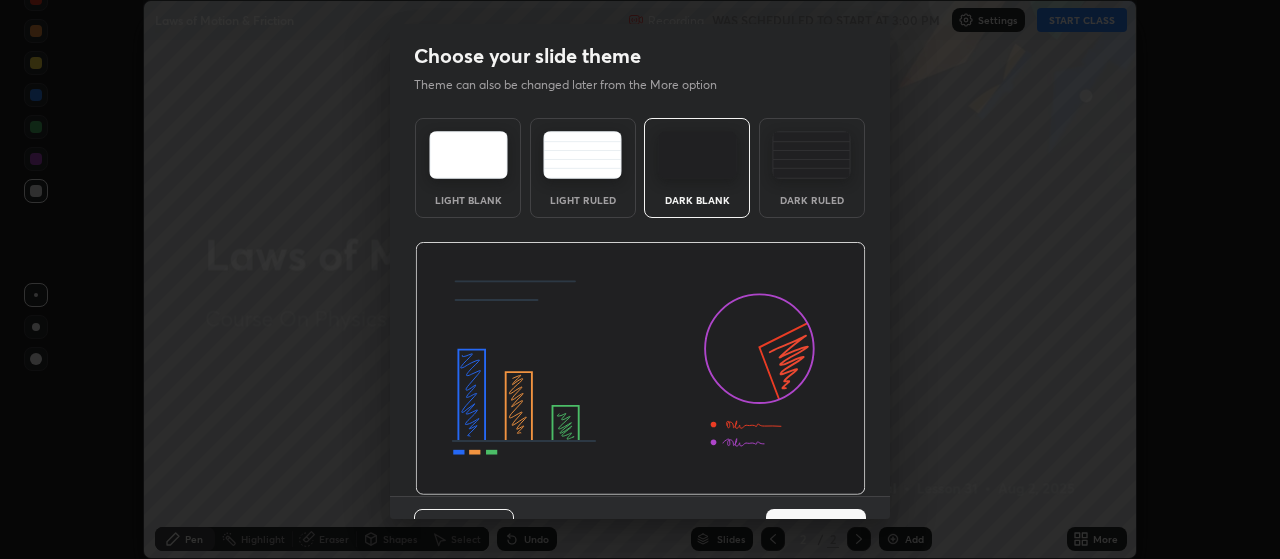 click on "Previous 3 / 5 Next" at bounding box center [640, 528] 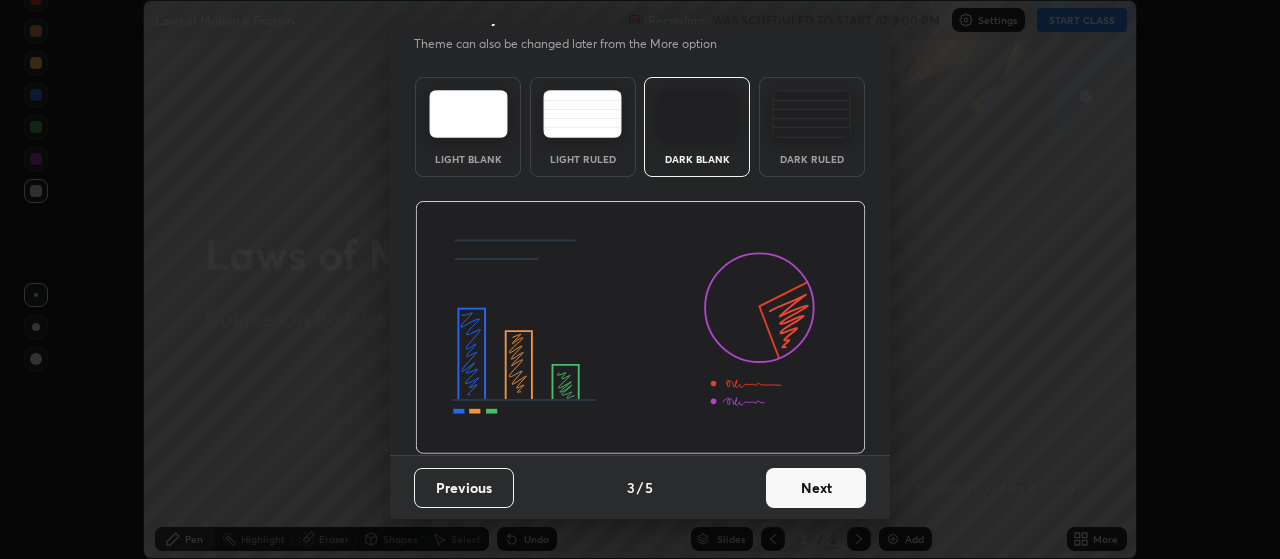click on "Next" at bounding box center [816, 488] 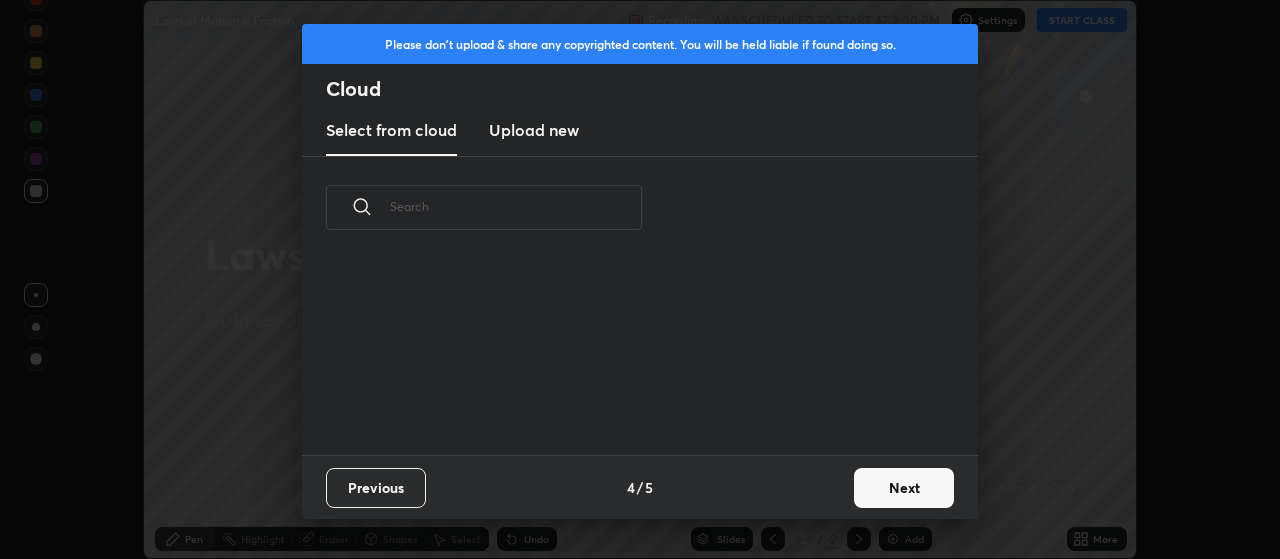 click on "Next" at bounding box center [904, 488] 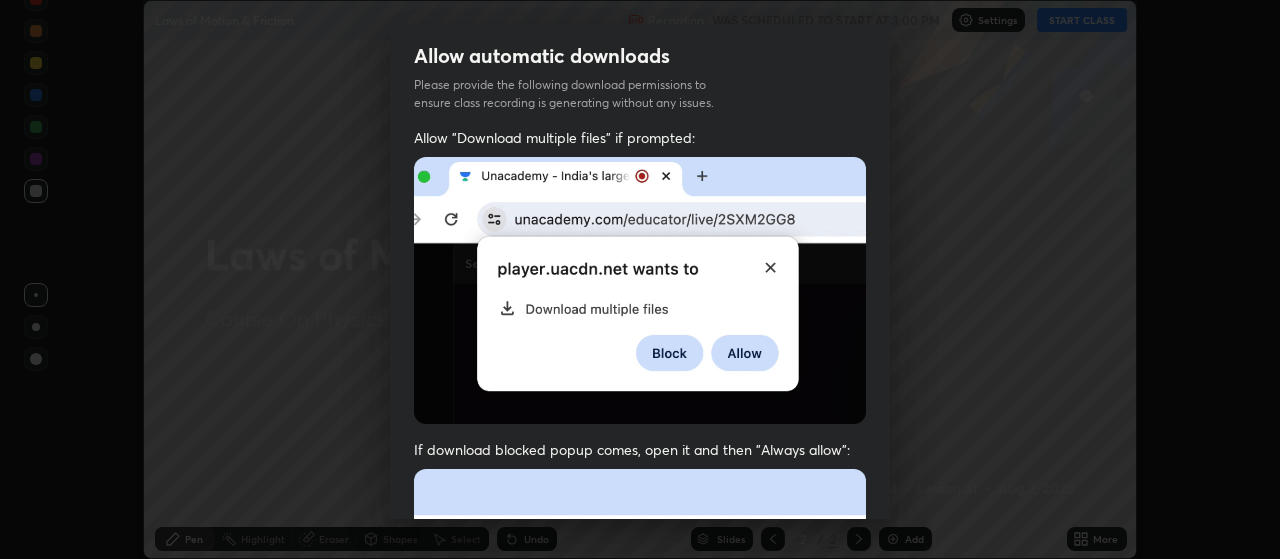 click on "Previous 5 / 5 Done" at bounding box center (640, 1002) 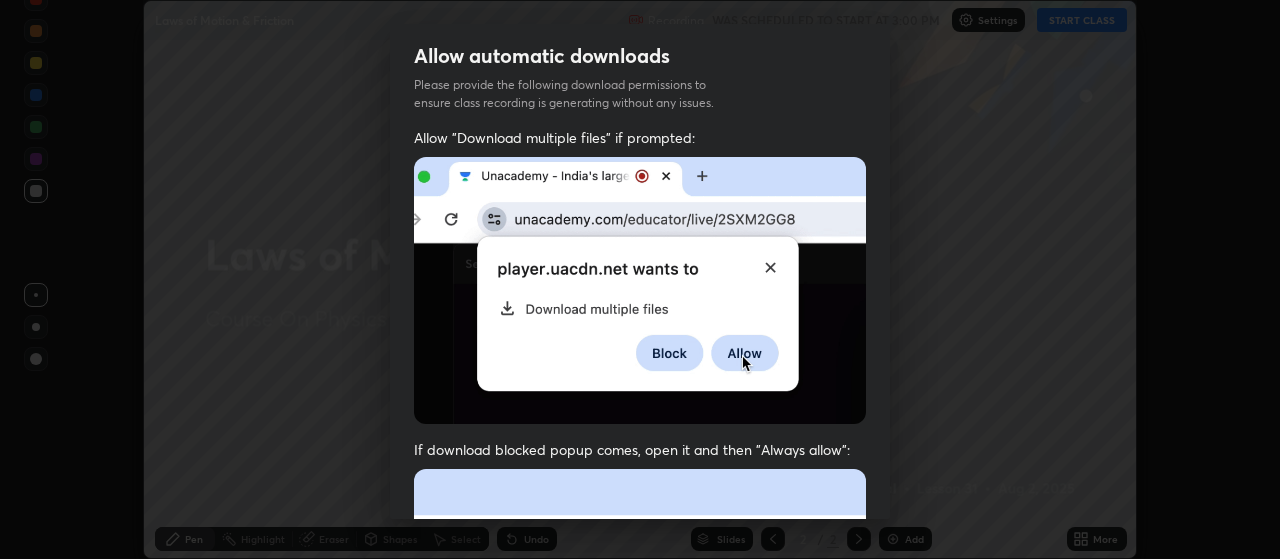 click on "Allow "Download multiple files" if prompted: If download blocked popup comes, open it and then "Always allow": I agree that if I don't provide required permissions, class recording will not be generated" at bounding box center (640, 549) 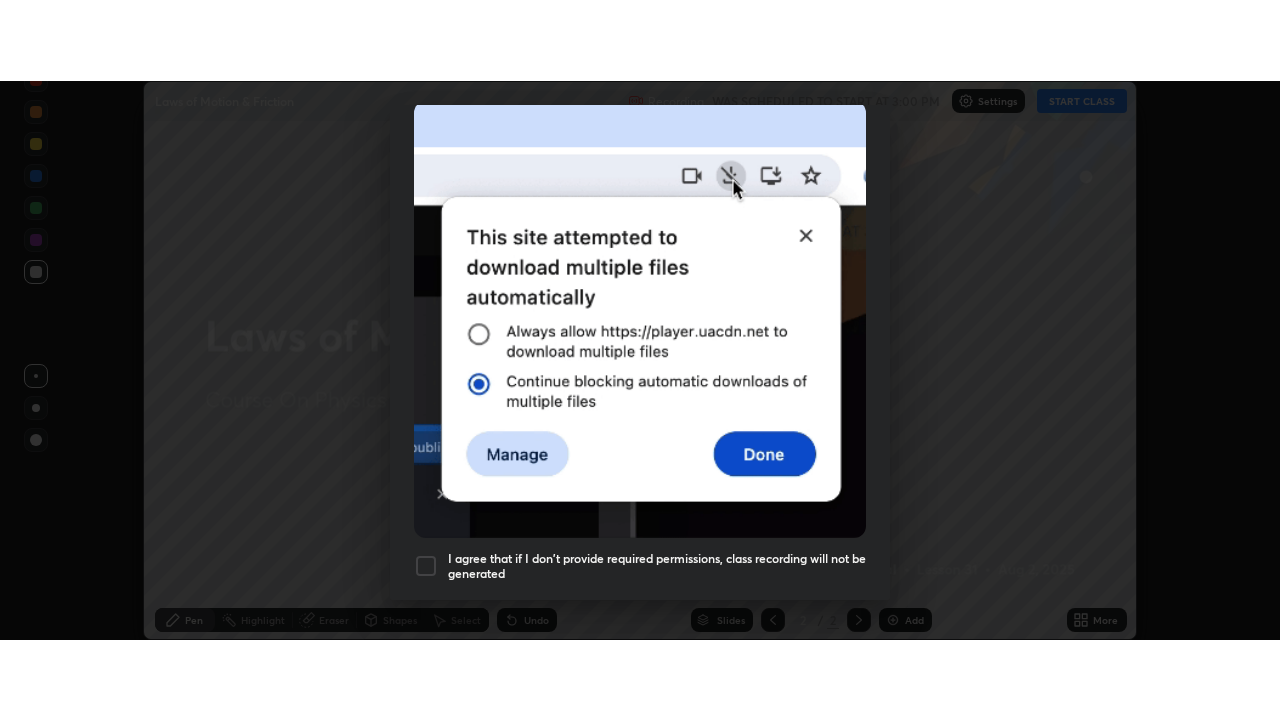 scroll, scrollTop: 505, scrollLeft: 0, axis: vertical 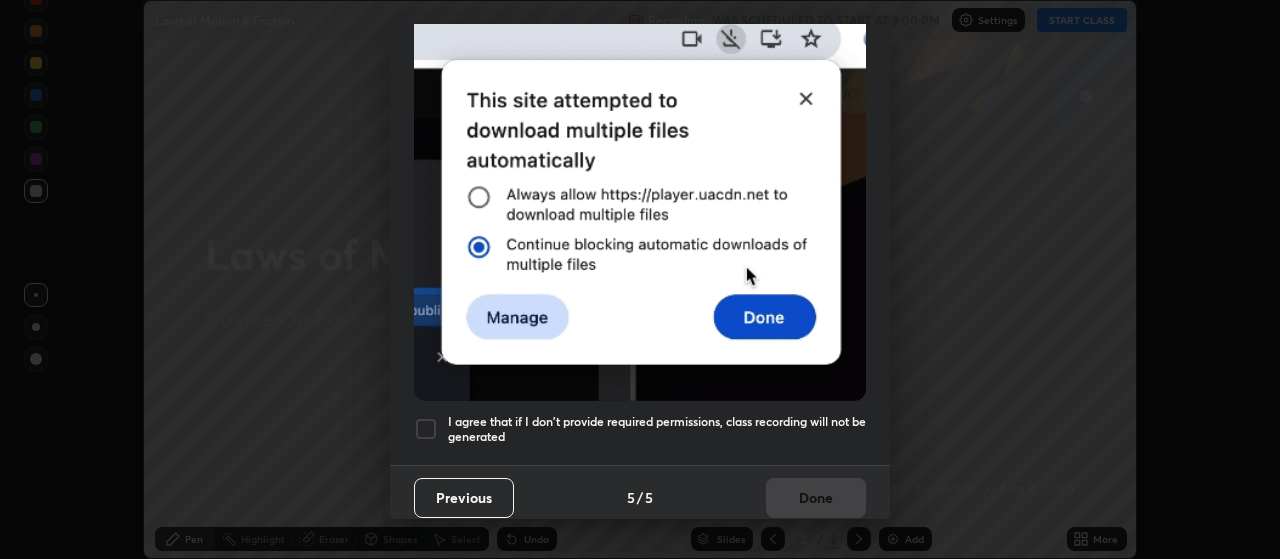 click on "I agree that if I don't provide required permissions, class recording will not be generated" at bounding box center [657, 429] 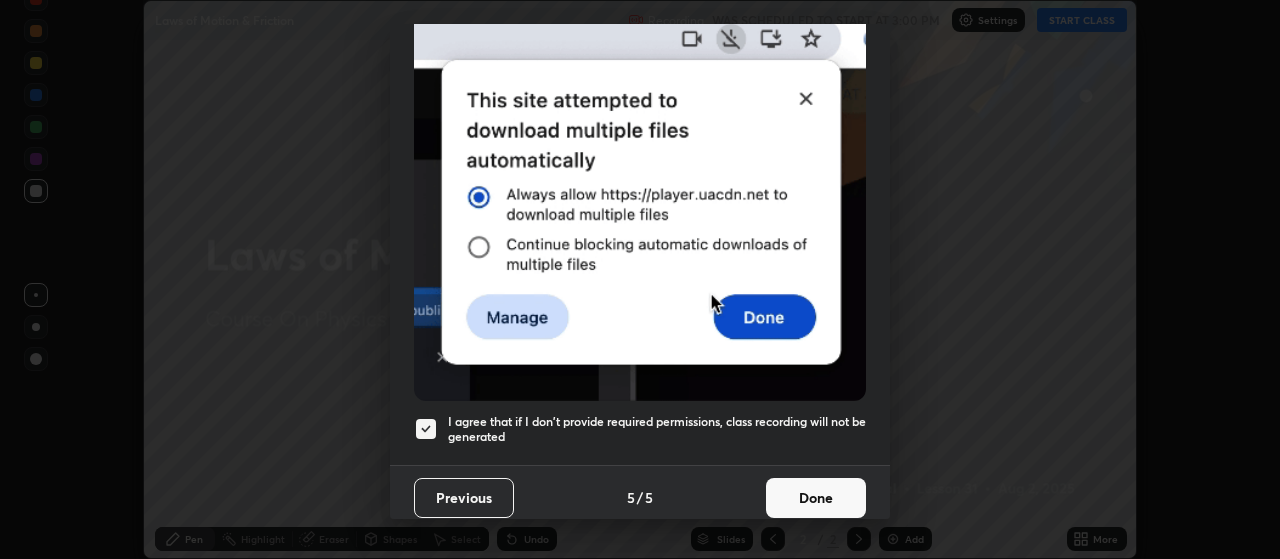 click on "Done" at bounding box center [816, 498] 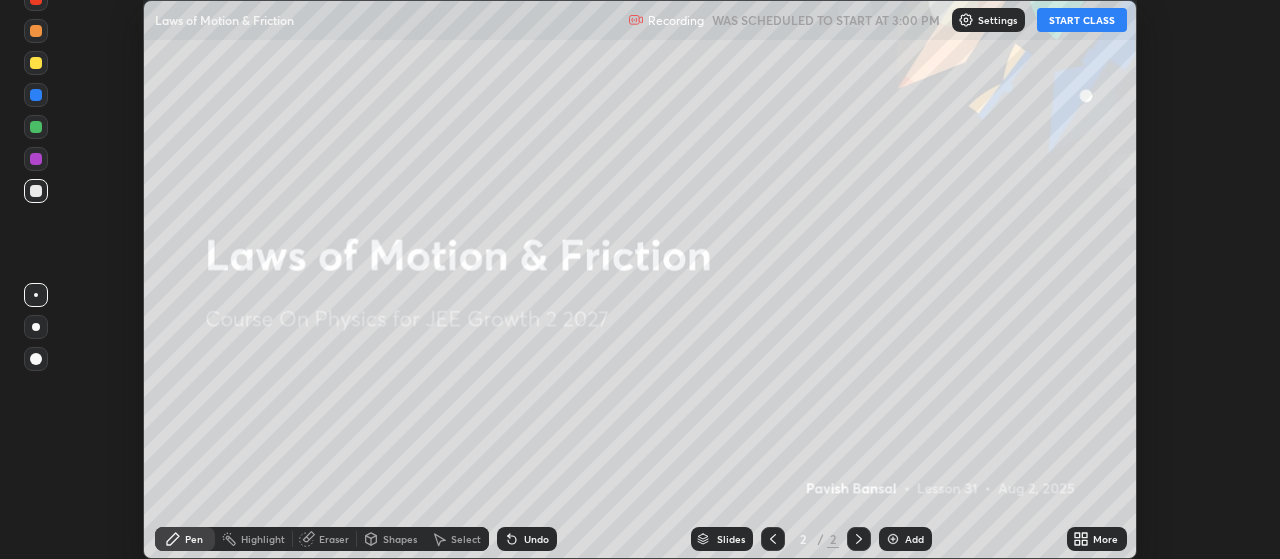 click 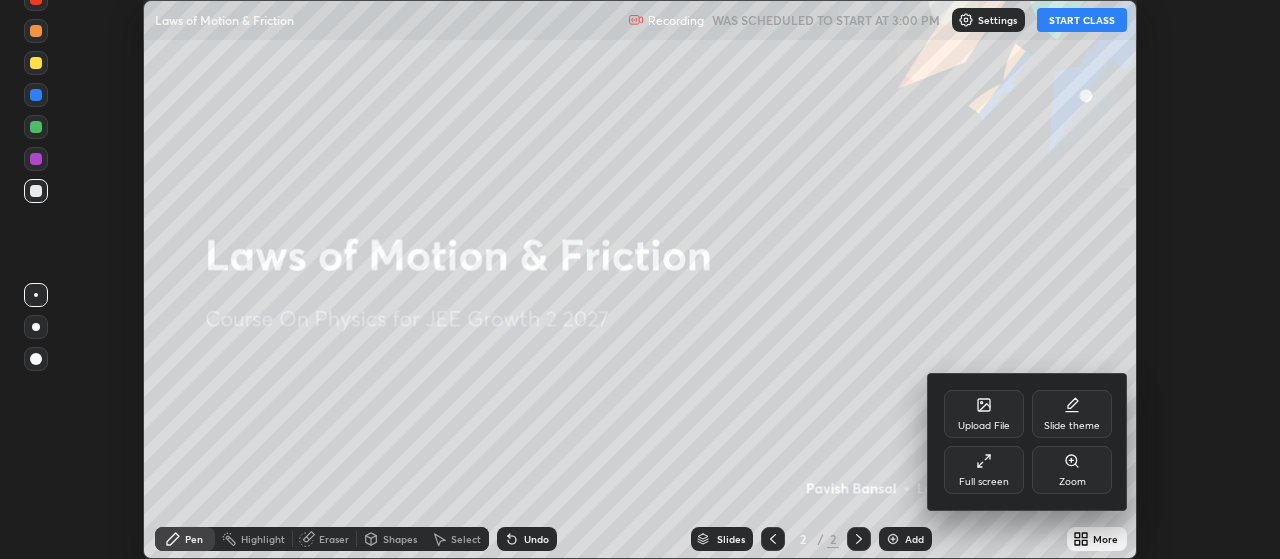 click on "Full screen" at bounding box center [984, 482] 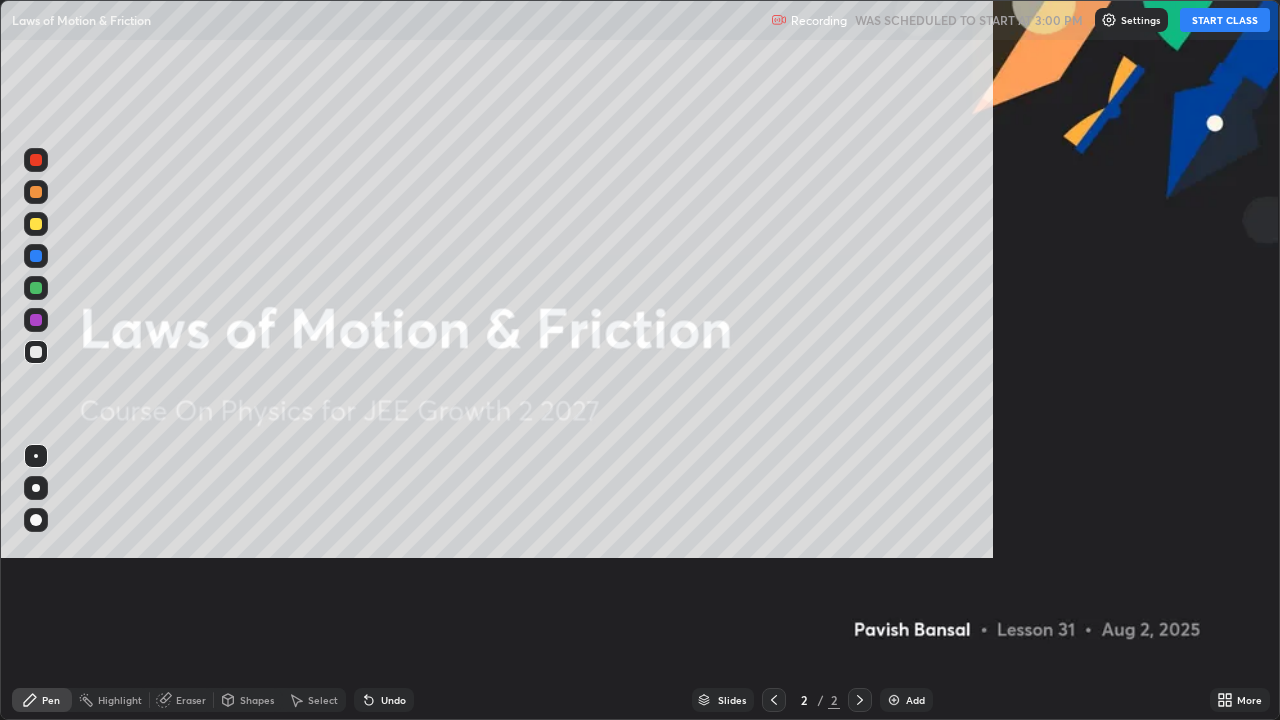 scroll, scrollTop: 99280, scrollLeft: 98720, axis: both 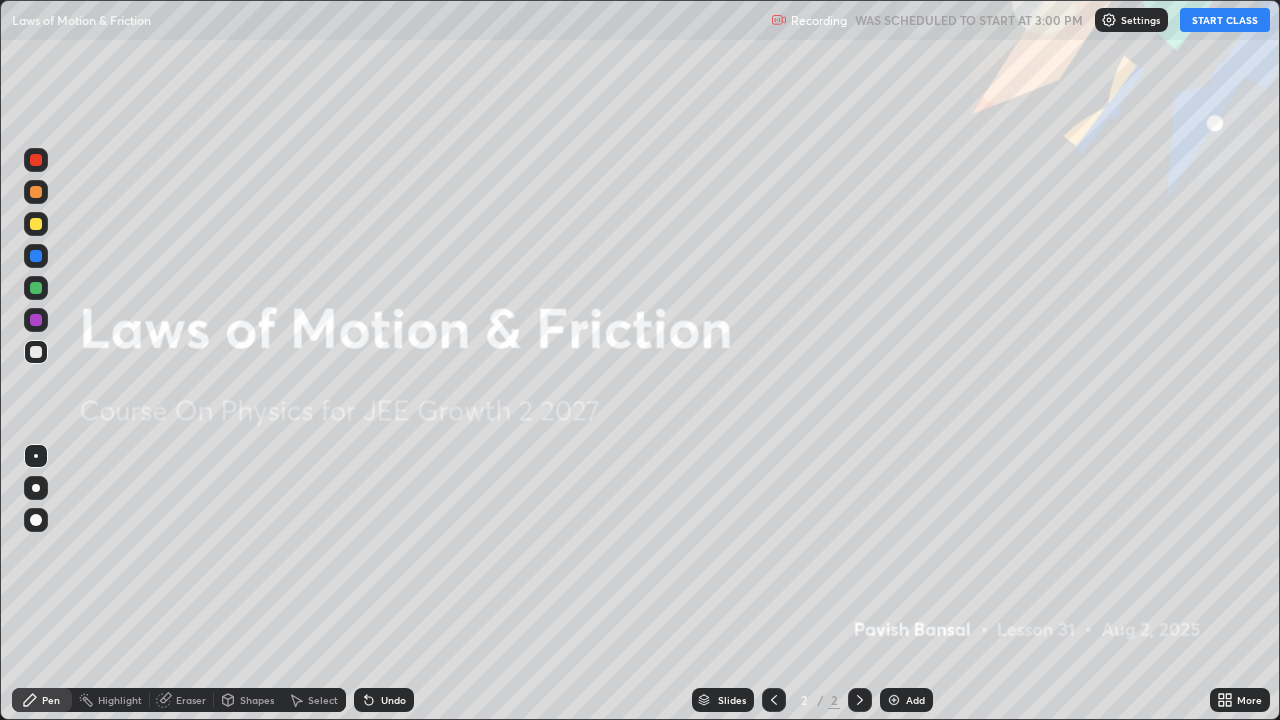 click on "START CLASS" at bounding box center (1225, 20) 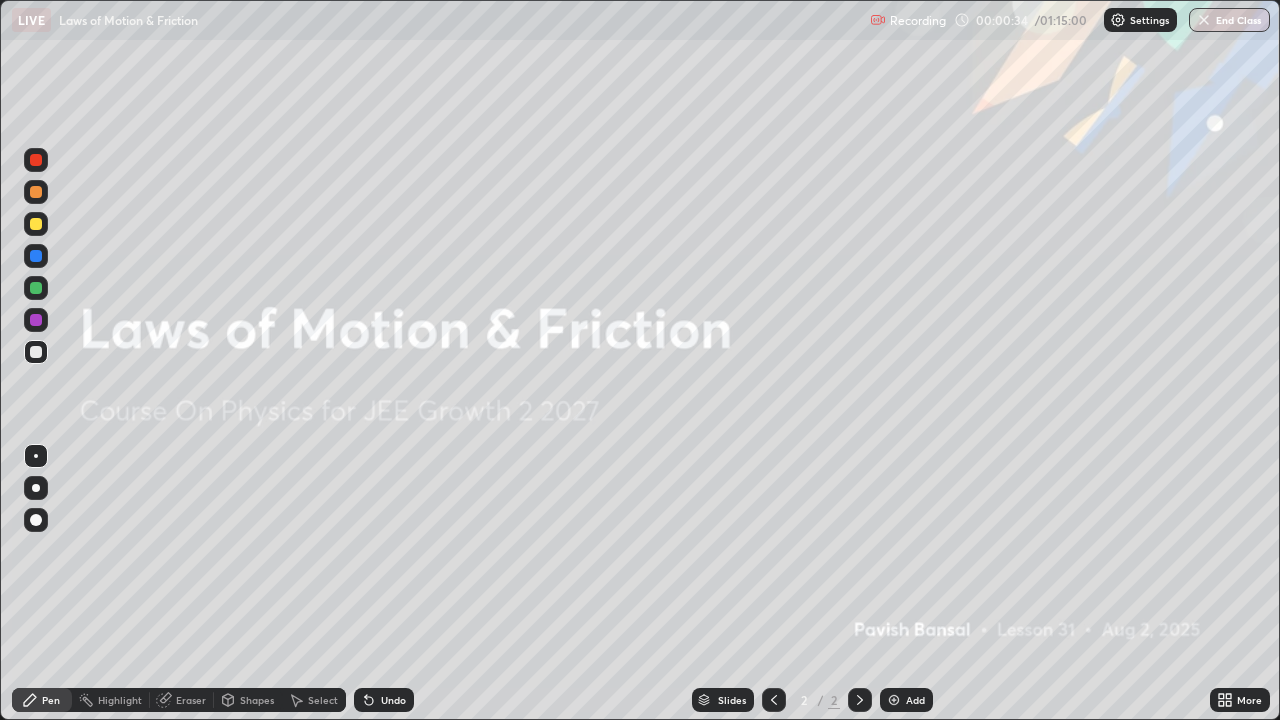 click on "Add" at bounding box center (906, 700) 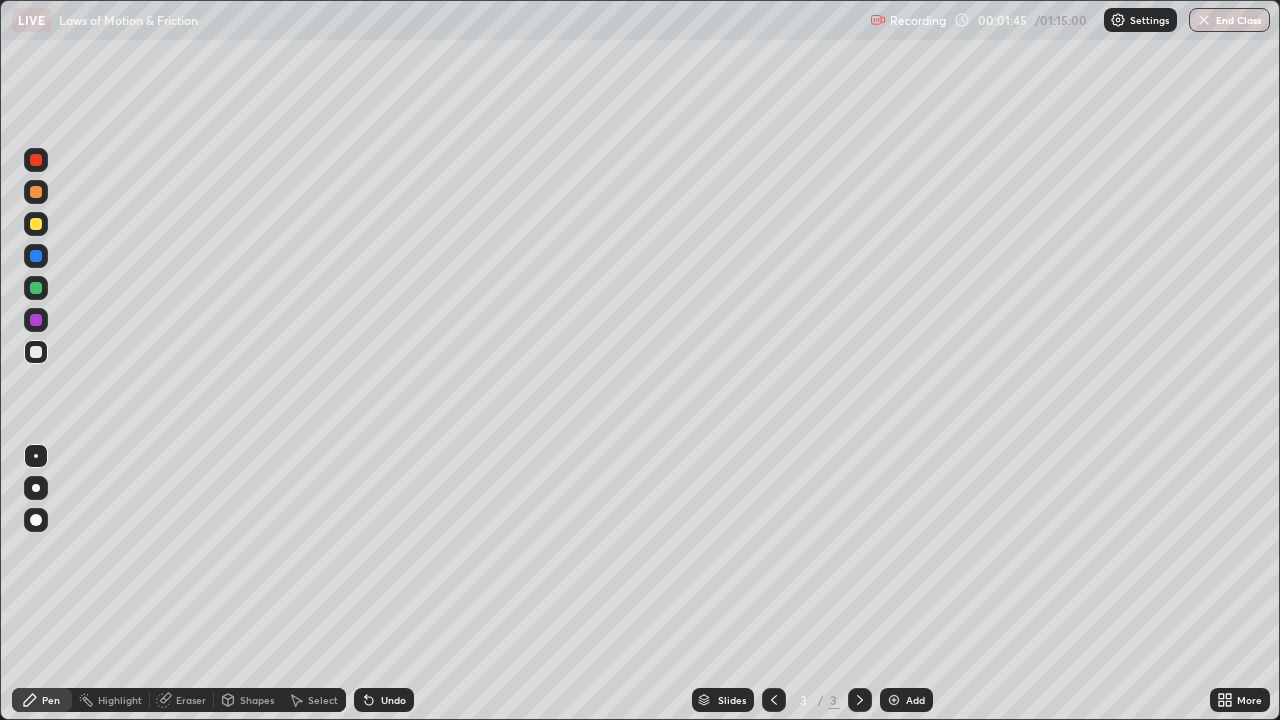 click at bounding box center (36, 488) 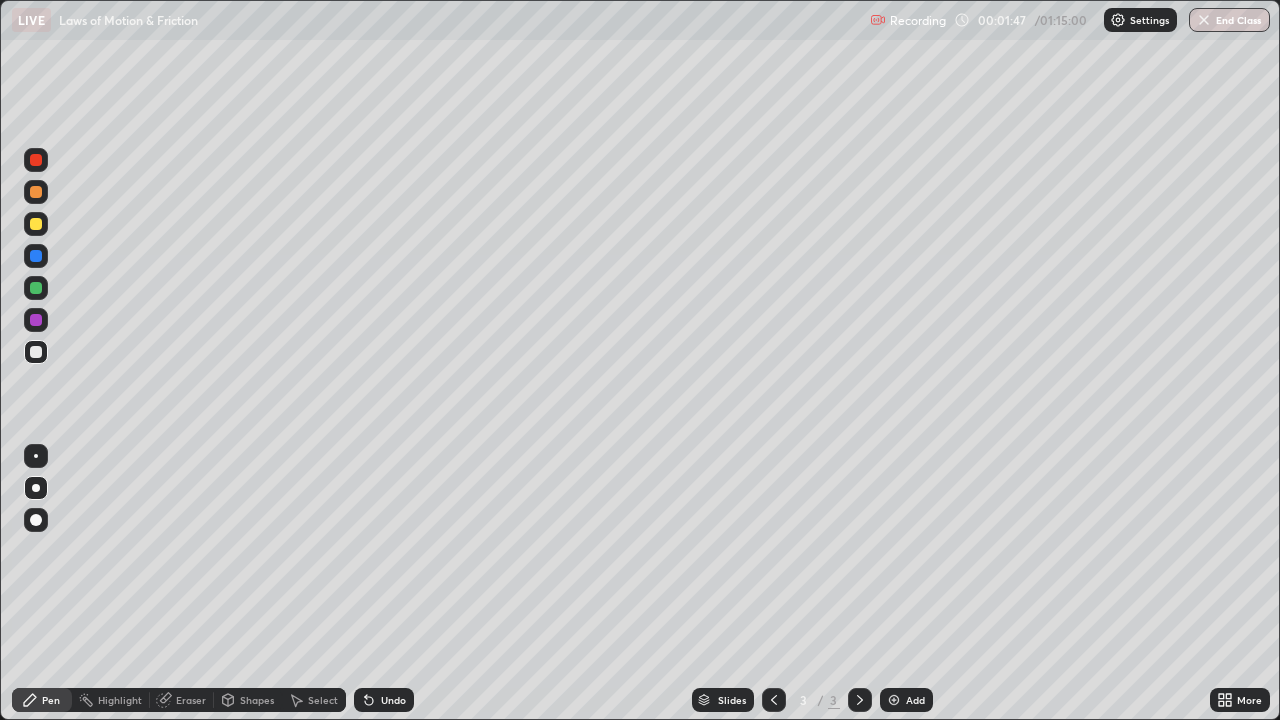 click on "Shapes" at bounding box center [257, 700] 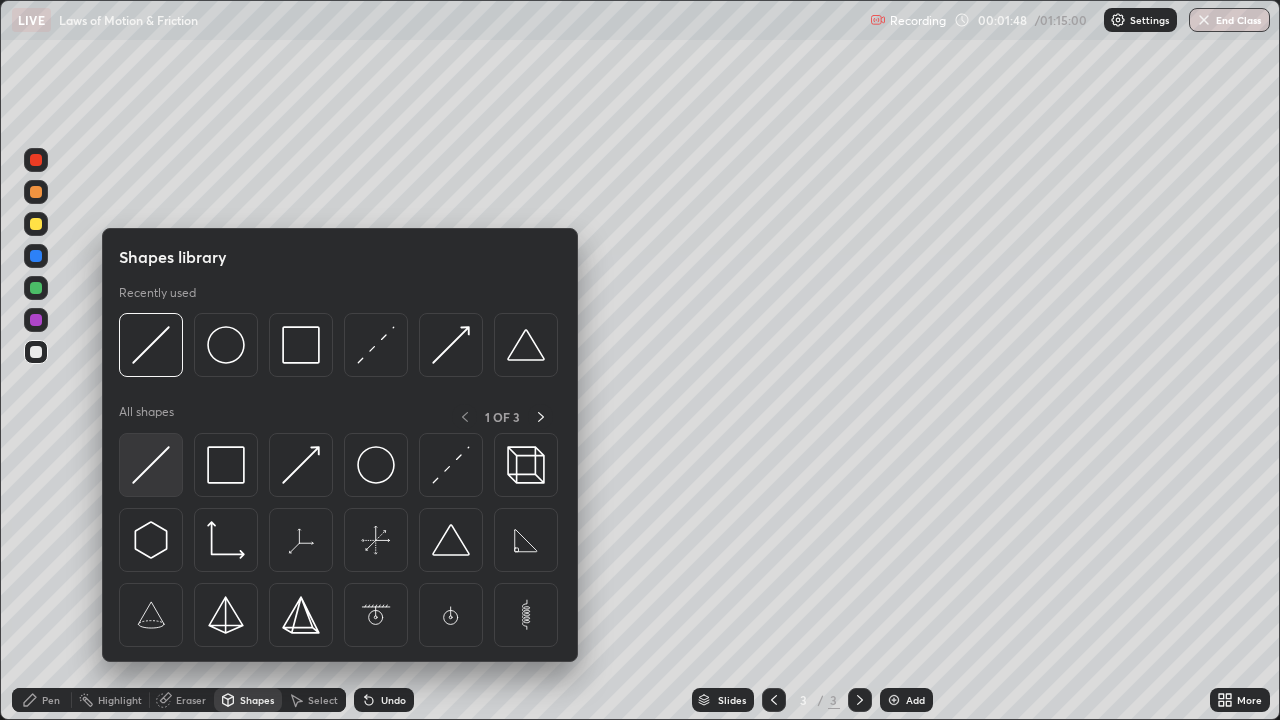 click at bounding box center [151, 465] 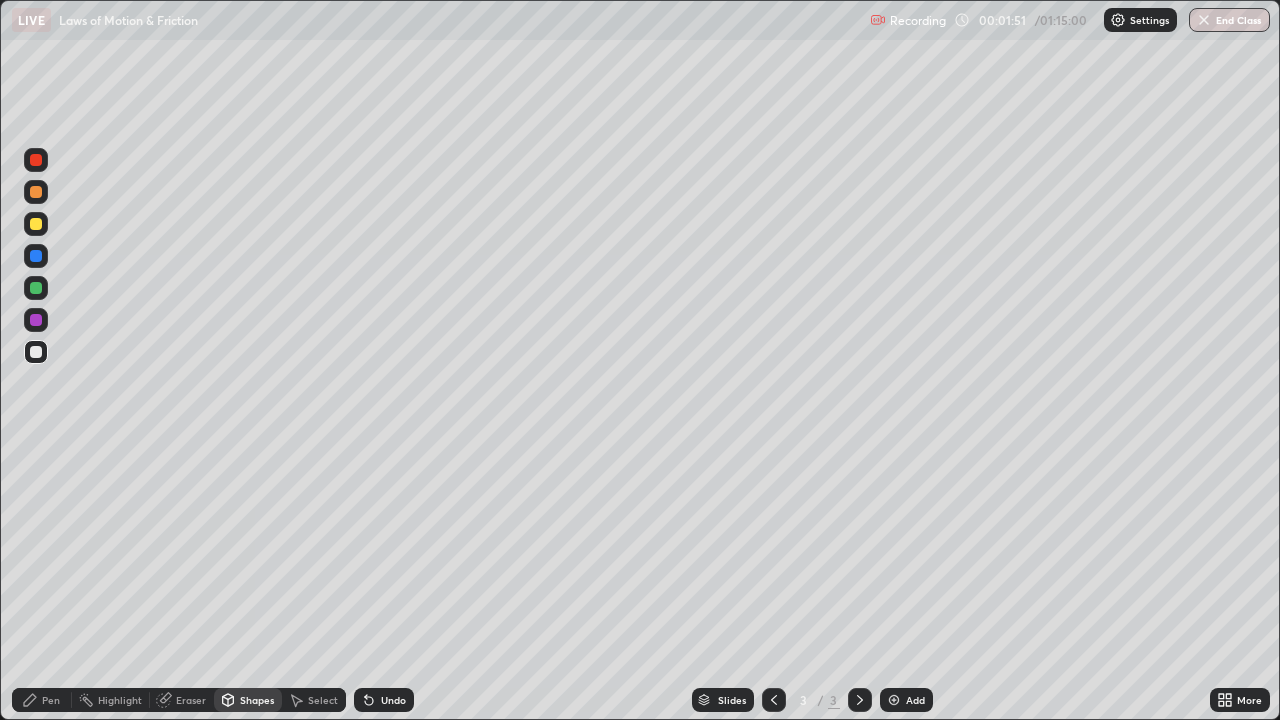 click on "Shapes" at bounding box center [248, 700] 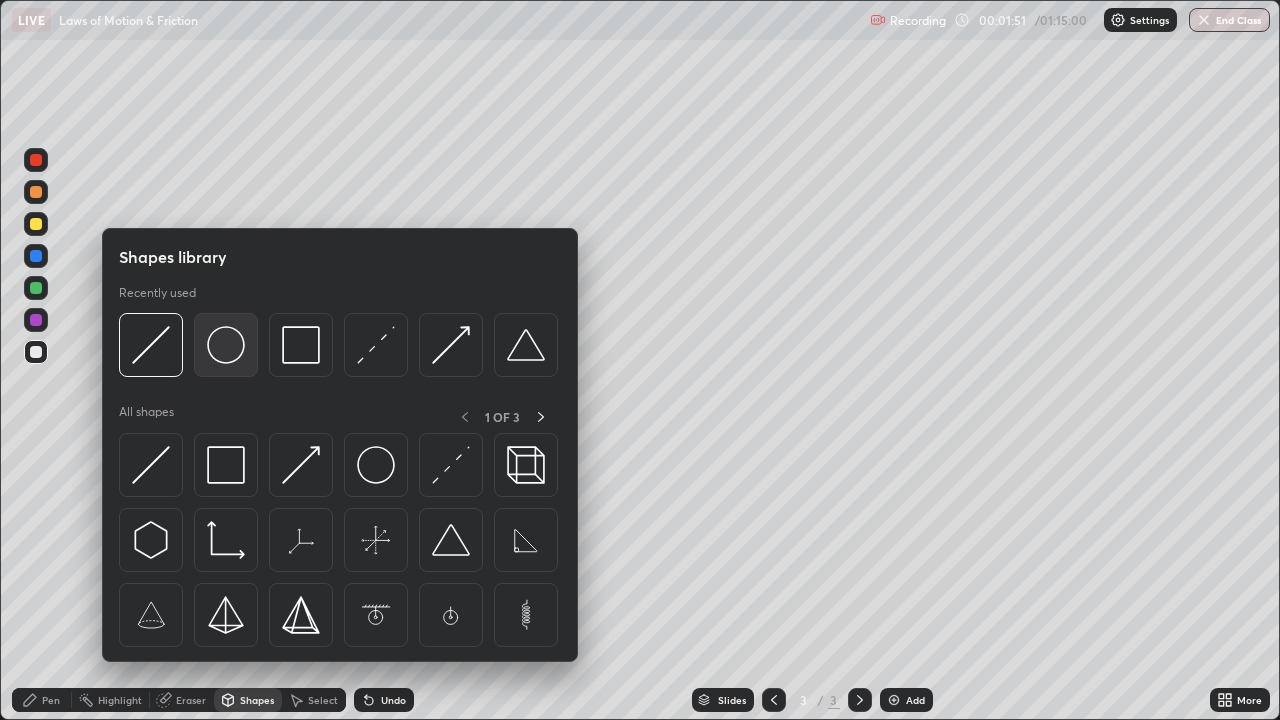 click at bounding box center (226, 345) 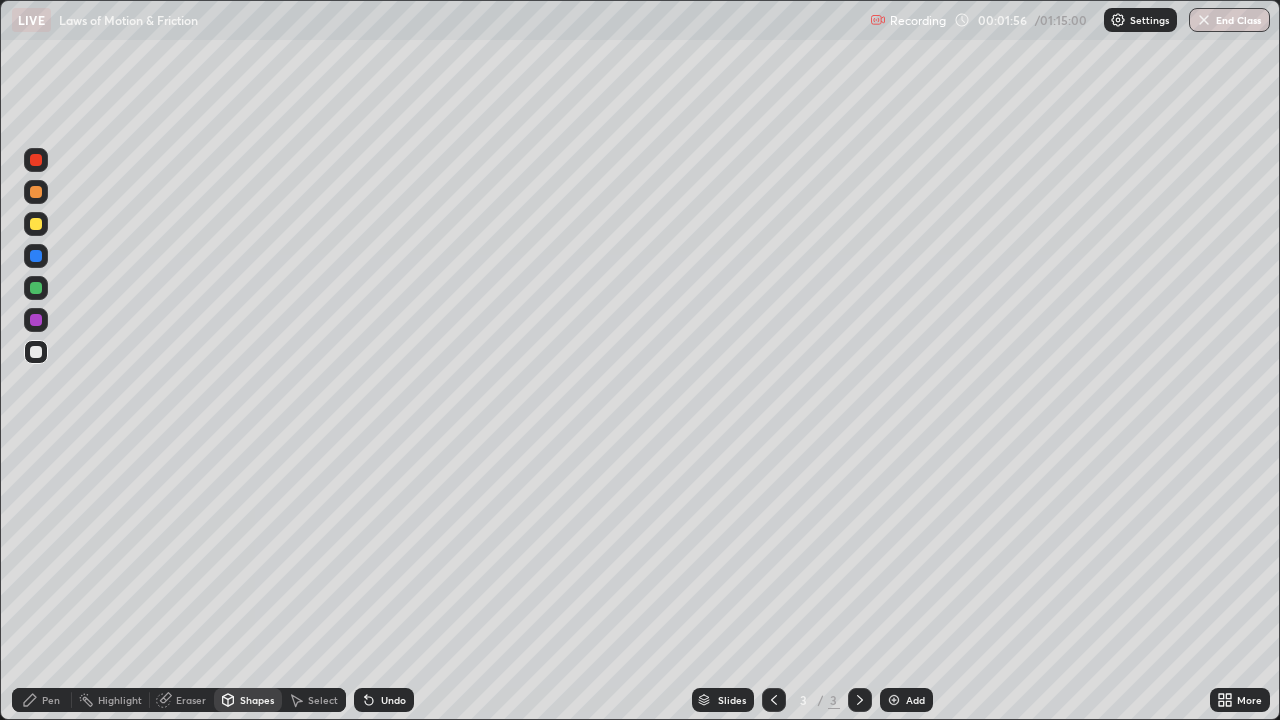click on "Shapes" at bounding box center [257, 700] 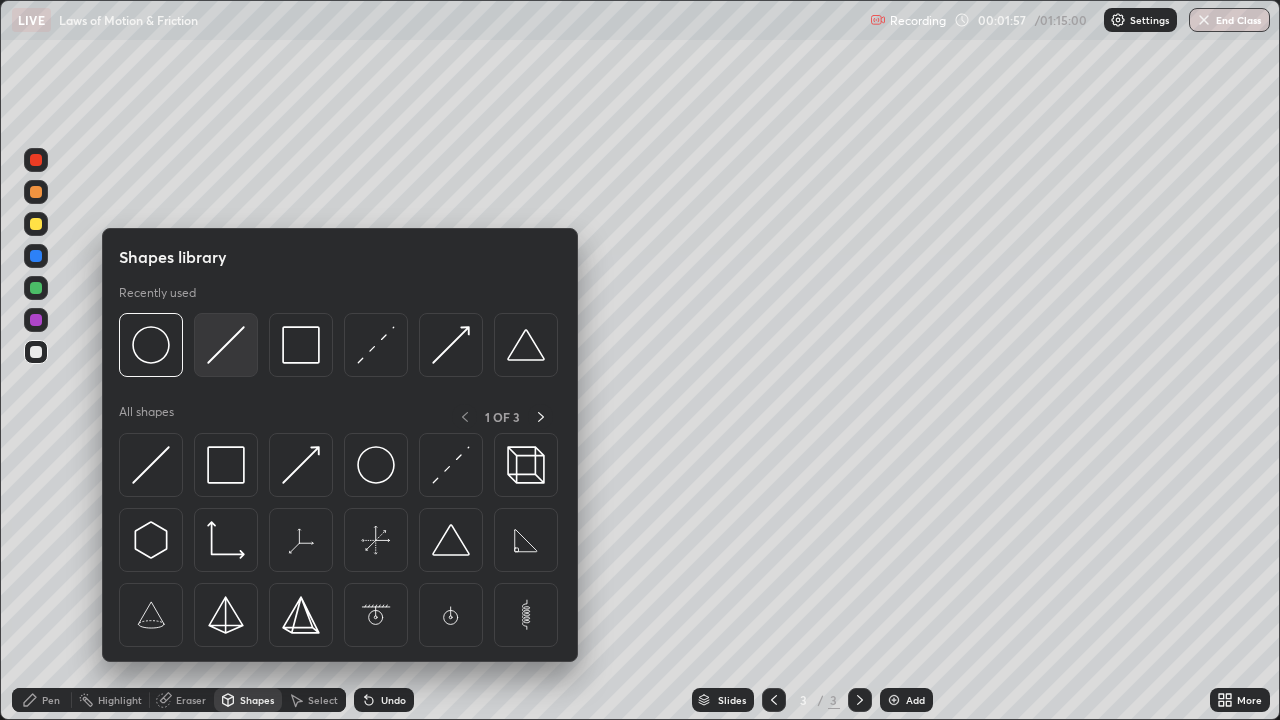 click at bounding box center (226, 345) 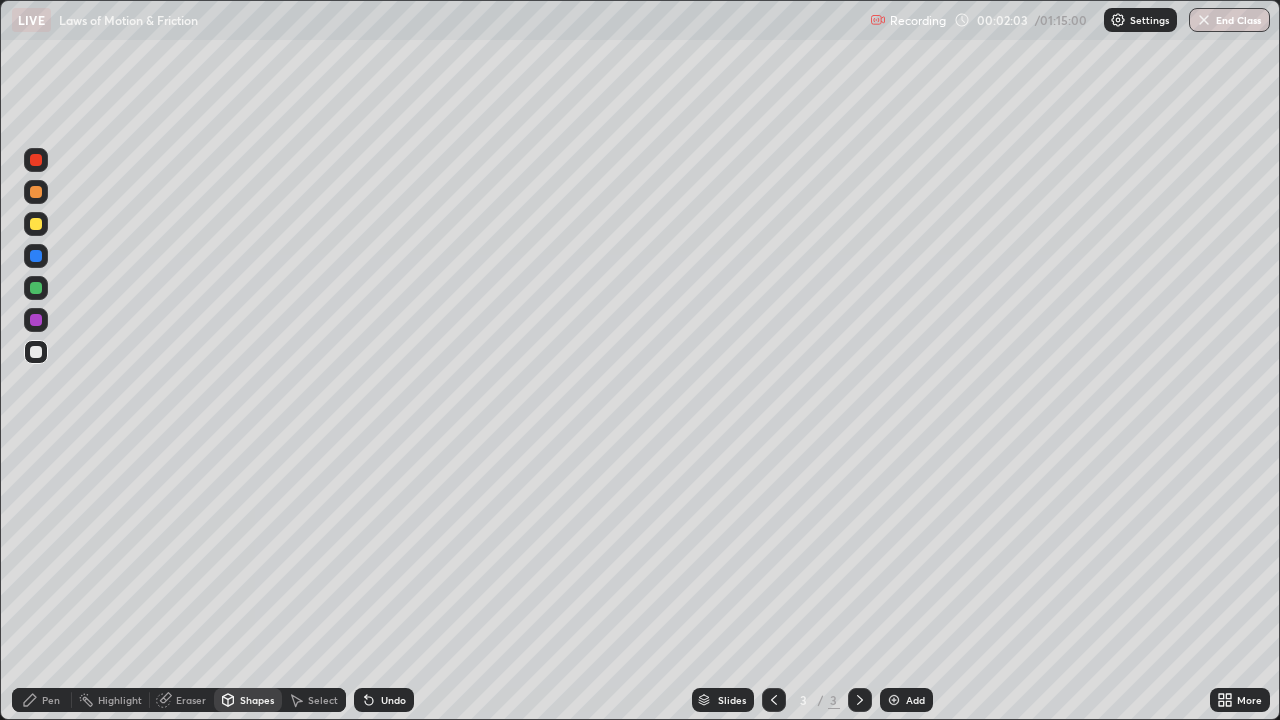 click on "Pen" at bounding box center (51, 700) 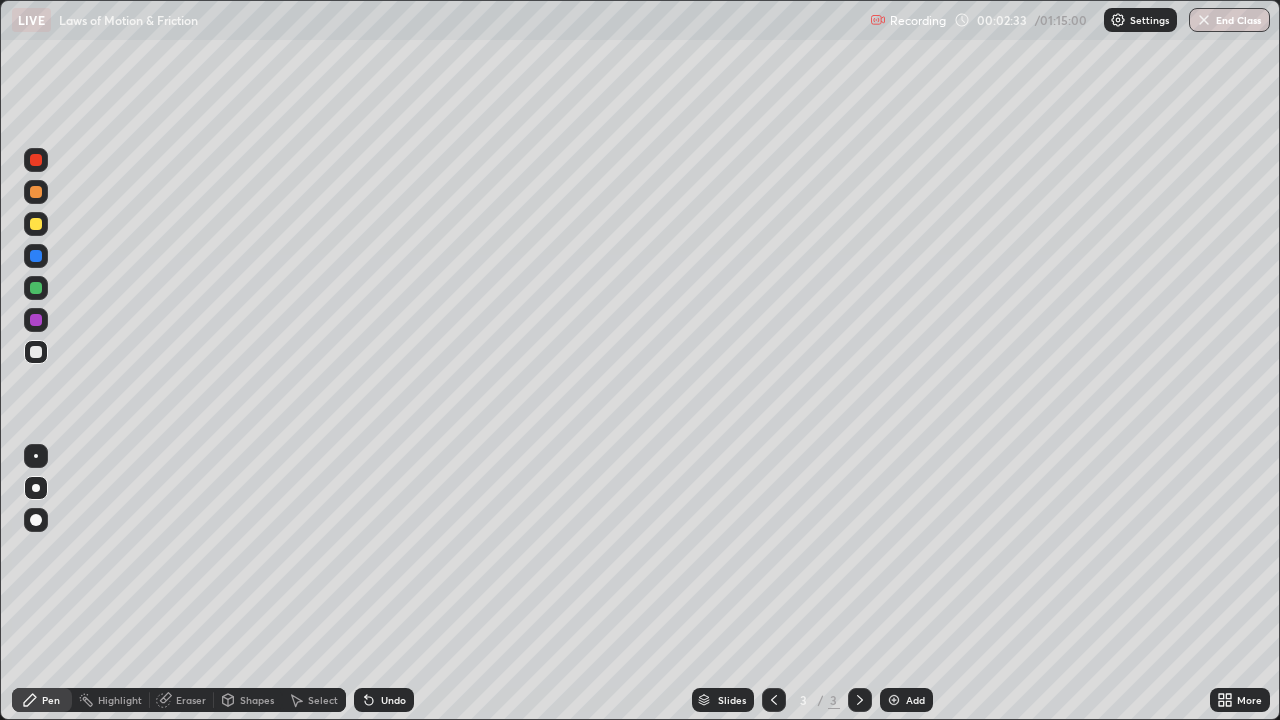 click at bounding box center [36, 320] 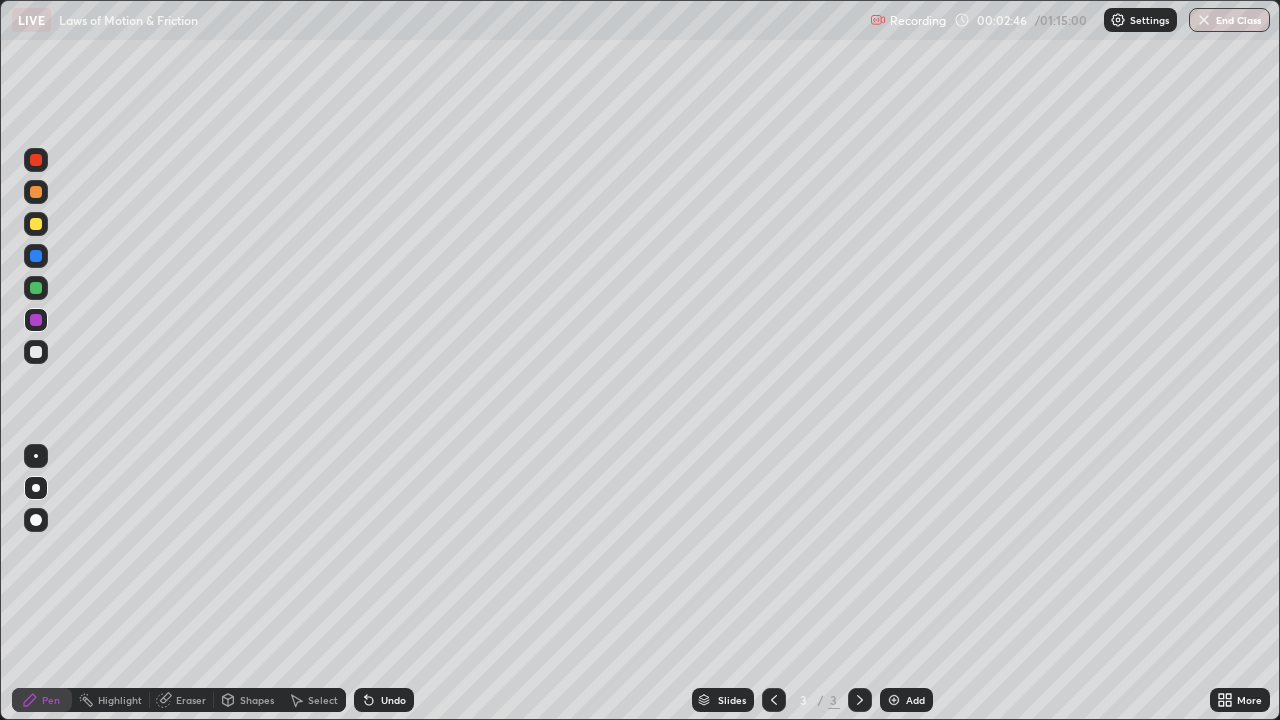 click 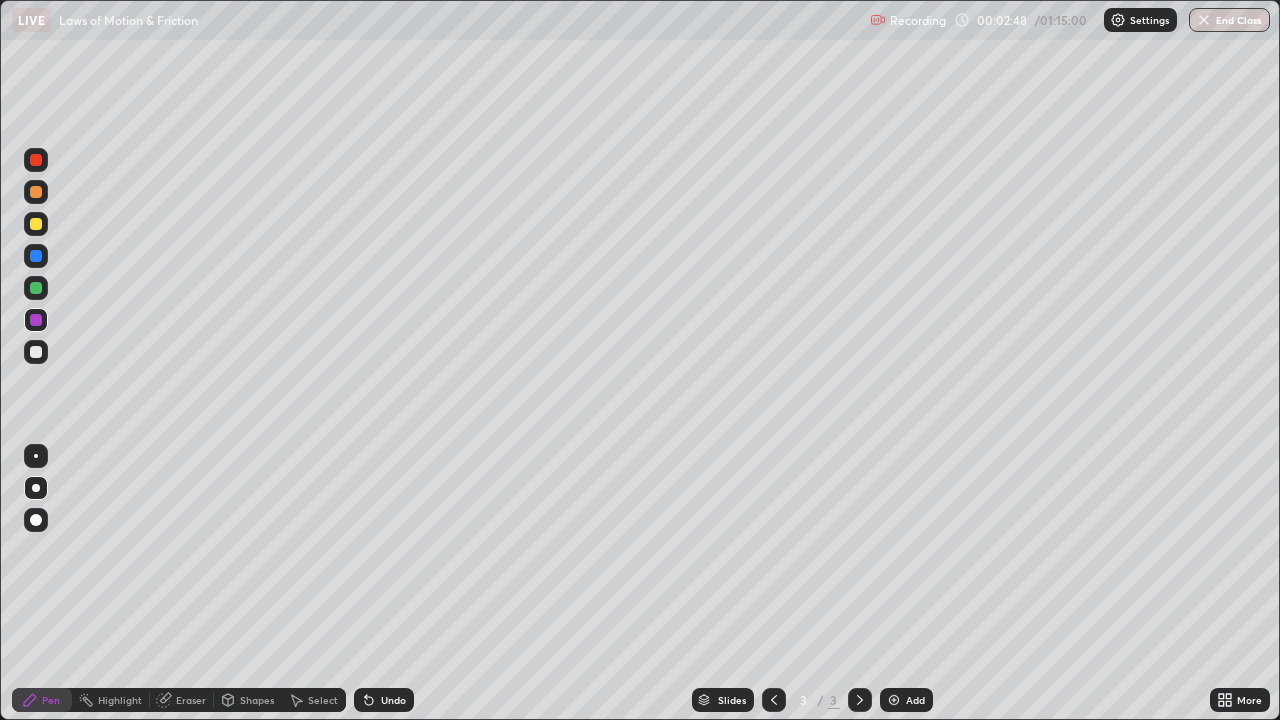 click 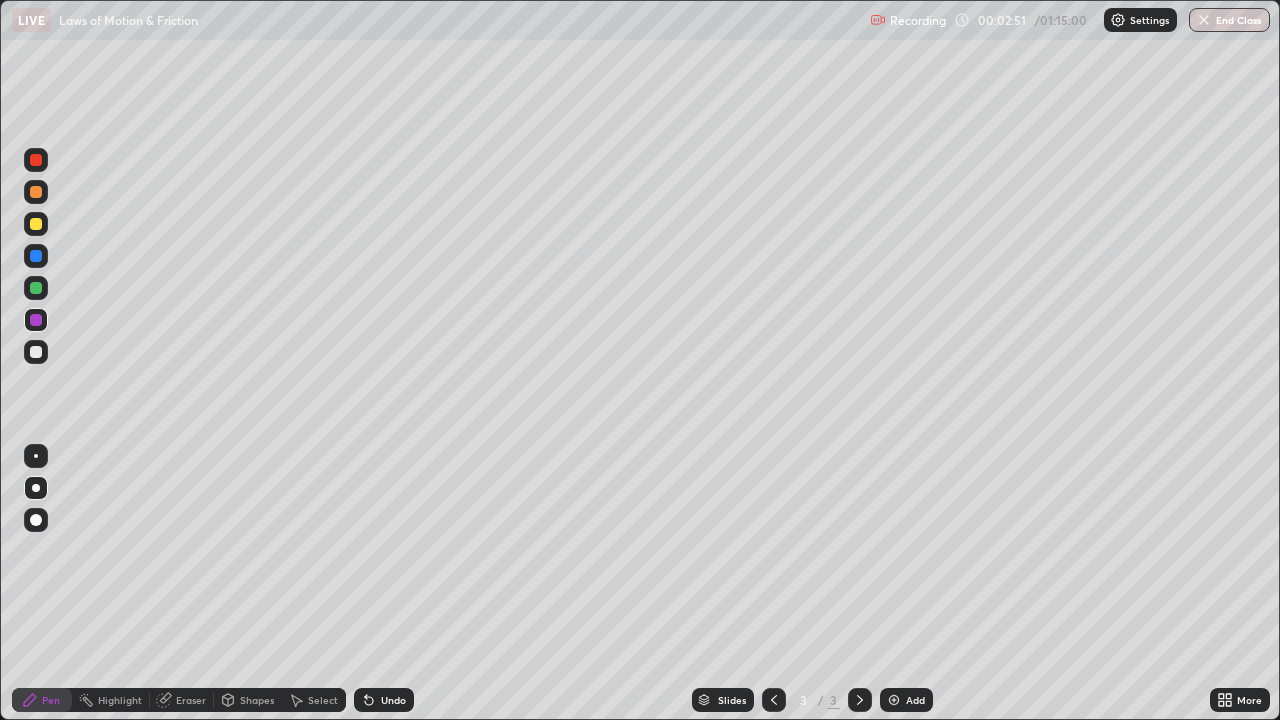 click at bounding box center (36, 352) 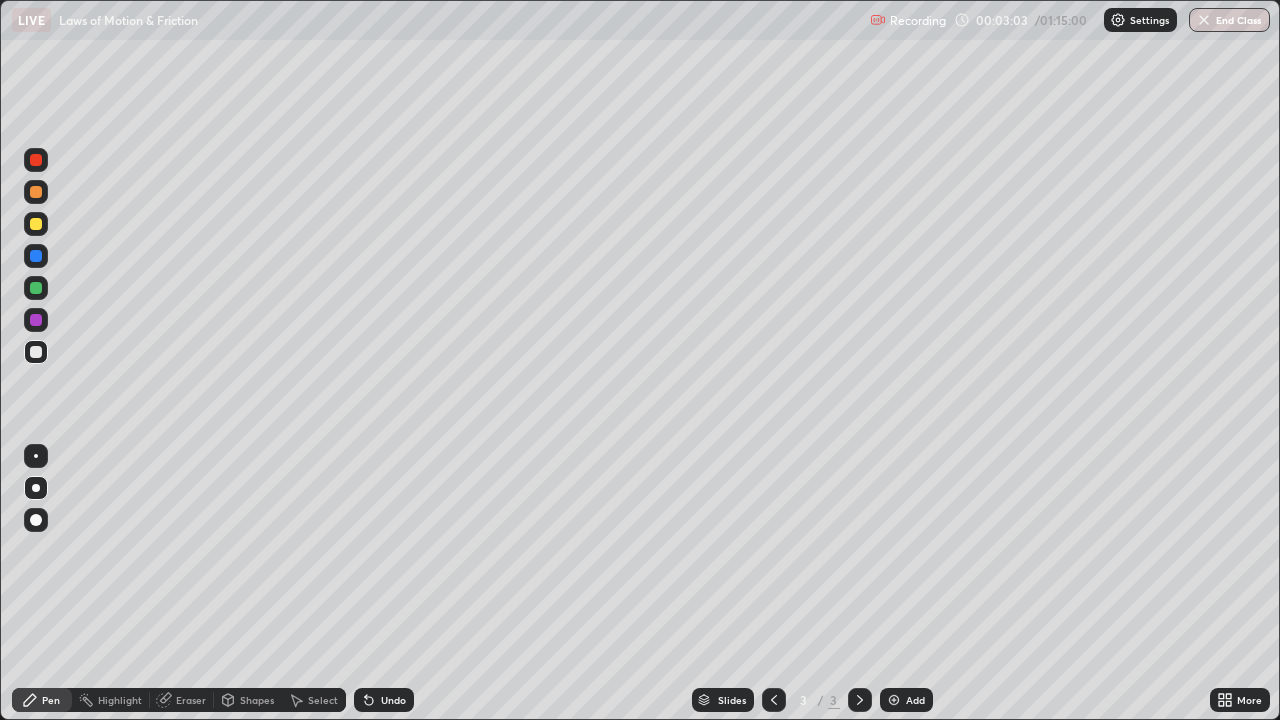 click 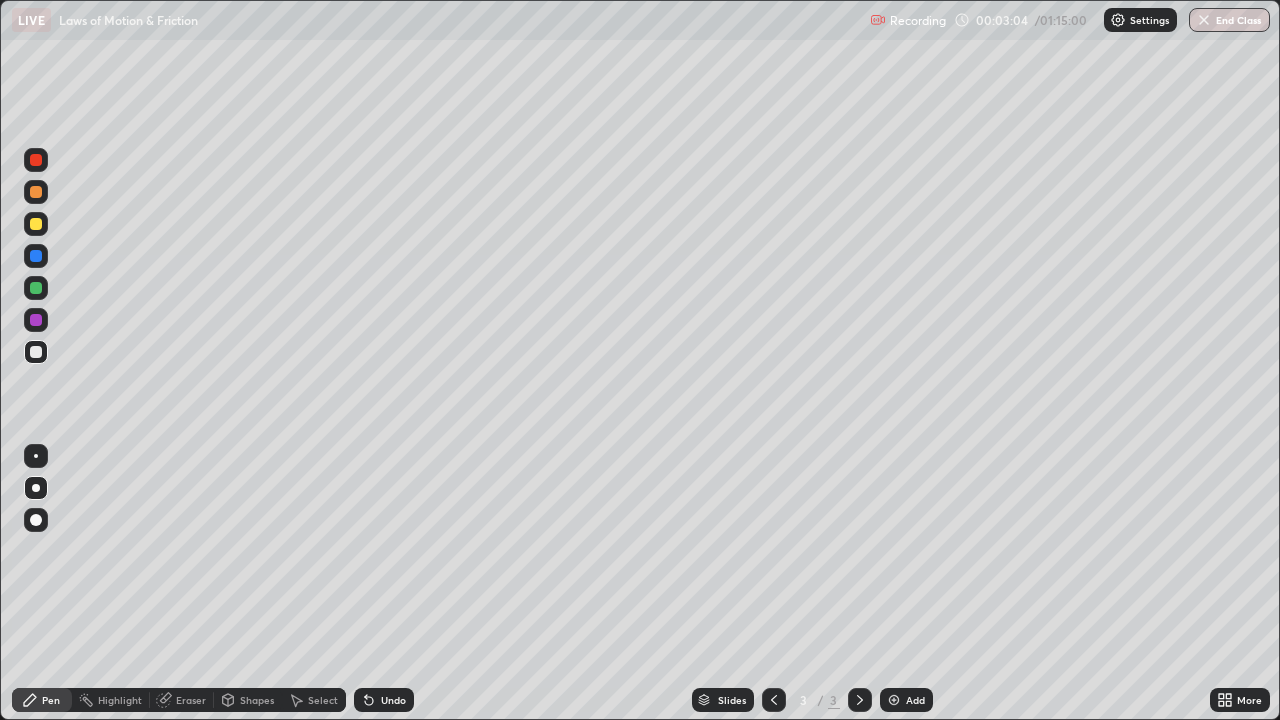 click 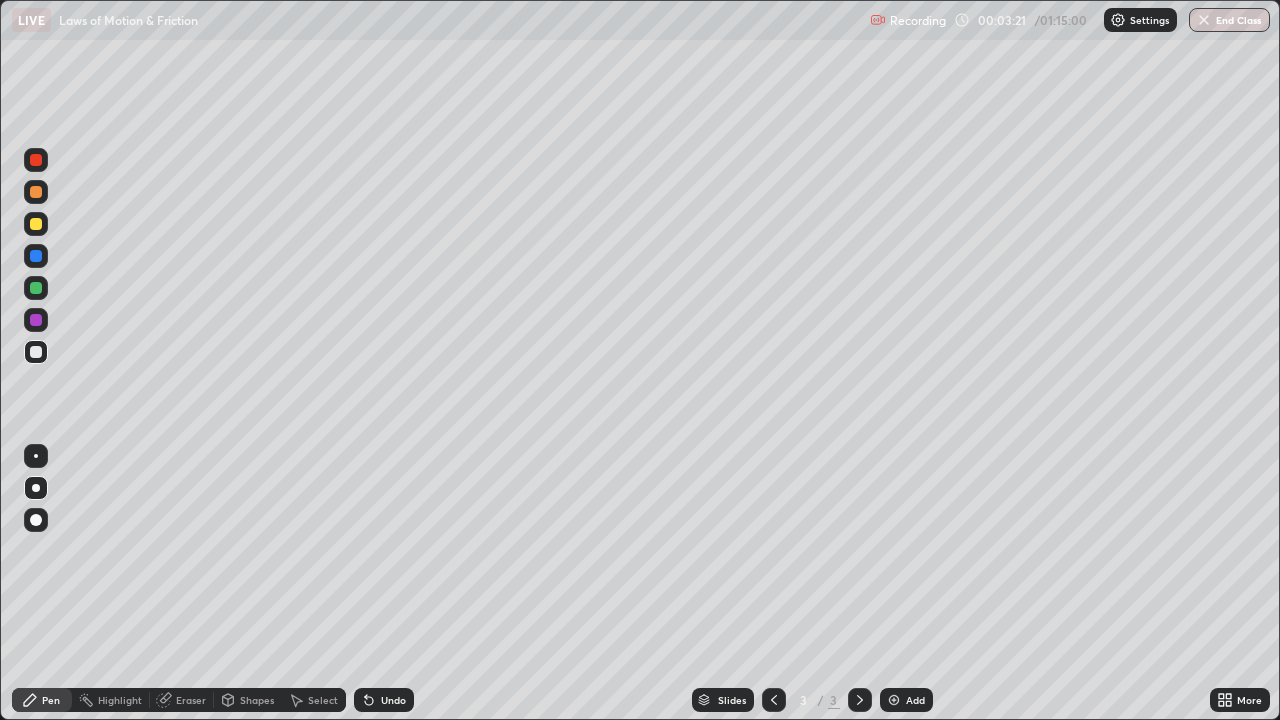 click 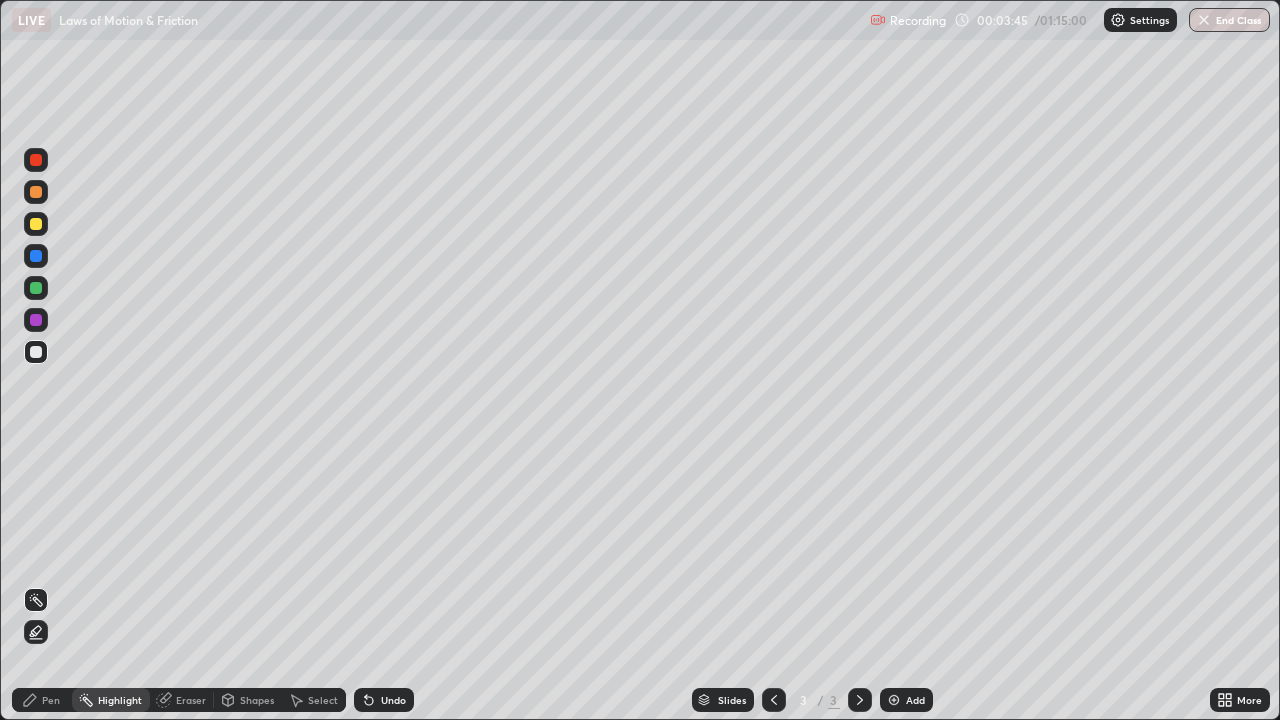 click on "Pen" at bounding box center [42, 700] 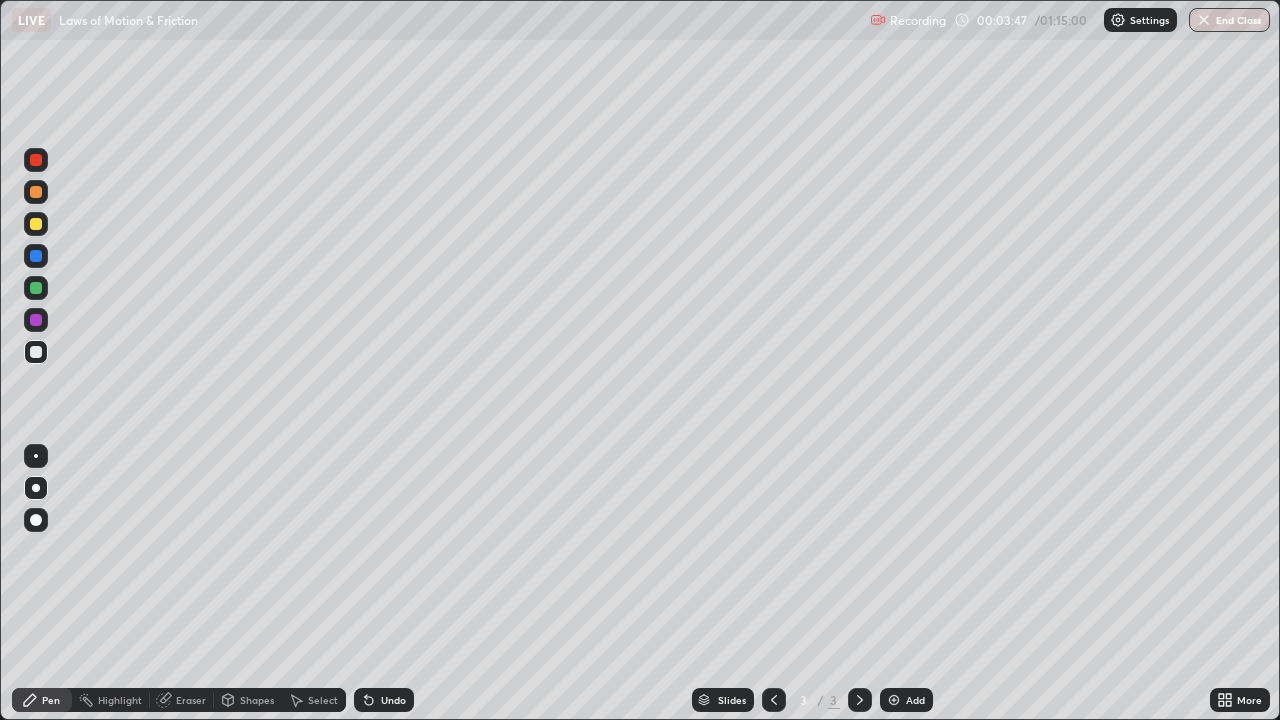 click at bounding box center (36, 224) 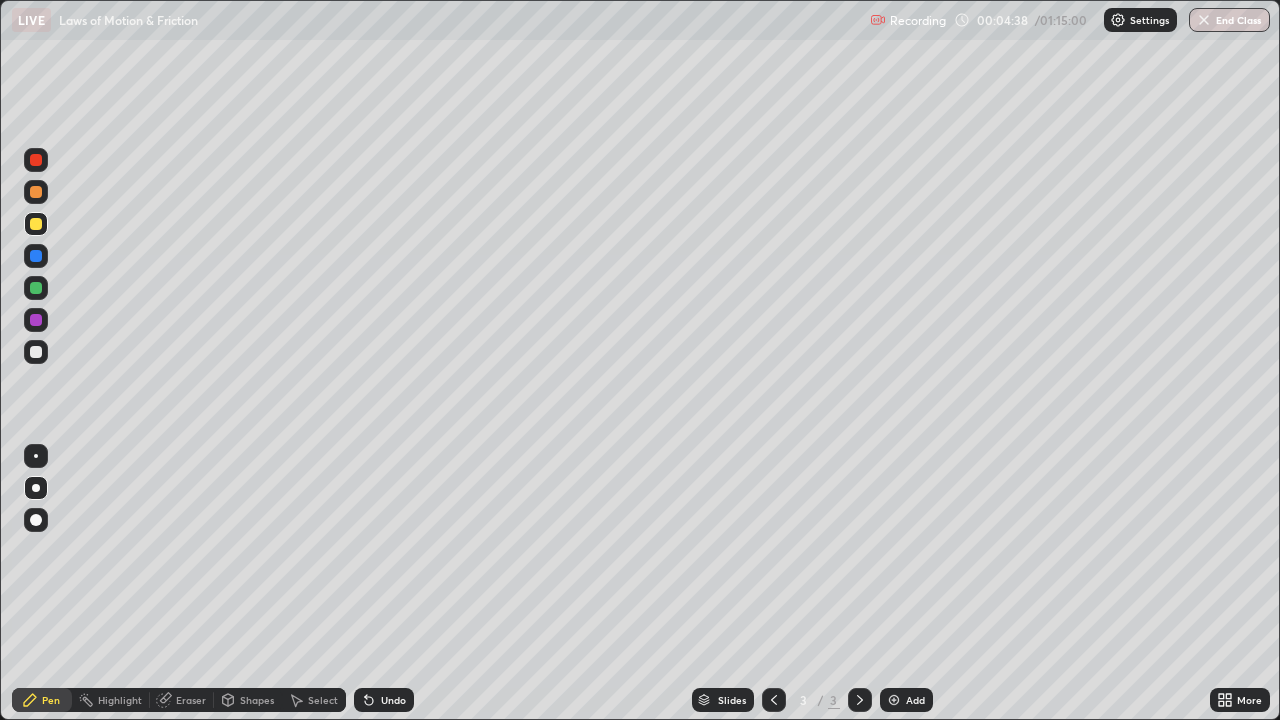 click on "Undo" at bounding box center [393, 700] 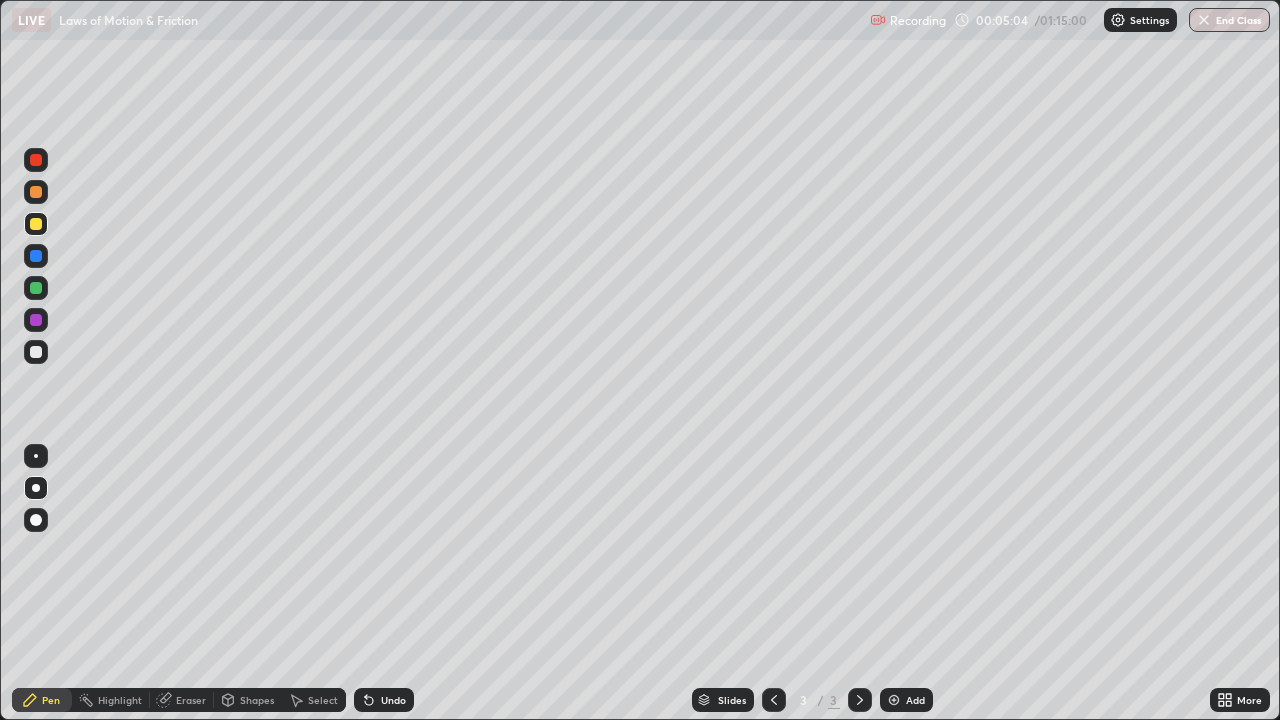click on "Undo" at bounding box center (393, 700) 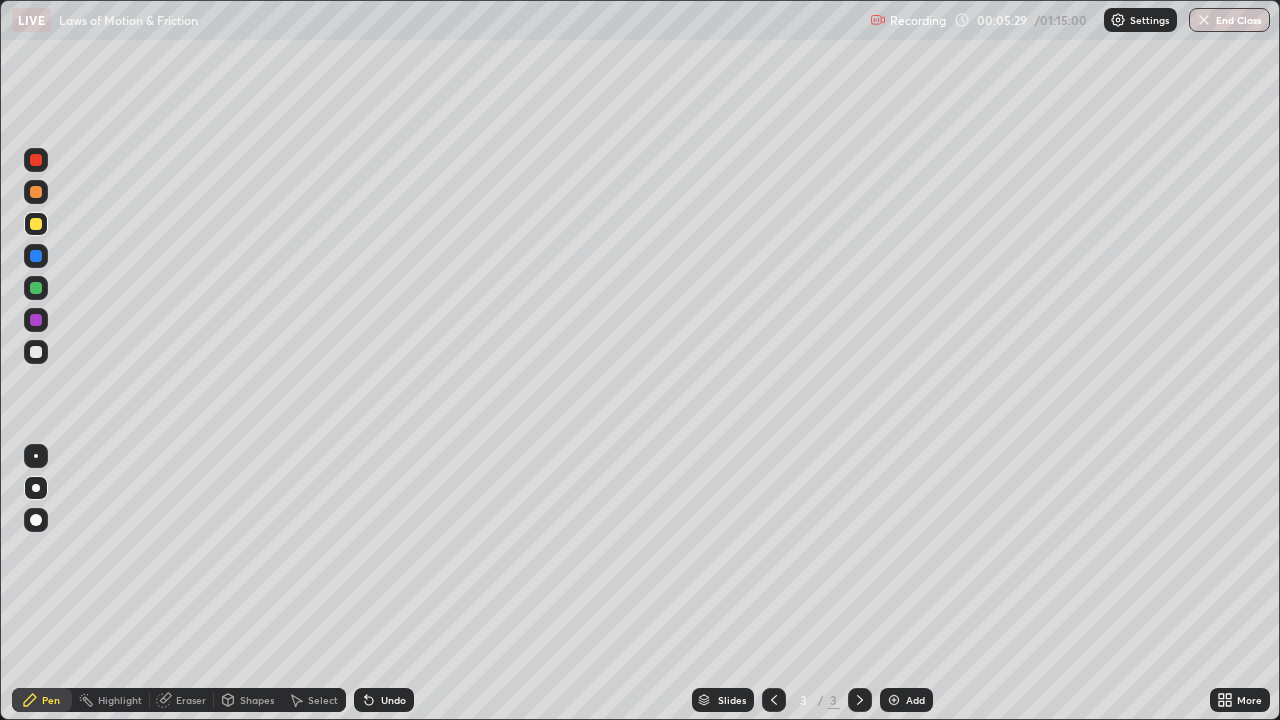 click at bounding box center [36, 352] 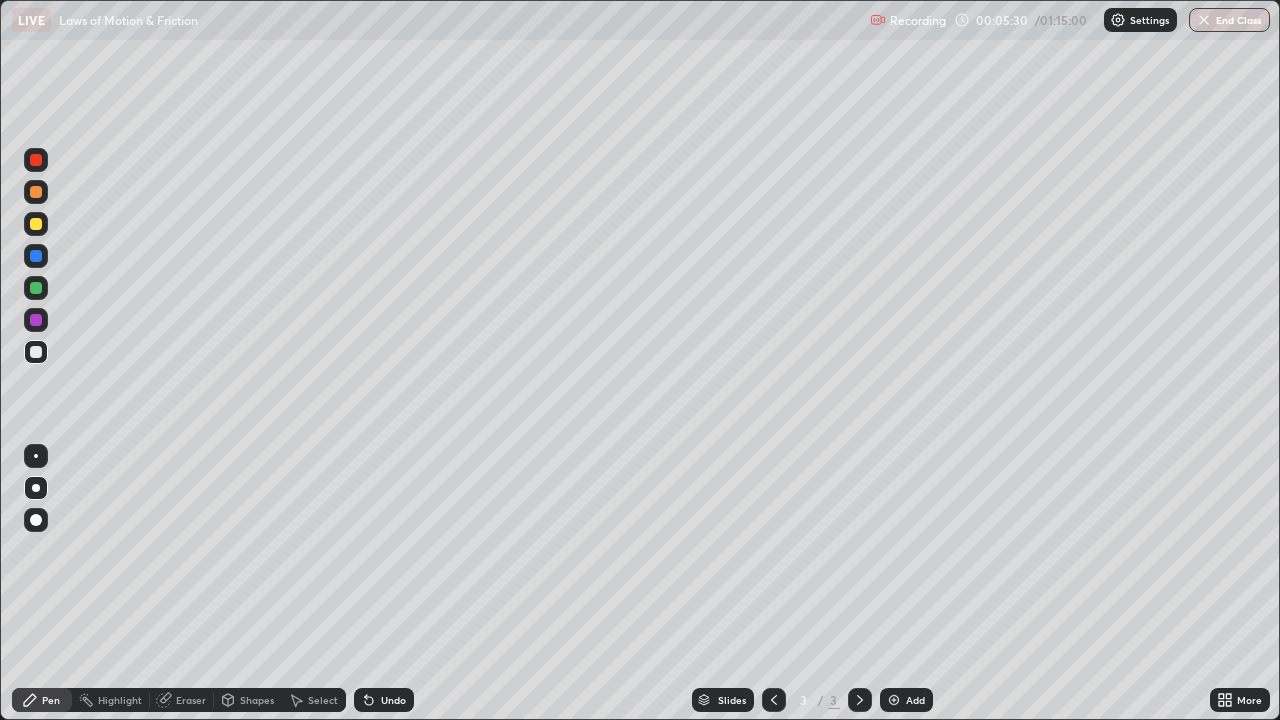 click on "Highlight" at bounding box center (111, 700) 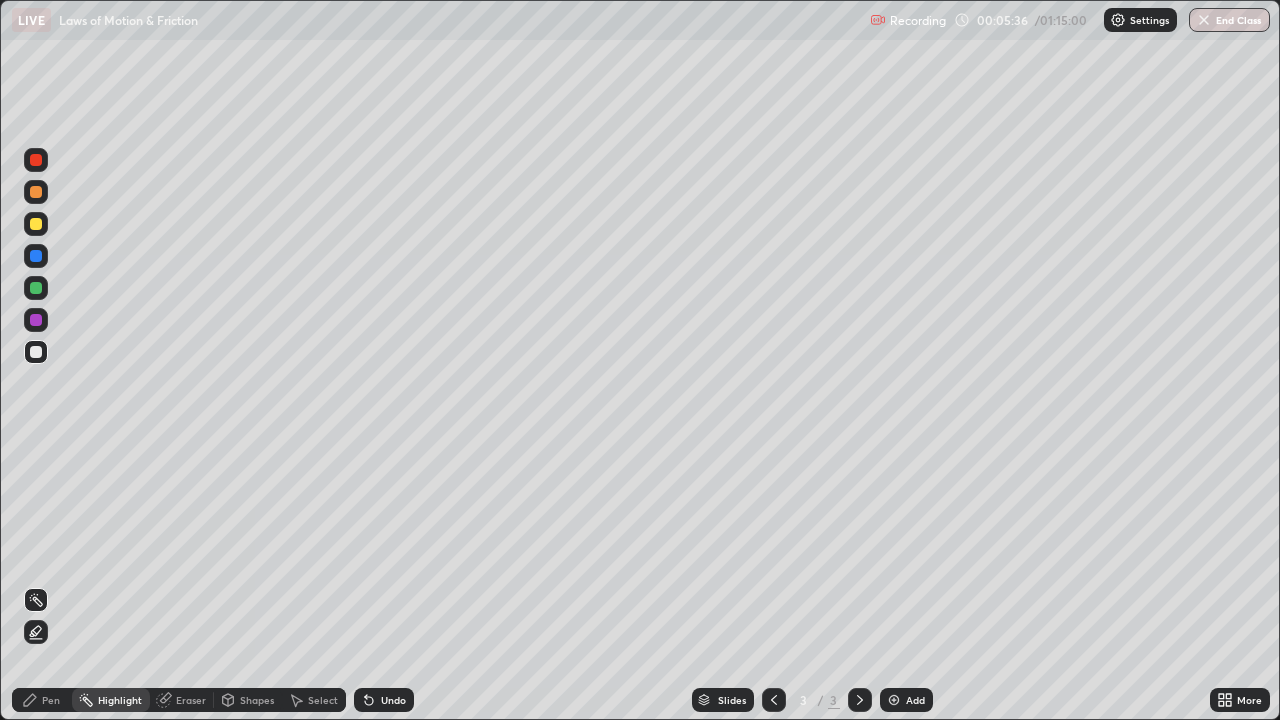 click on "Pen" at bounding box center (42, 700) 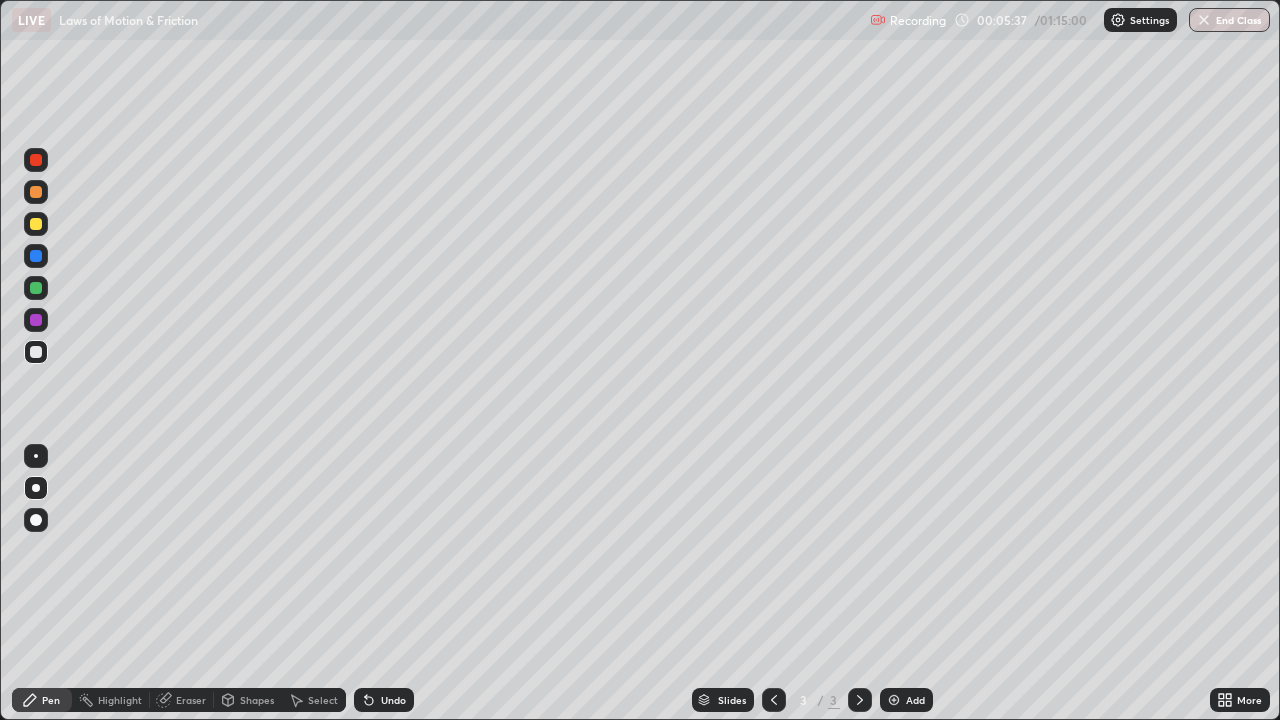 click at bounding box center [36, 192] 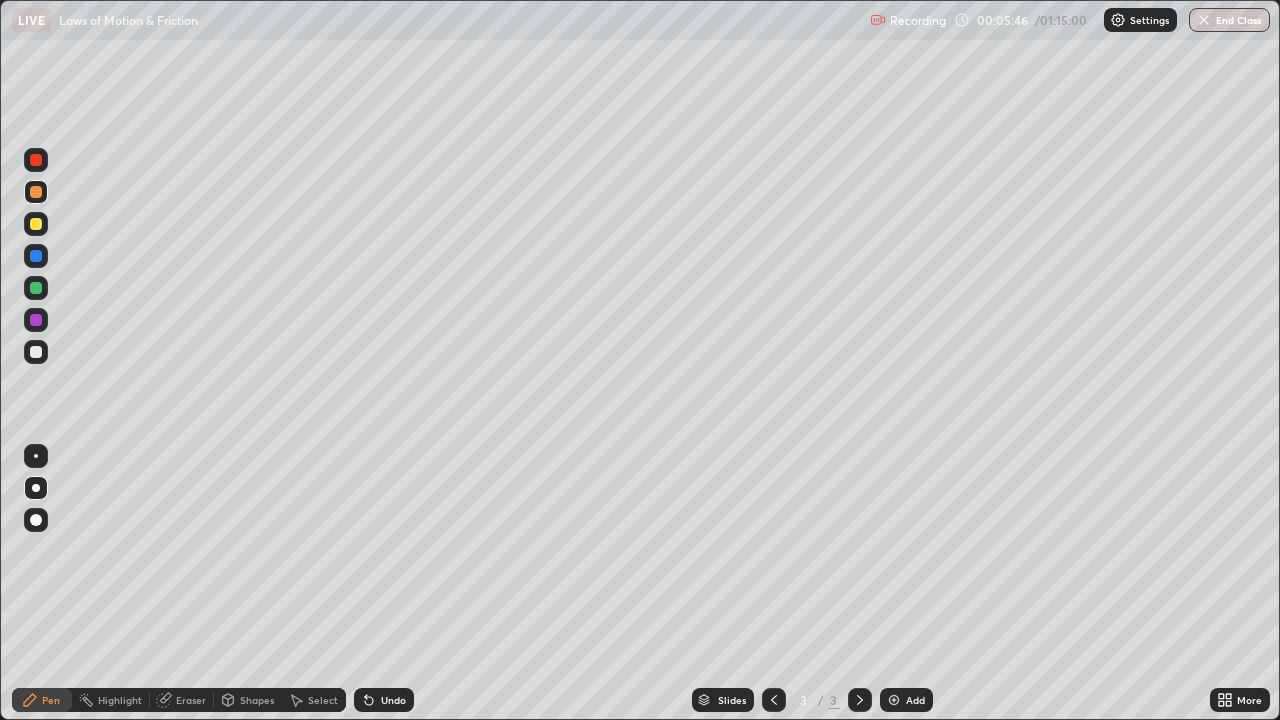 click on "Highlight" at bounding box center (111, 700) 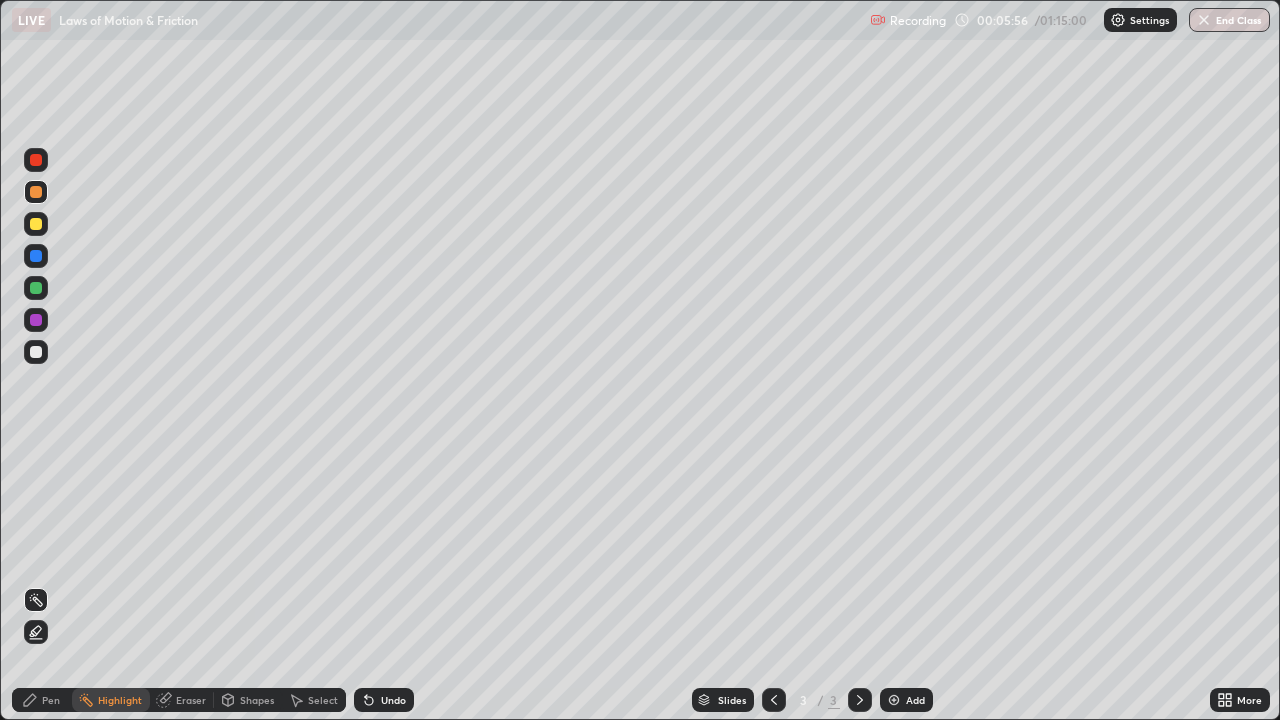 click on "Pen" at bounding box center [42, 700] 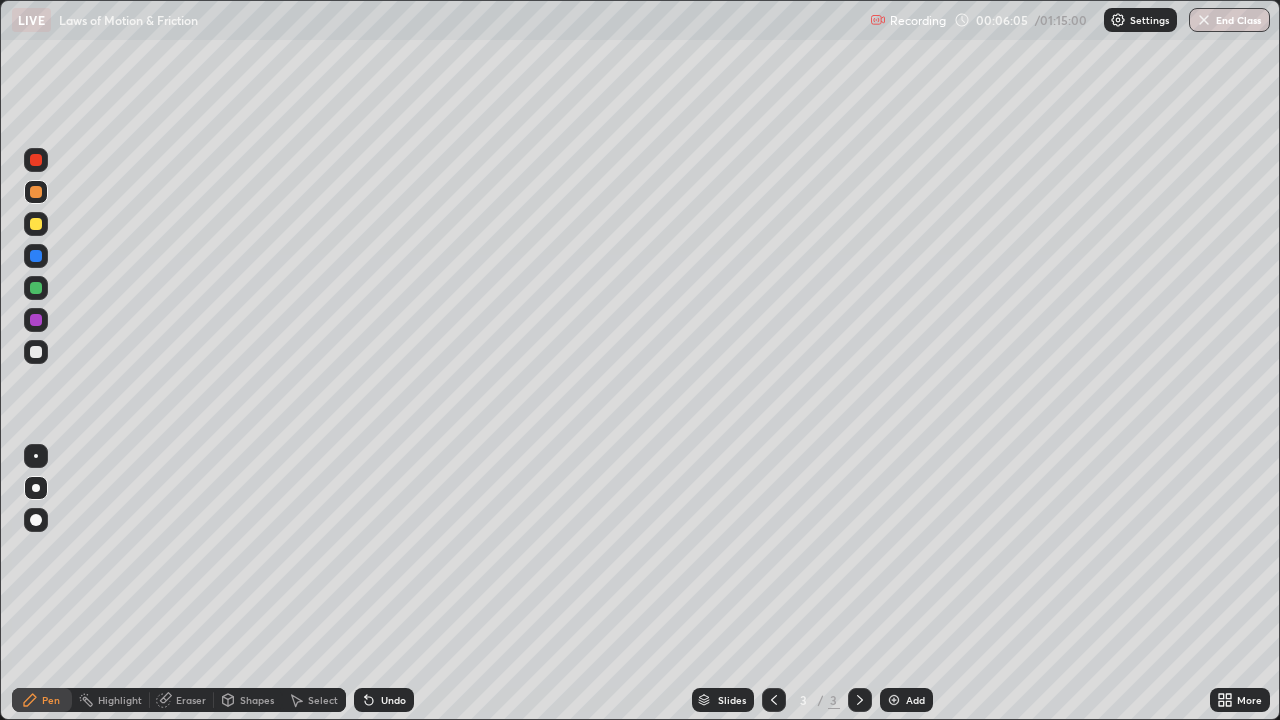 click on "Highlight" at bounding box center (120, 700) 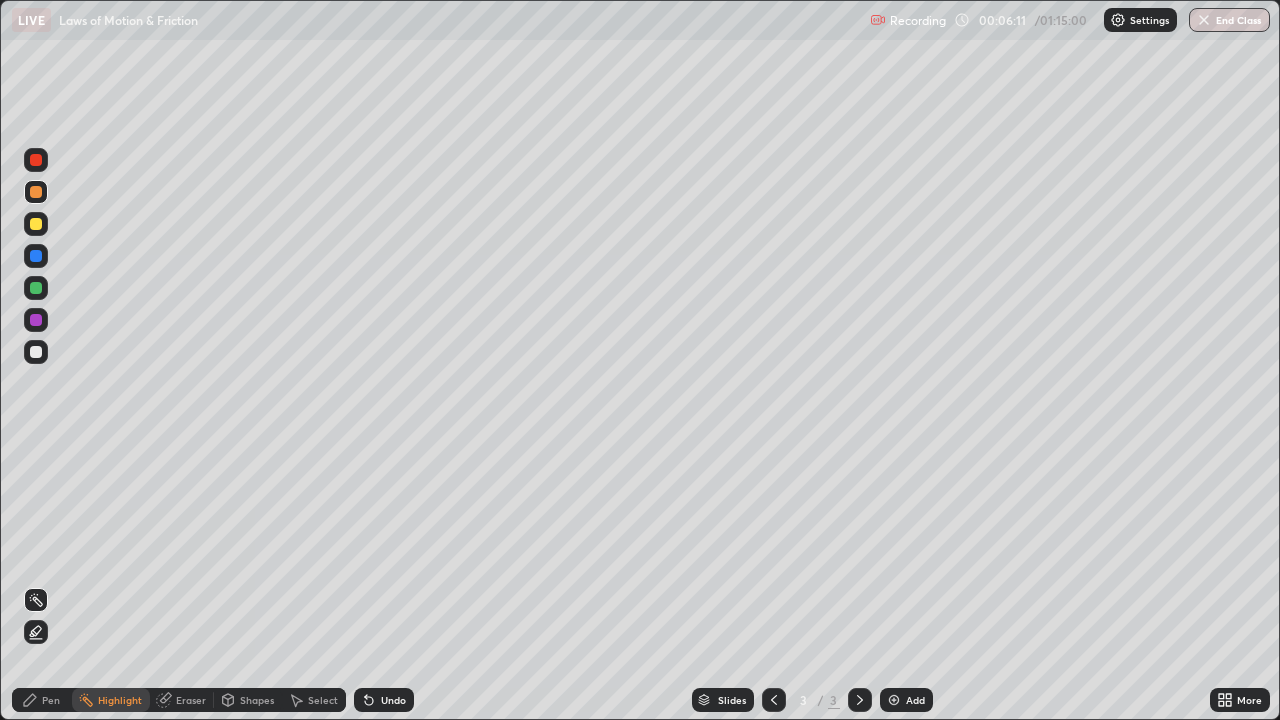 click on "Pen" at bounding box center (51, 700) 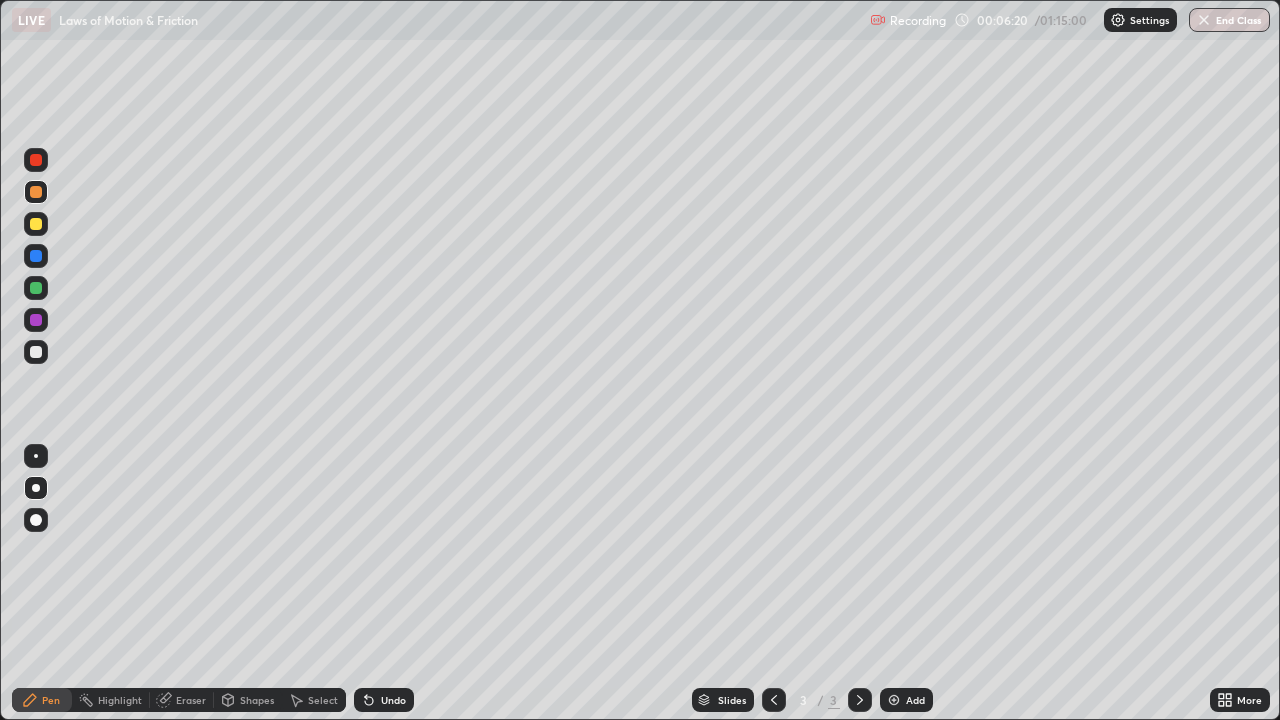 click on "Highlight" at bounding box center (120, 700) 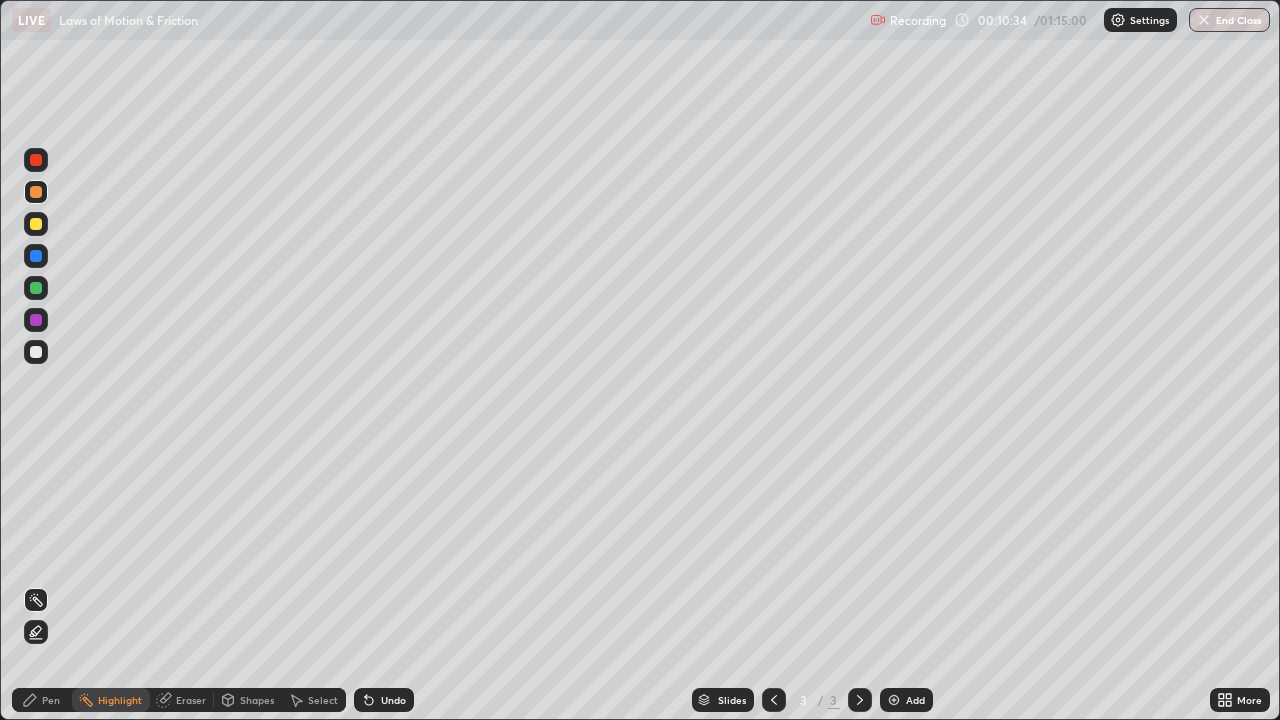 click at bounding box center [894, 700] 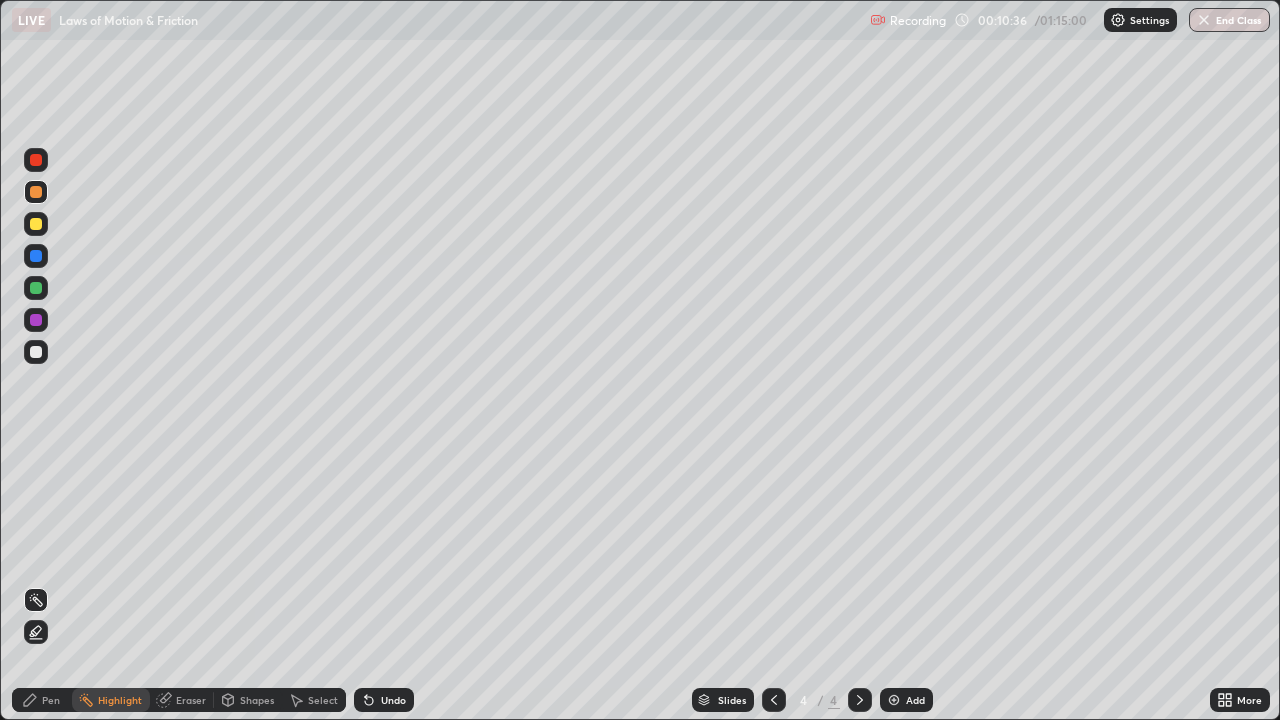 click at bounding box center (36, 352) 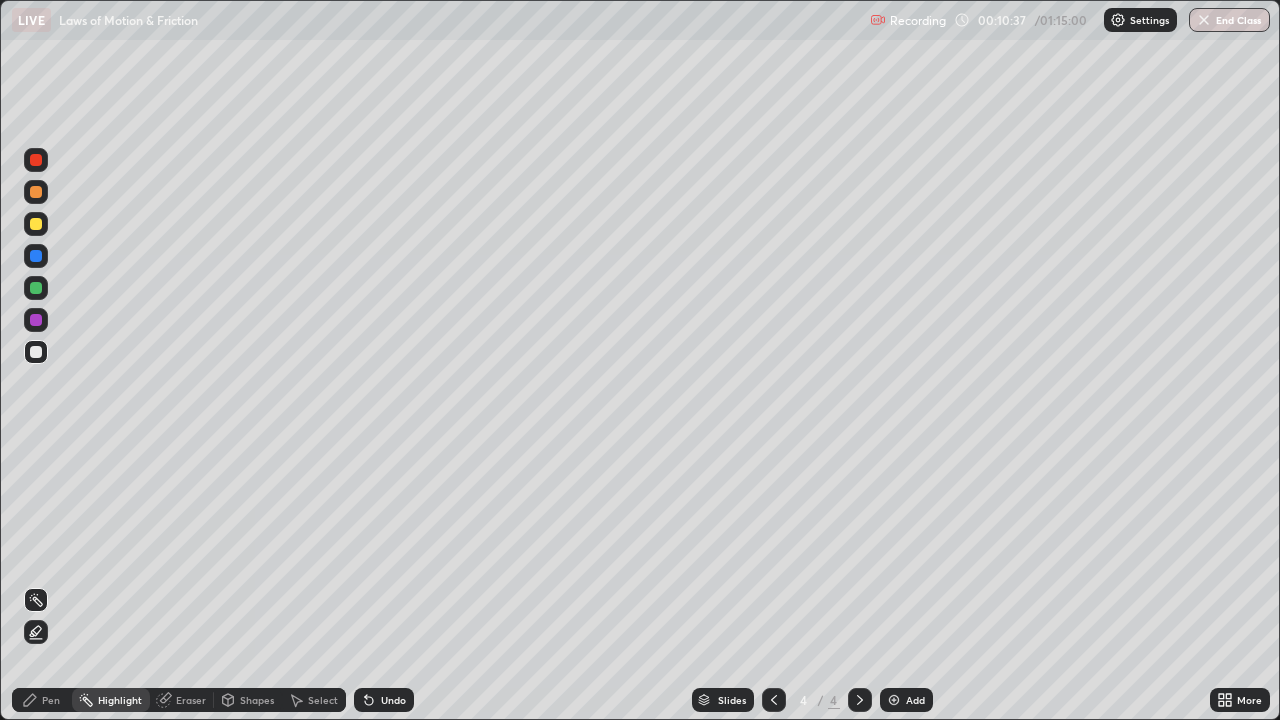 click on "Pen" at bounding box center [51, 700] 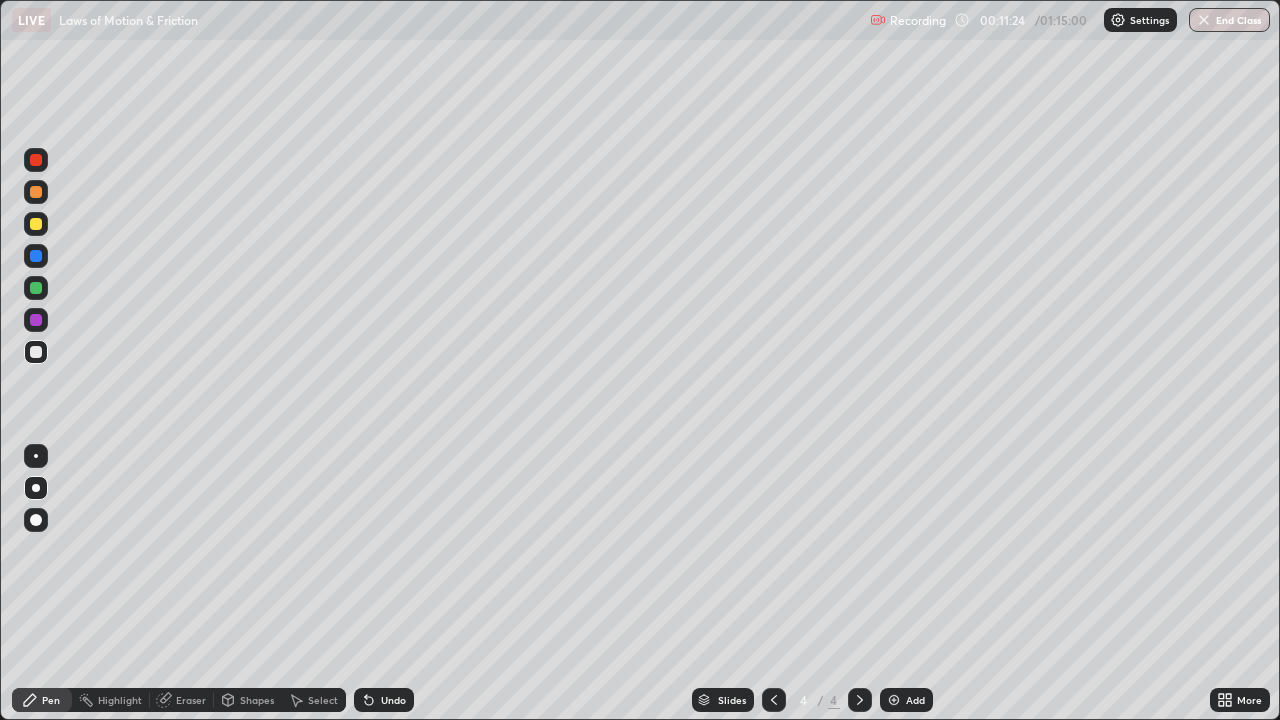 click at bounding box center [36, 224] 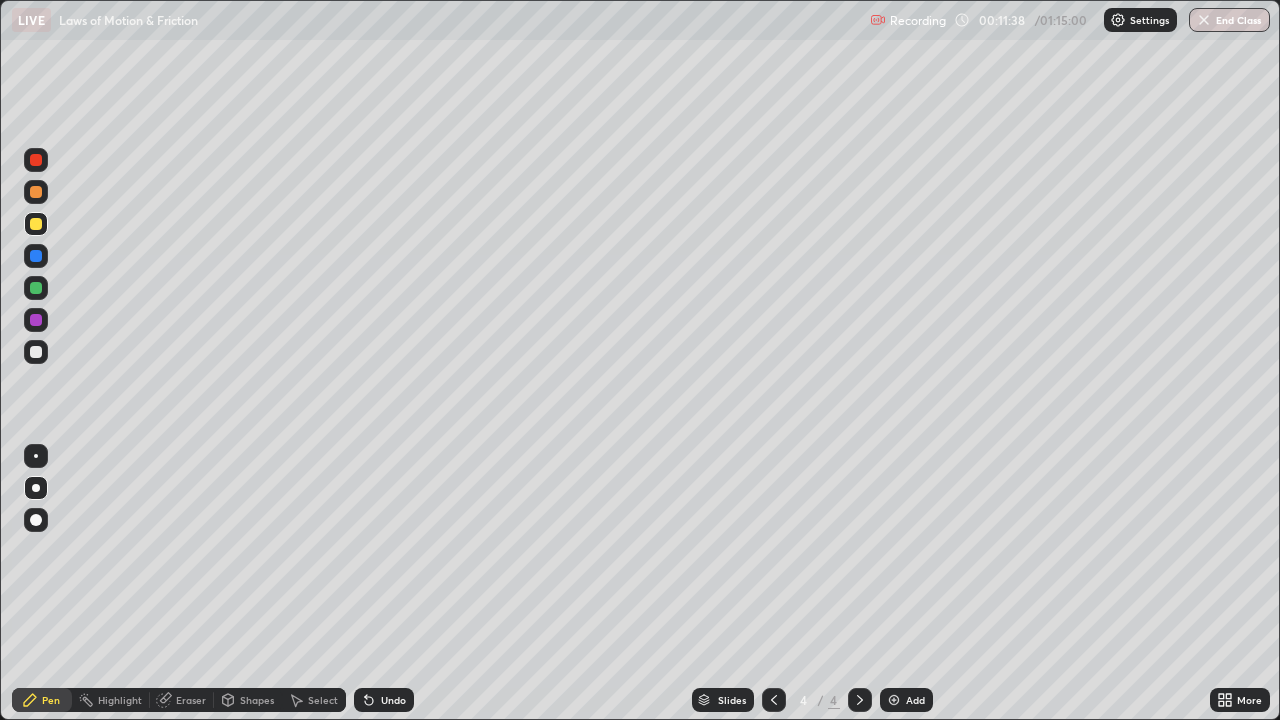 click on "Undo" at bounding box center [393, 700] 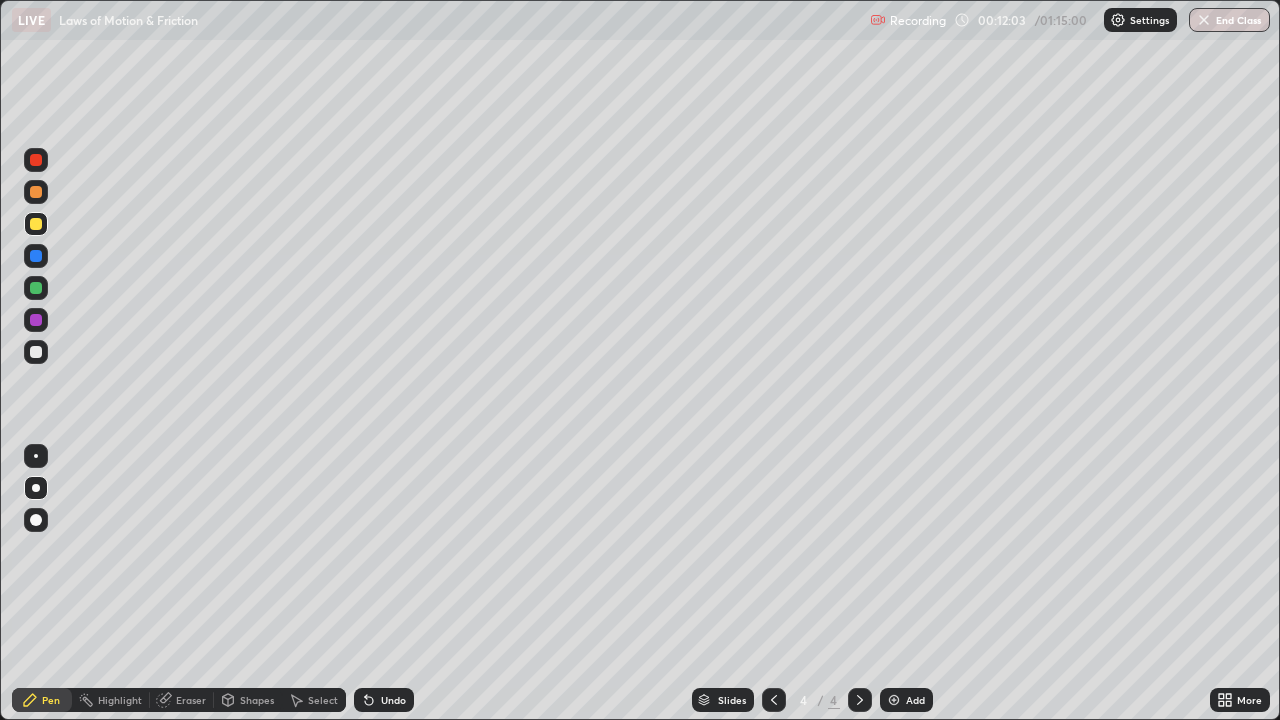 click on "Highlight" at bounding box center [111, 700] 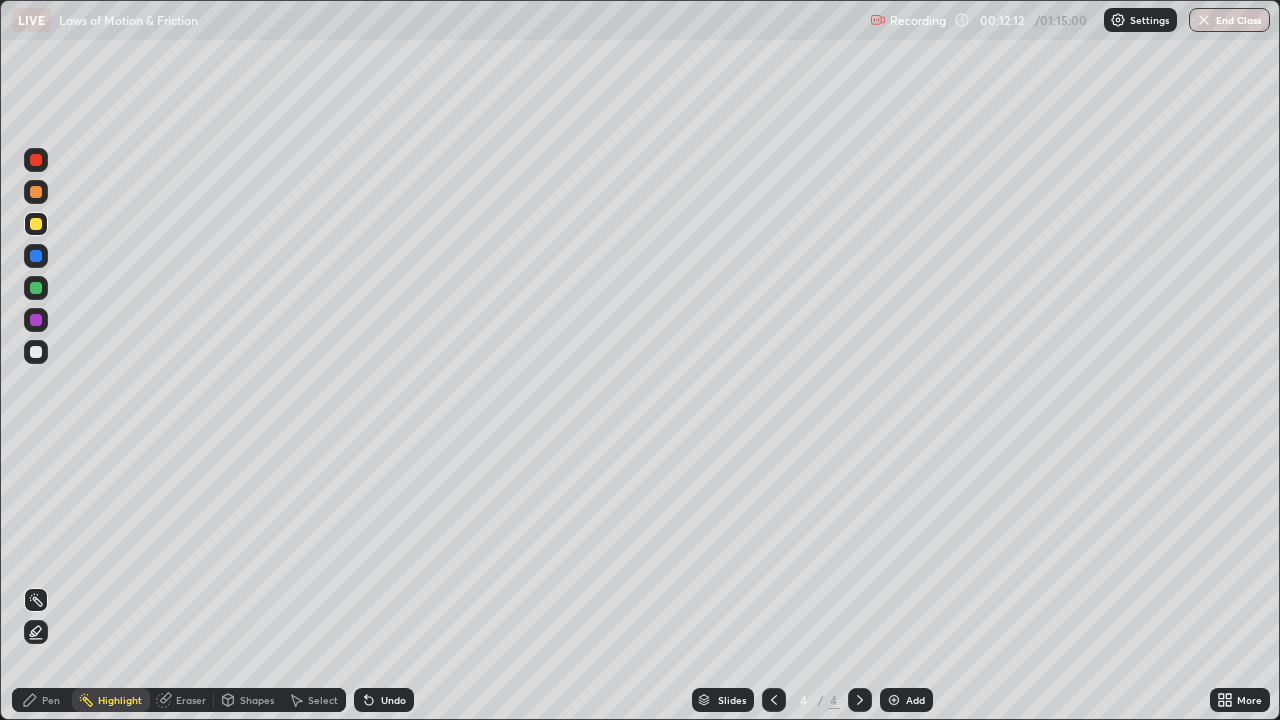 click on "Pen" at bounding box center (51, 700) 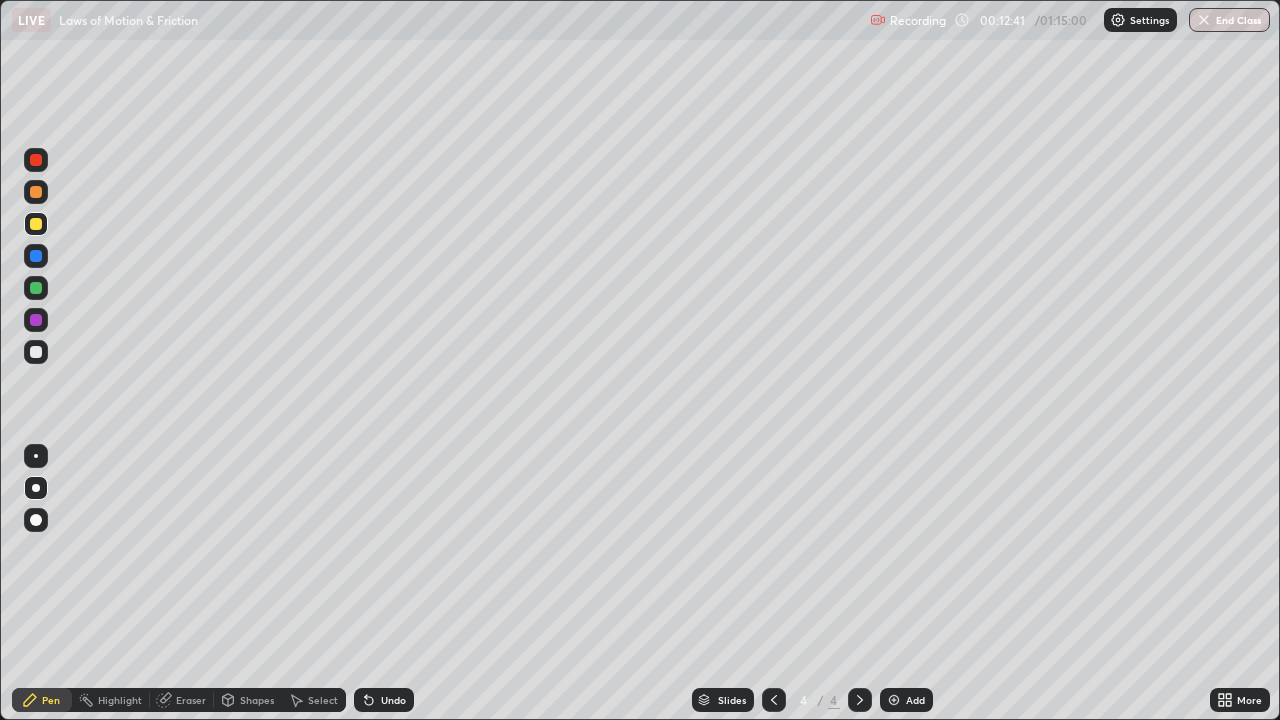 click at bounding box center (36, 352) 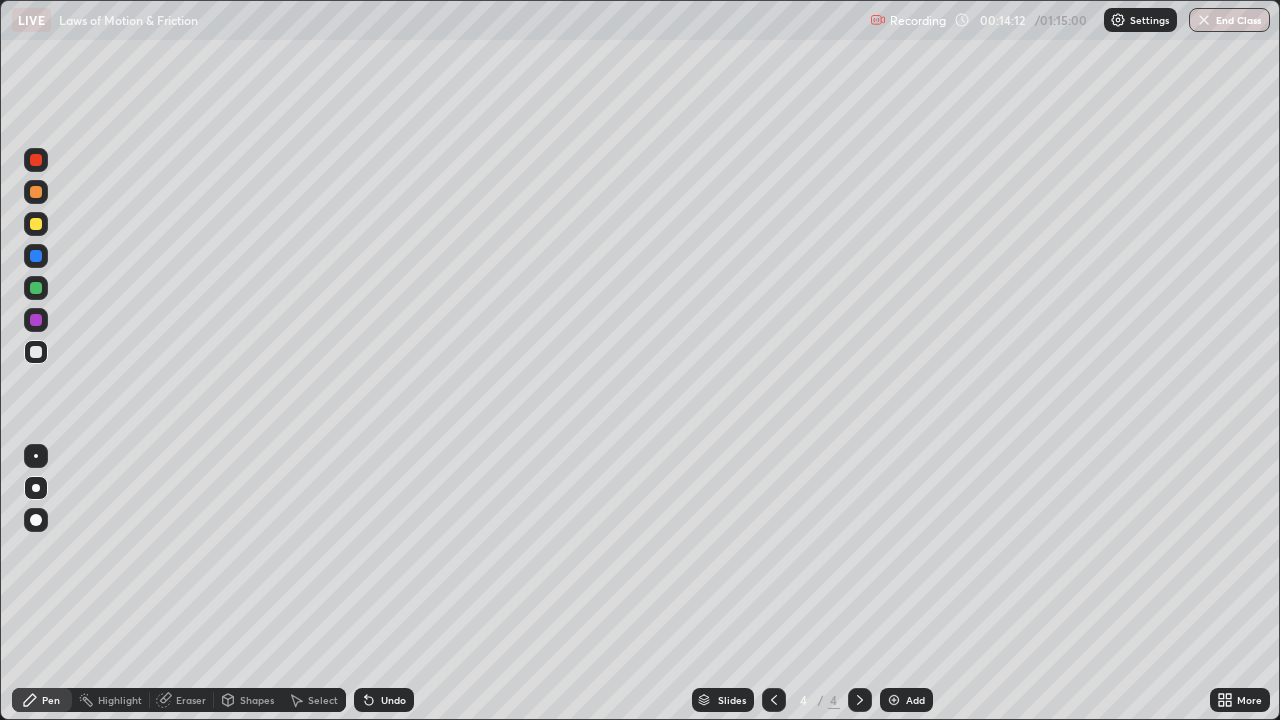 click at bounding box center [36, 224] 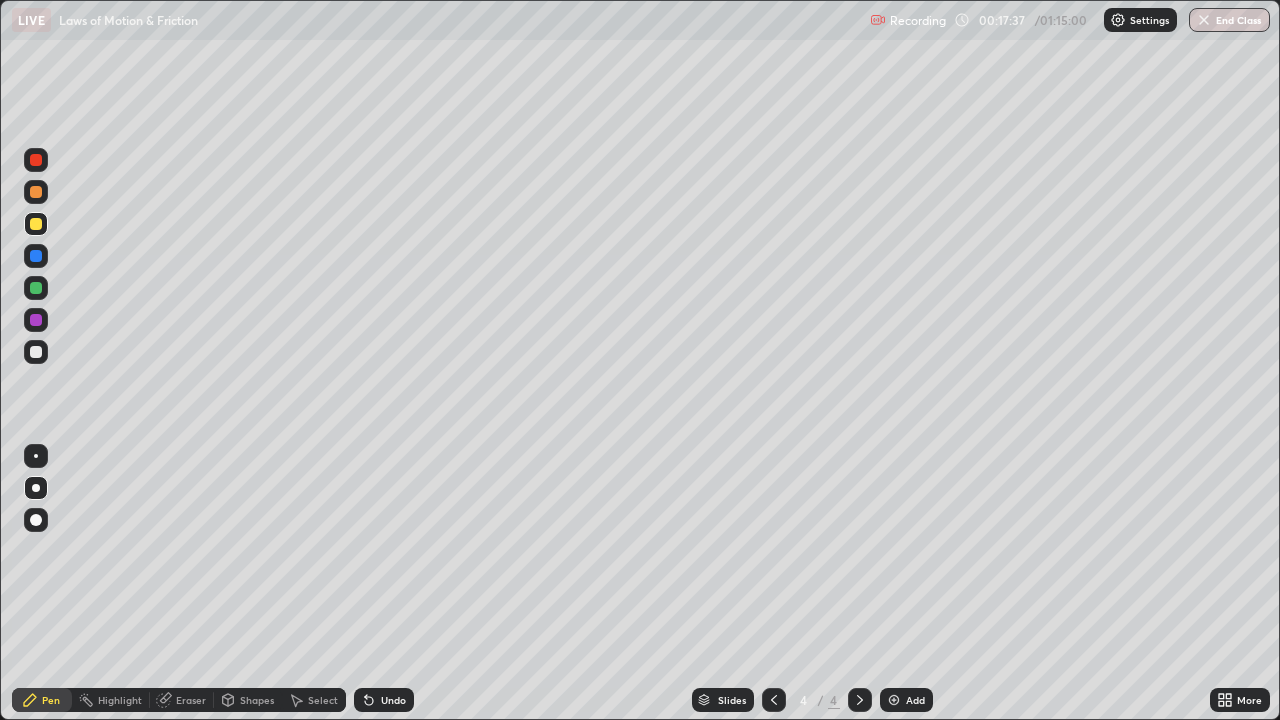 click on "Add" at bounding box center [906, 700] 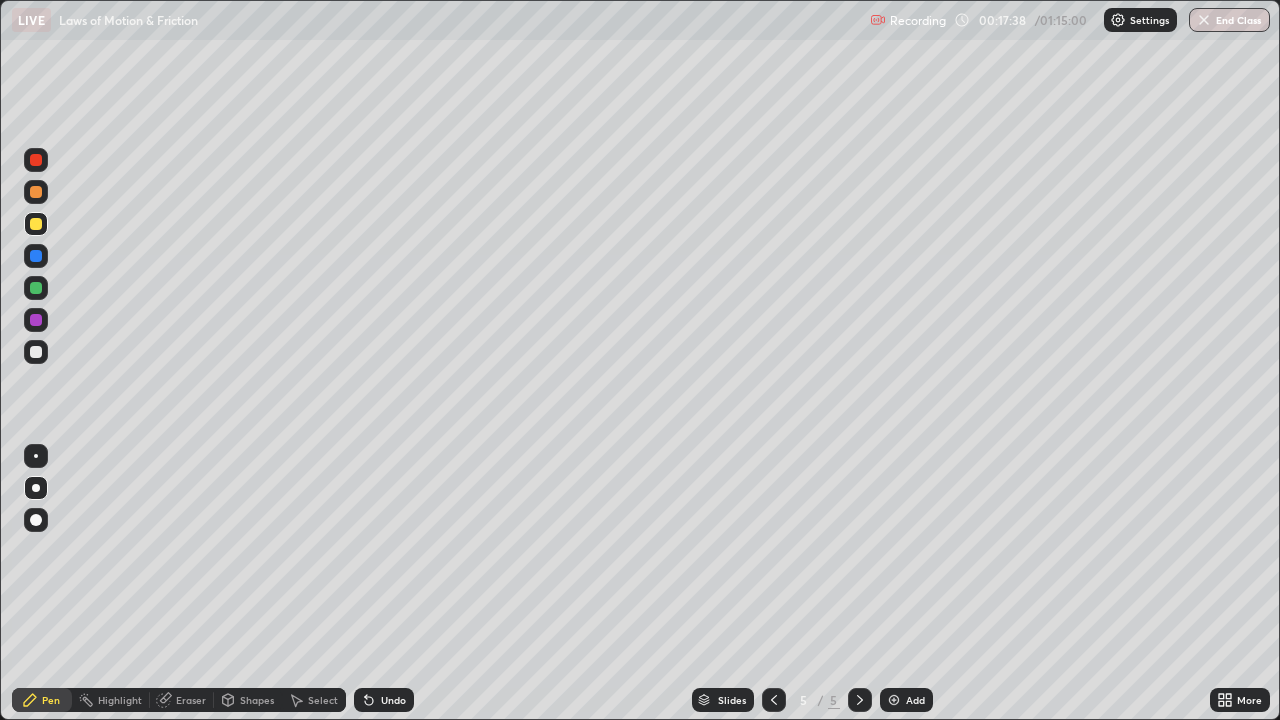 click at bounding box center (36, 352) 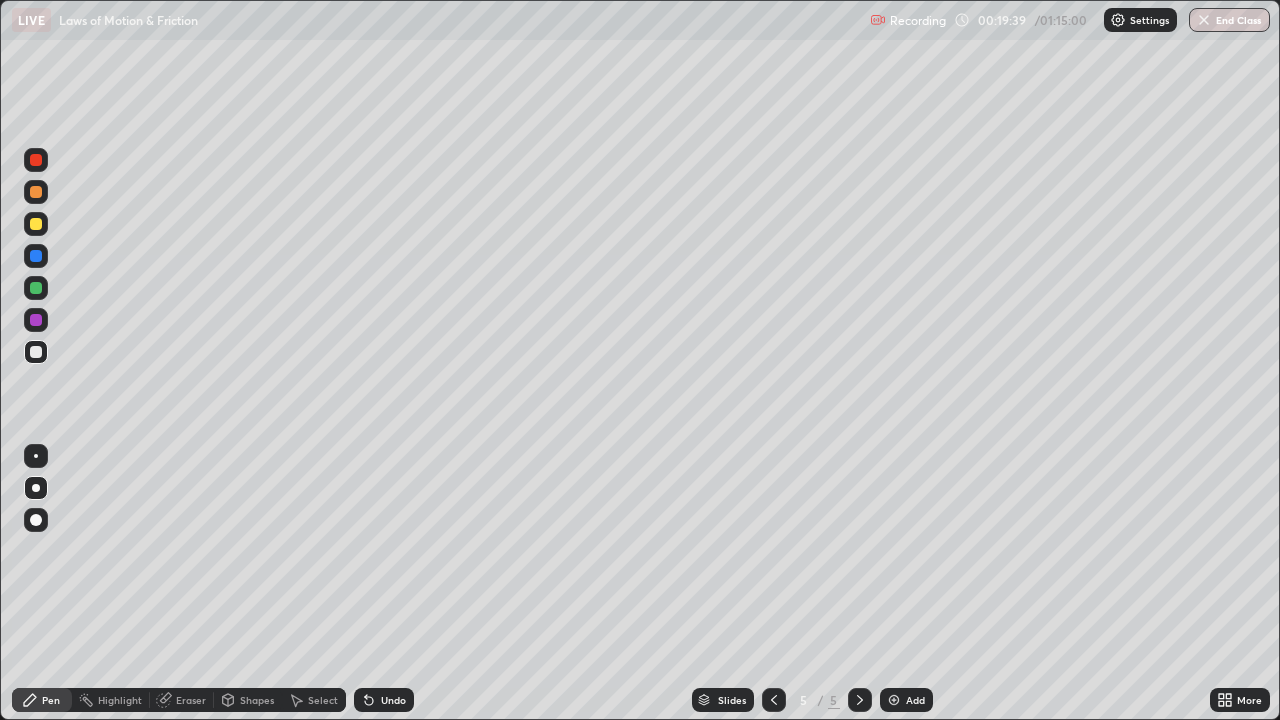 click at bounding box center (36, 224) 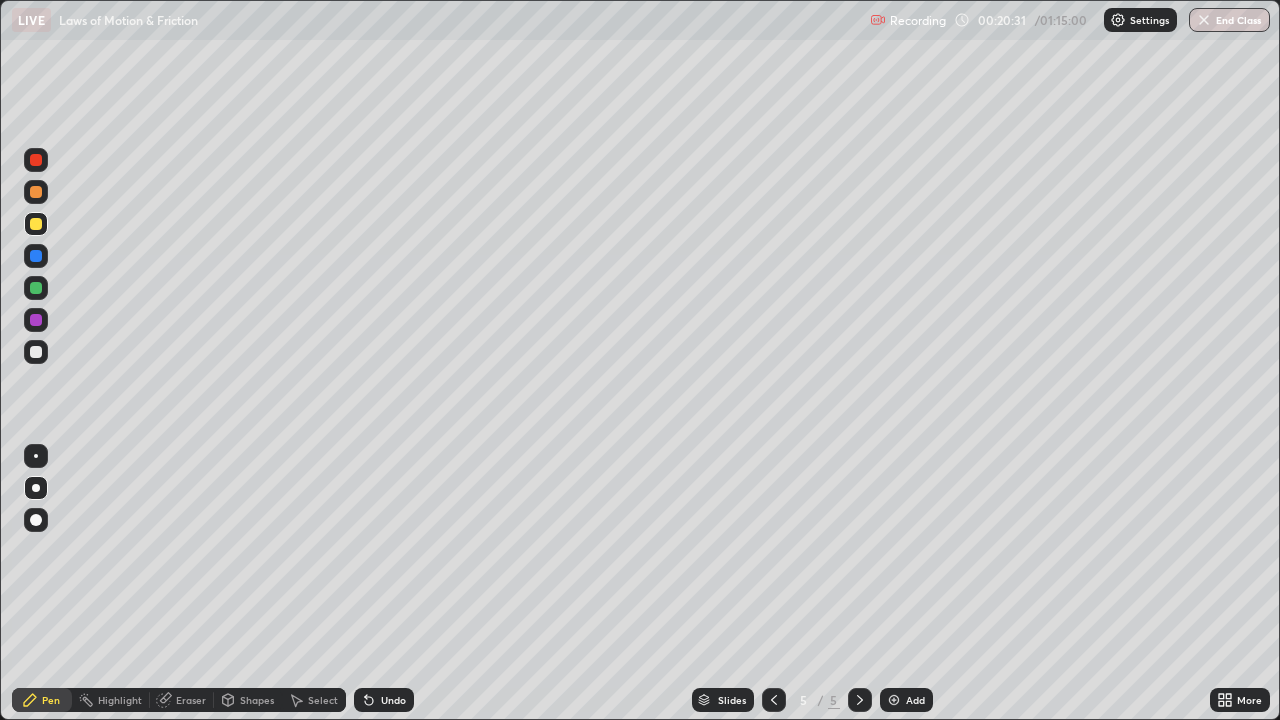 click at bounding box center (36, 256) 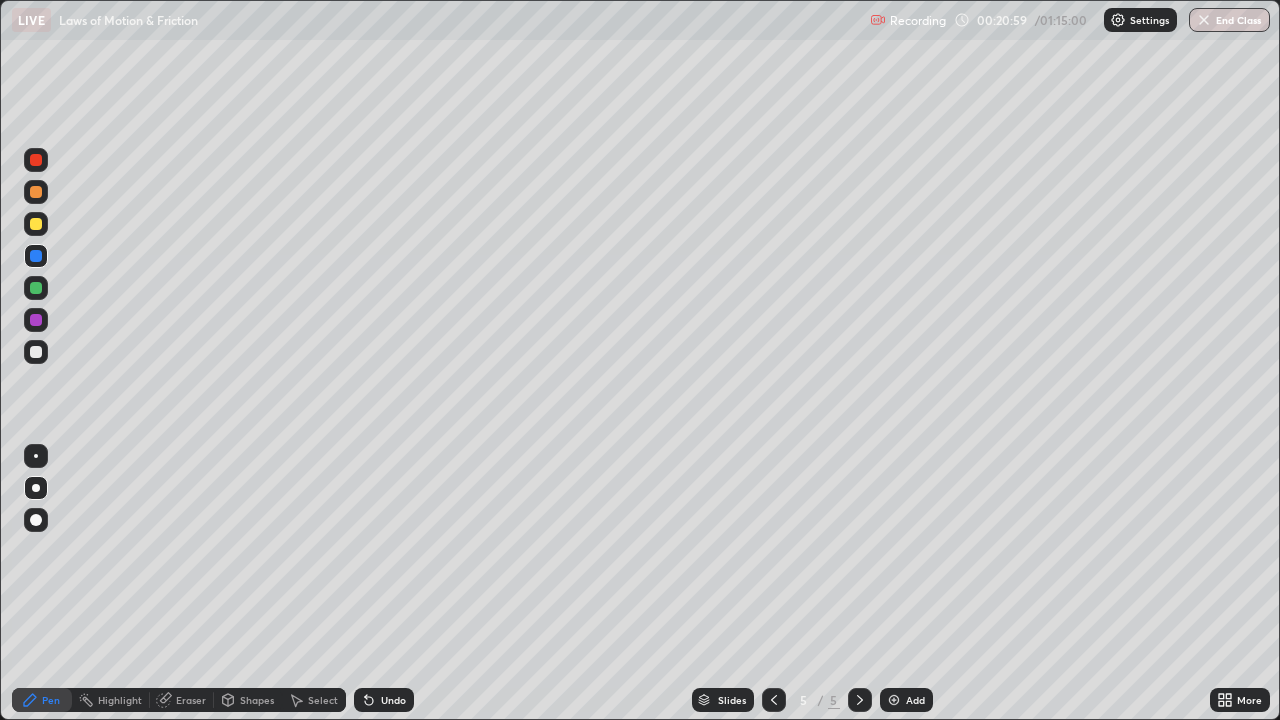 click at bounding box center [36, 352] 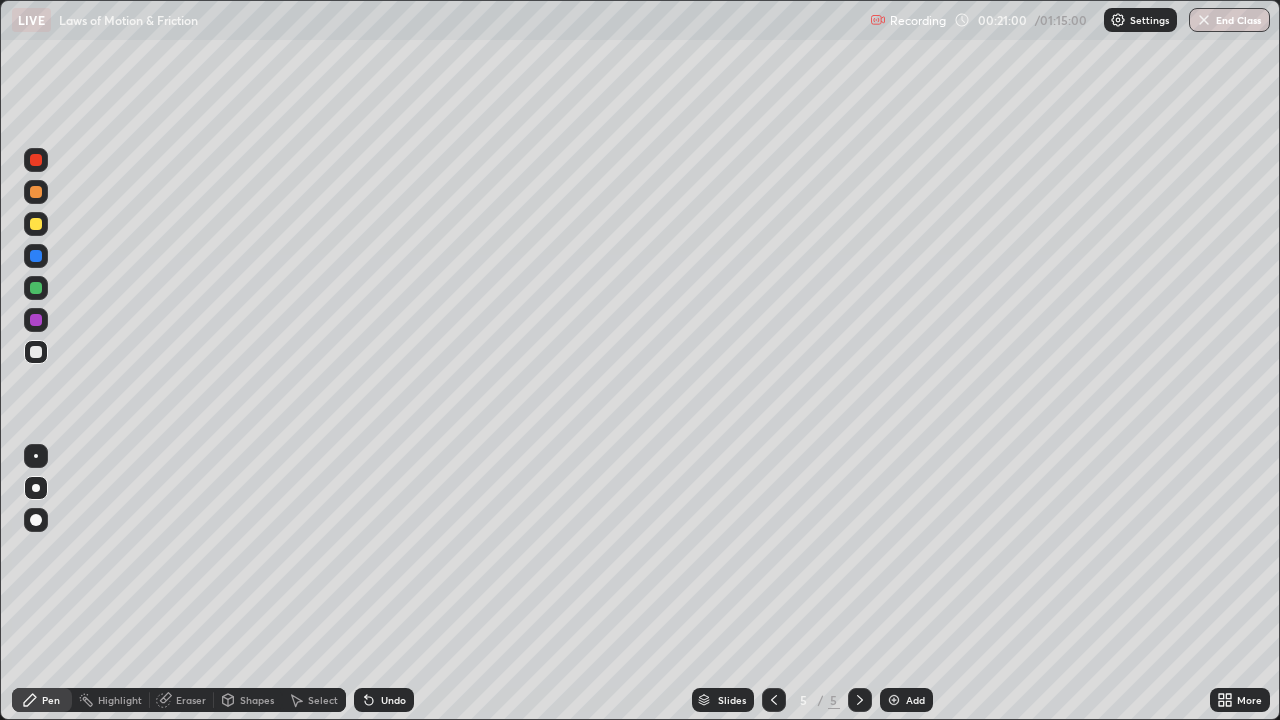 click at bounding box center [36, 224] 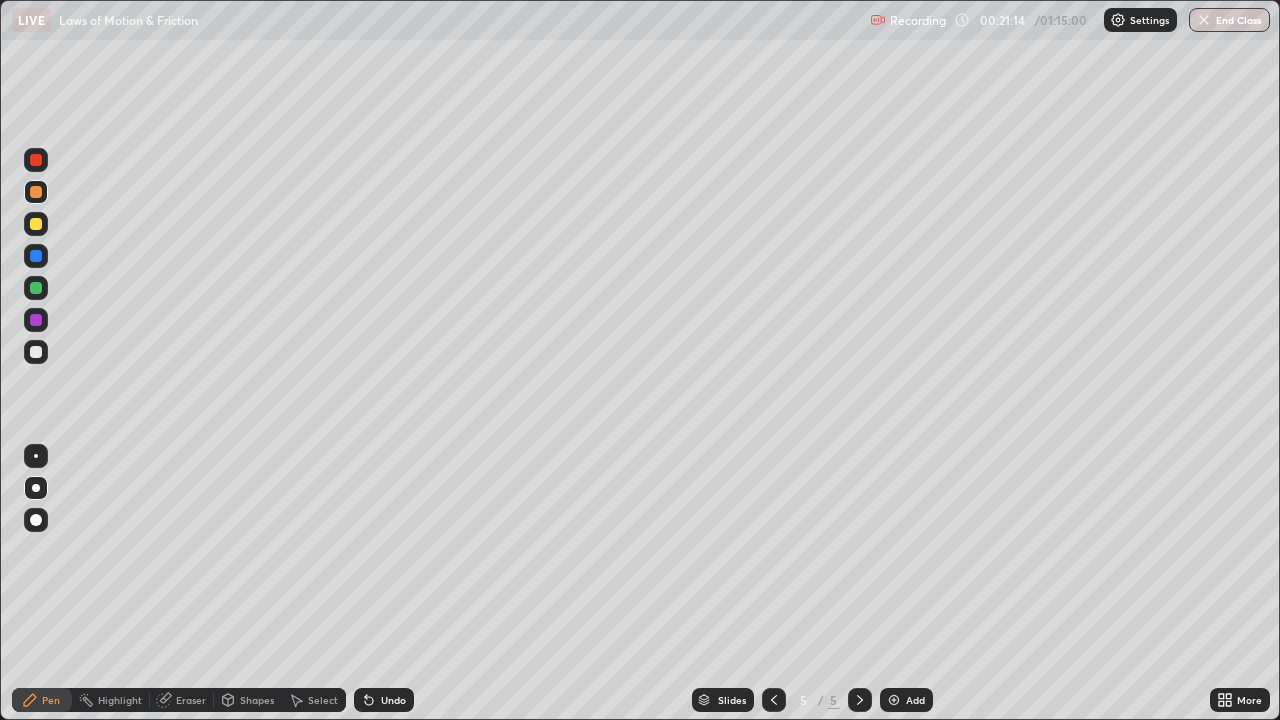 click on "Undo" at bounding box center [393, 700] 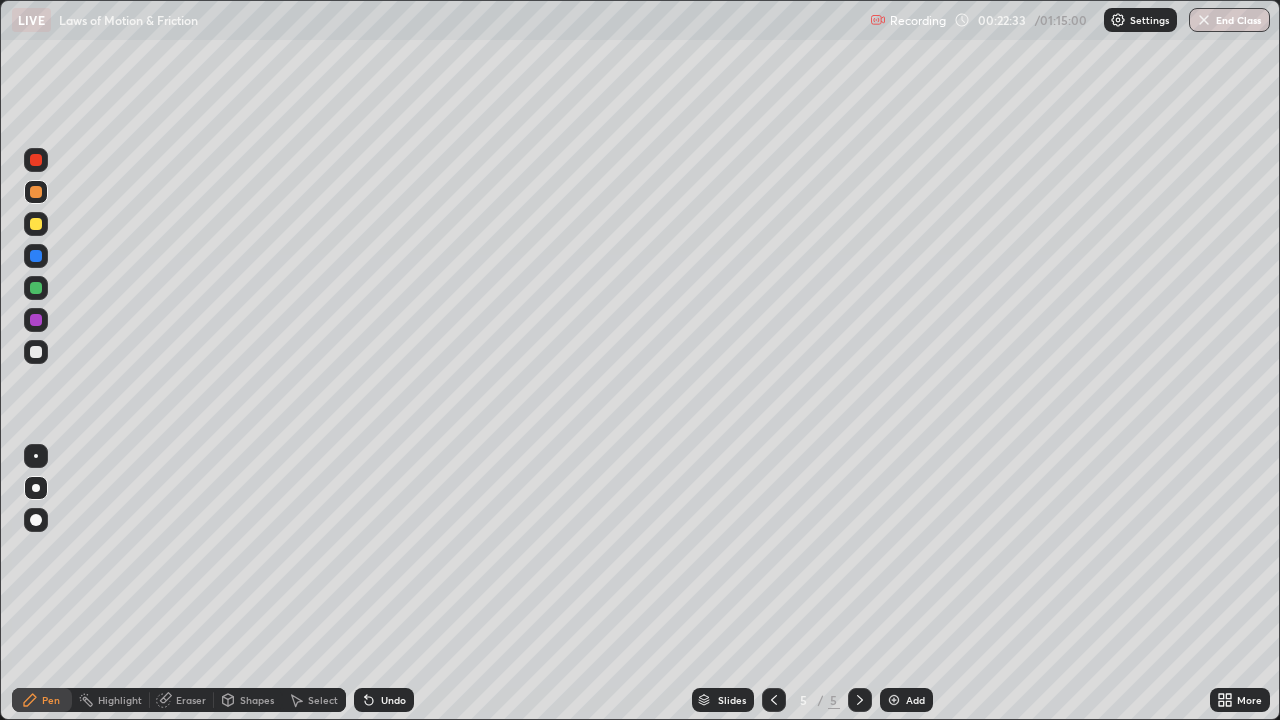click on "Undo" at bounding box center [393, 700] 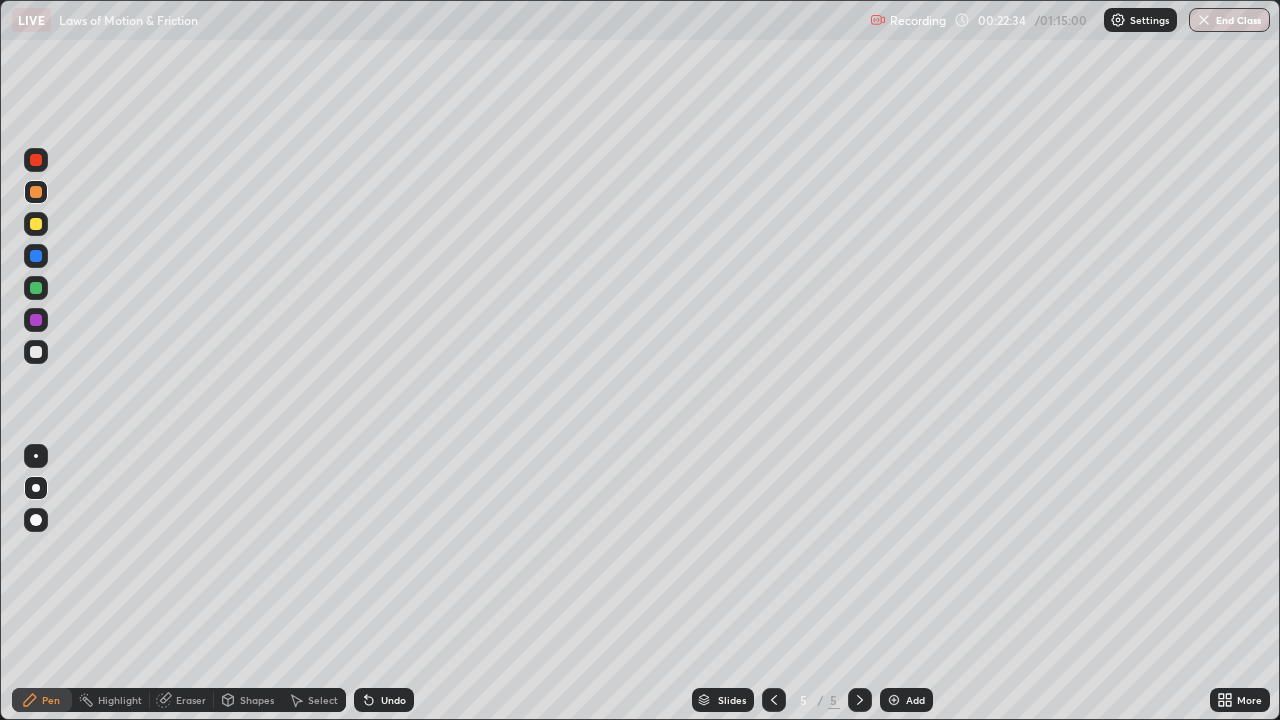 click on "Undo" at bounding box center [393, 700] 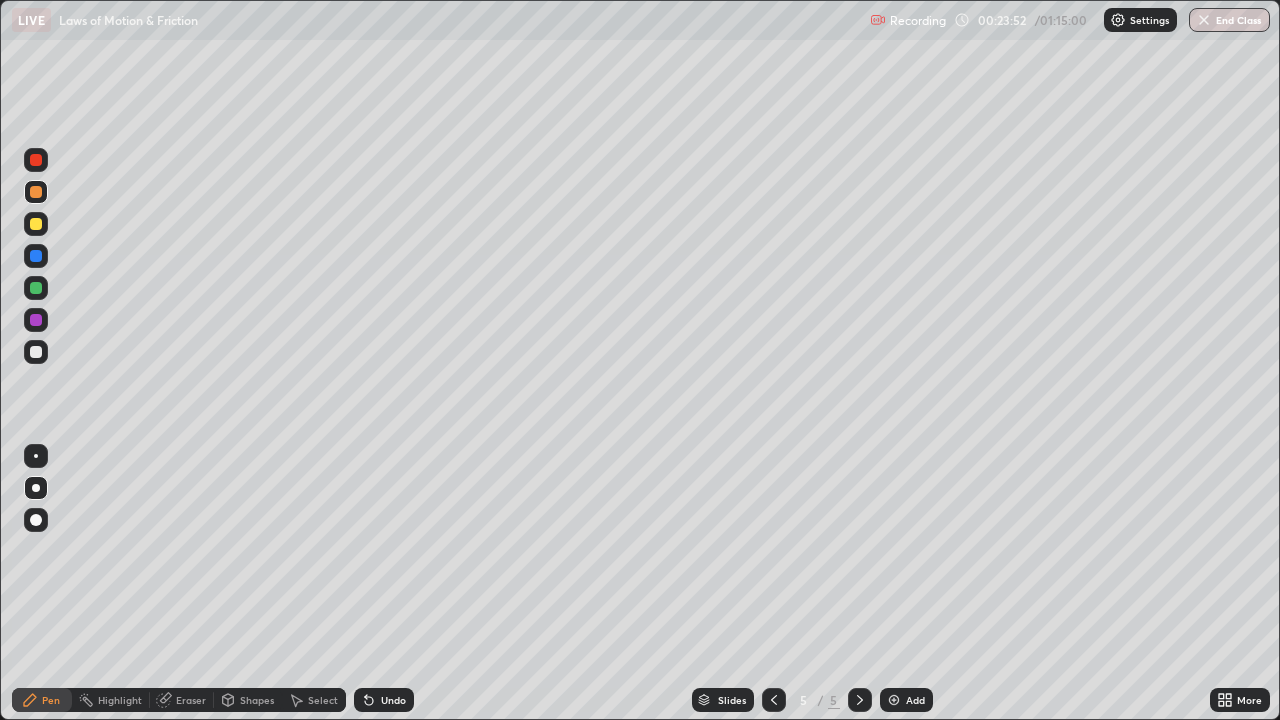 click at bounding box center (36, 352) 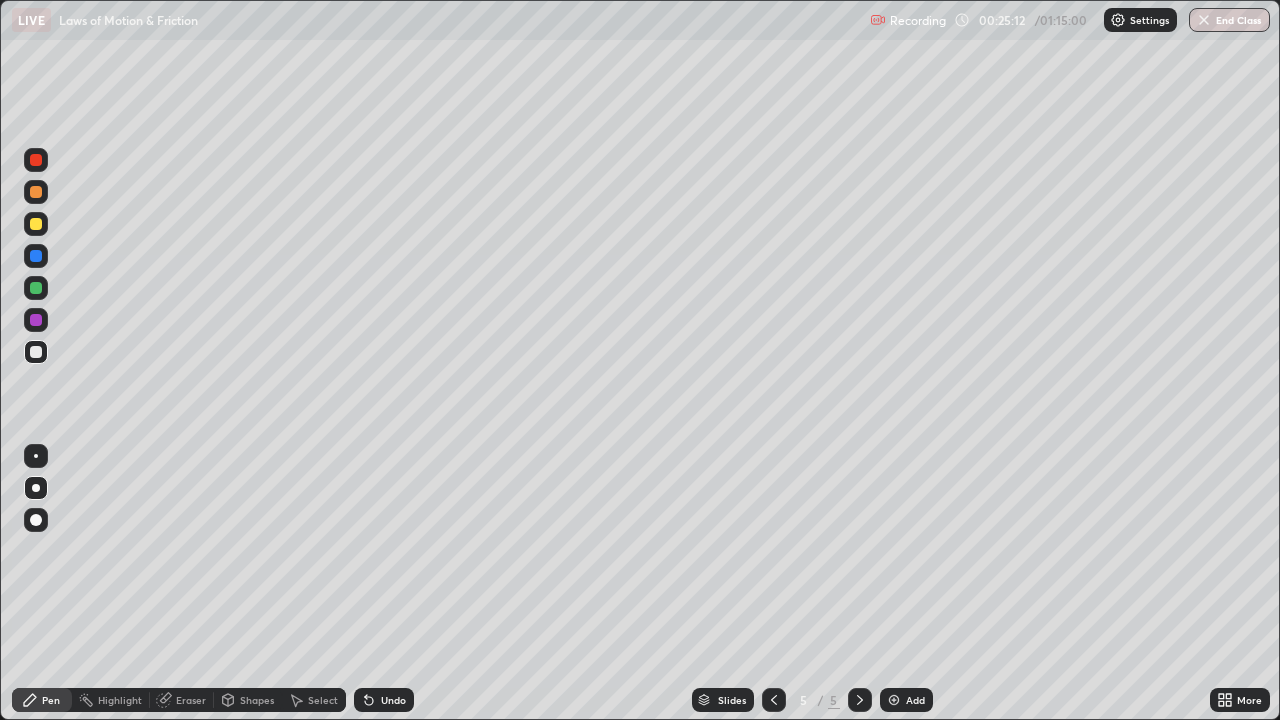 click at bounding box center (36, 224) 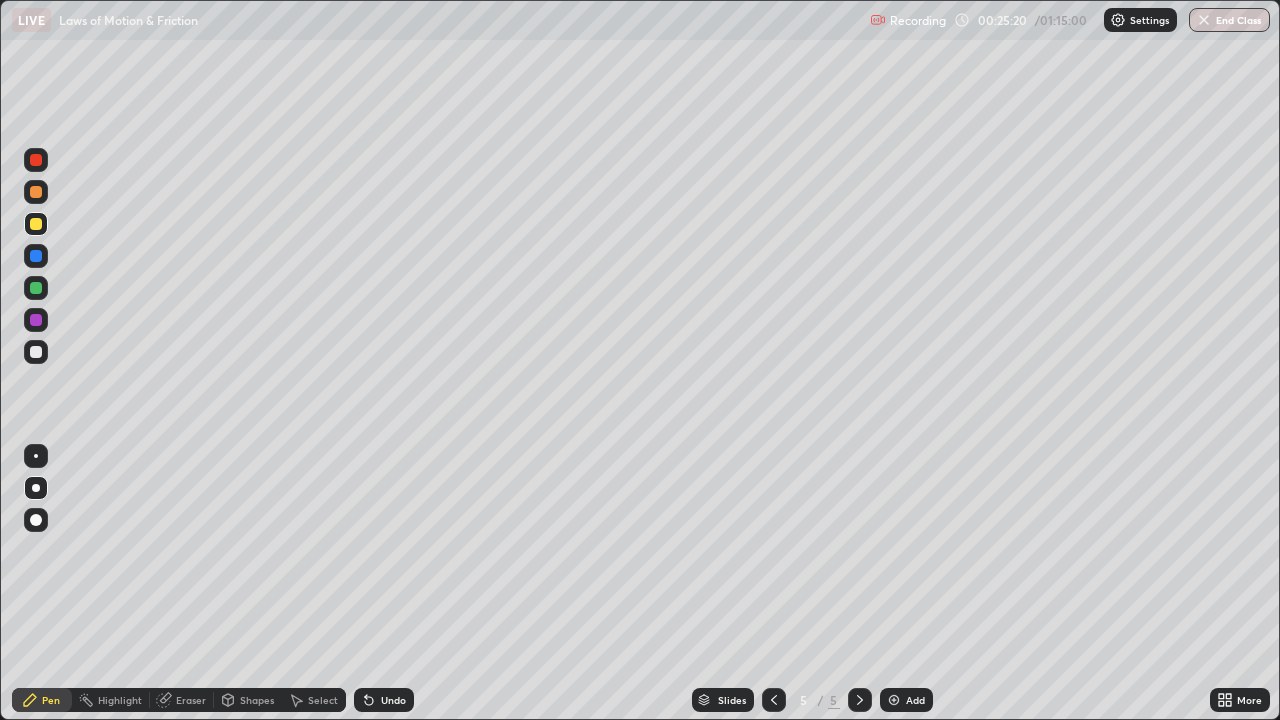 click on "Eraser" at bounding box center (182, 700) 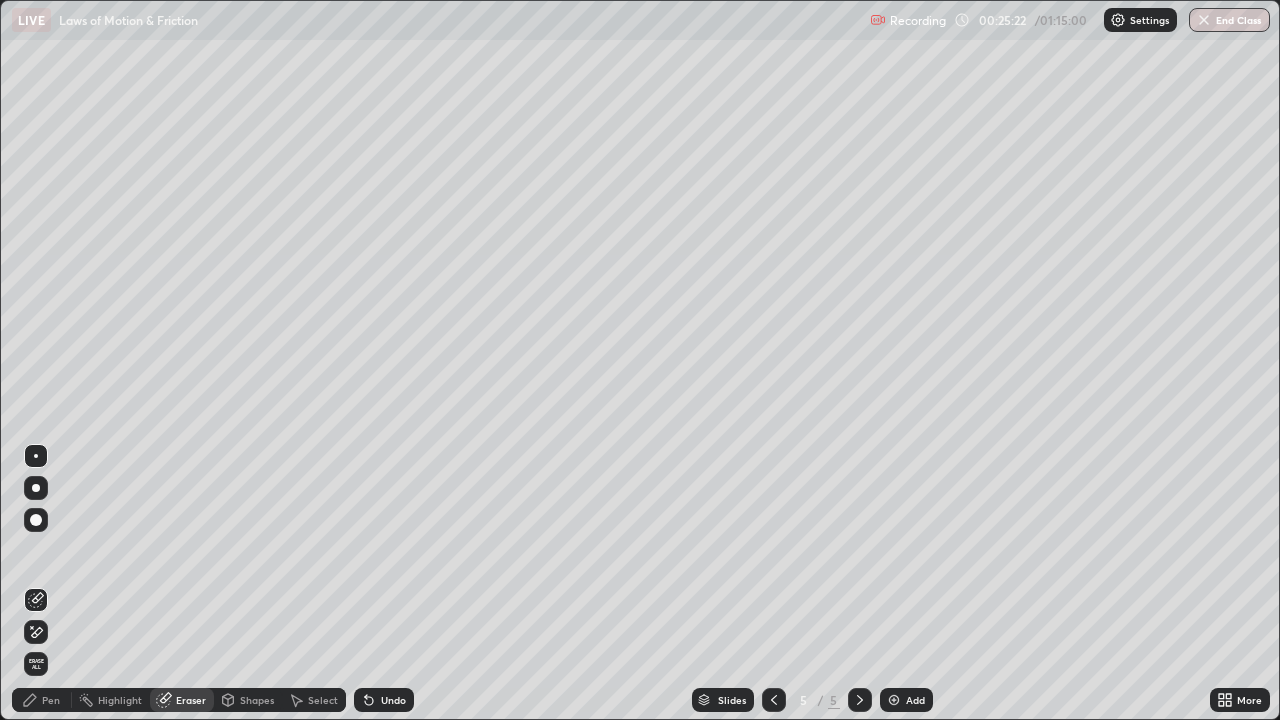 click on "Pen" at bounding box center [42, 700] 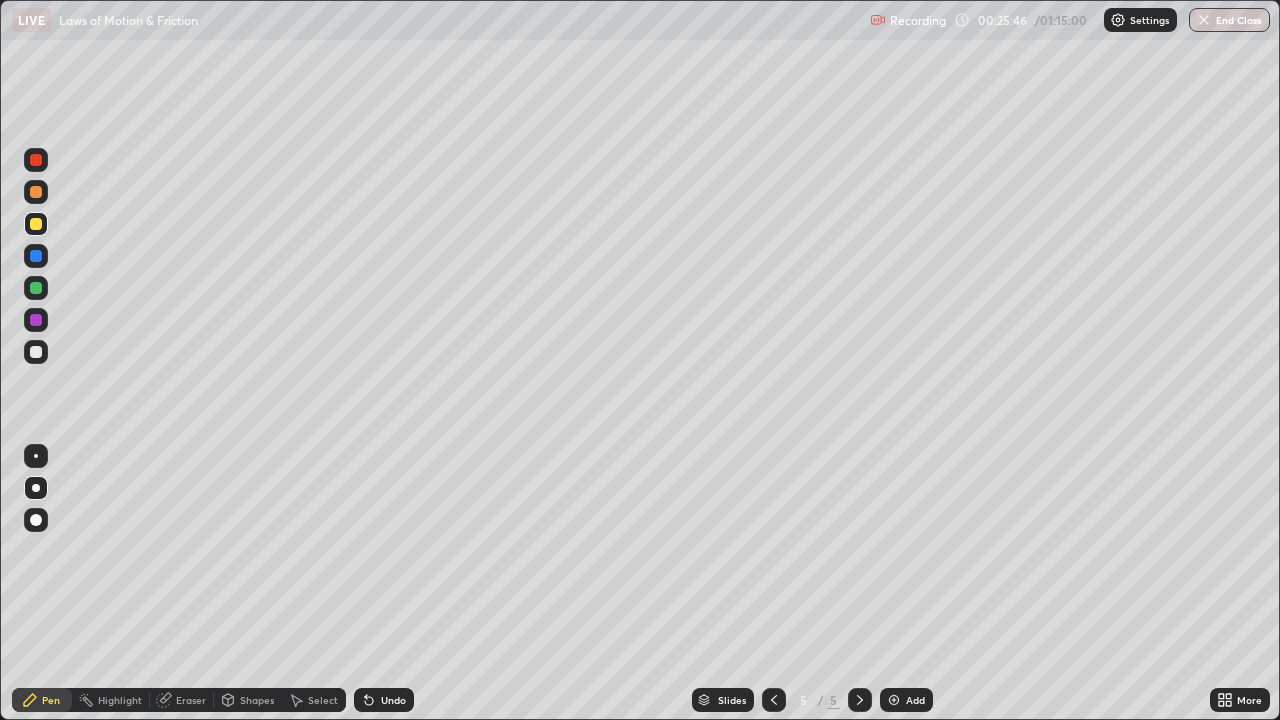 click on "Highlight" at bounding box center (120, 700) 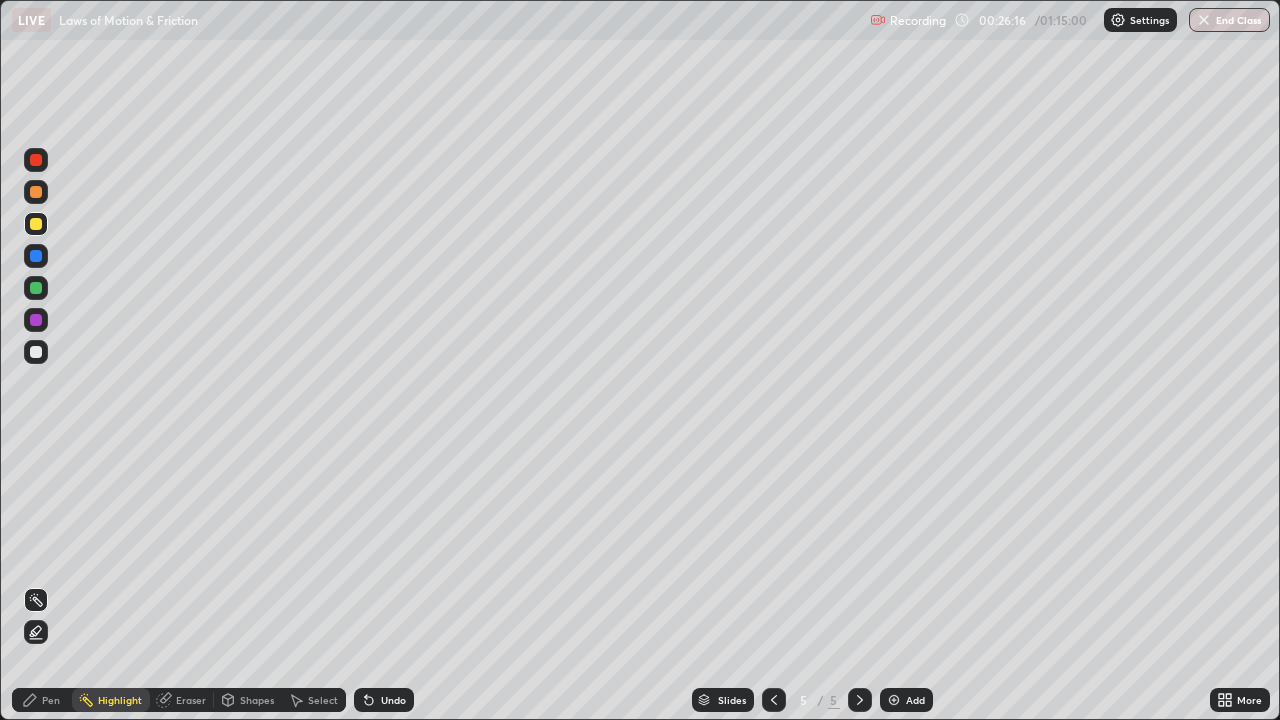 click on "Pen" at bounding box center [51, 700] 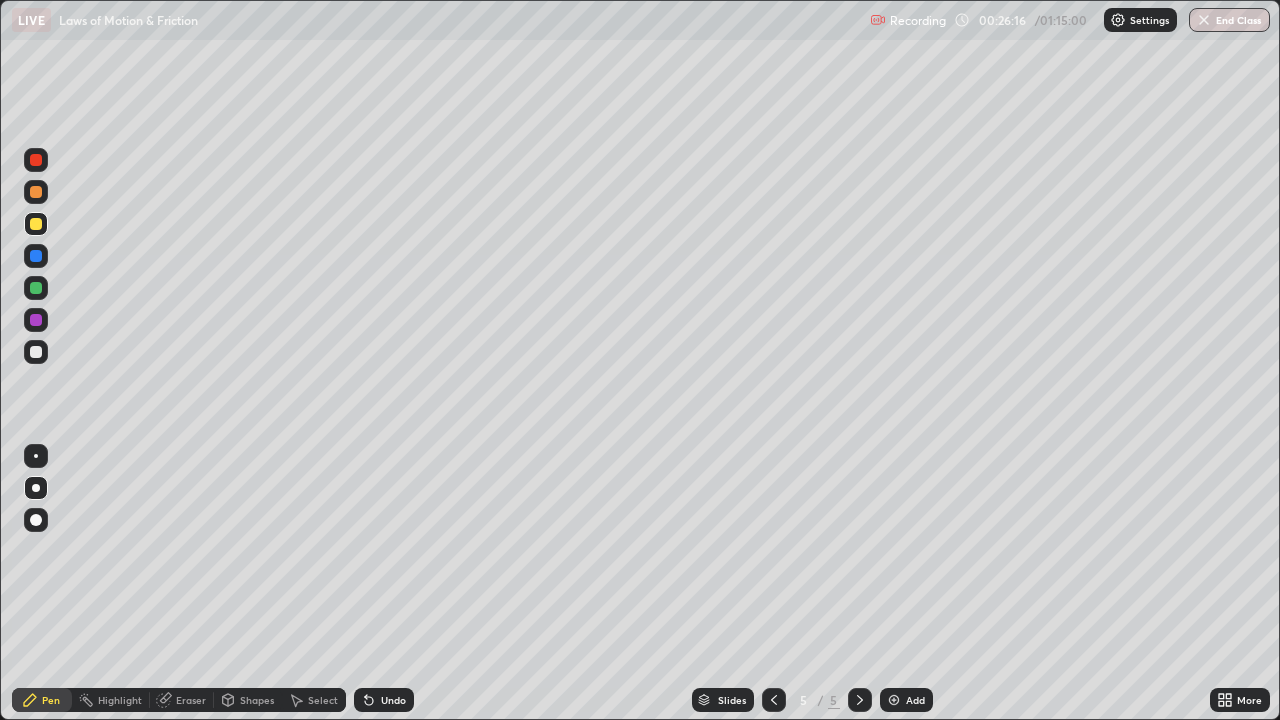 click at bounding box center [36, 320] 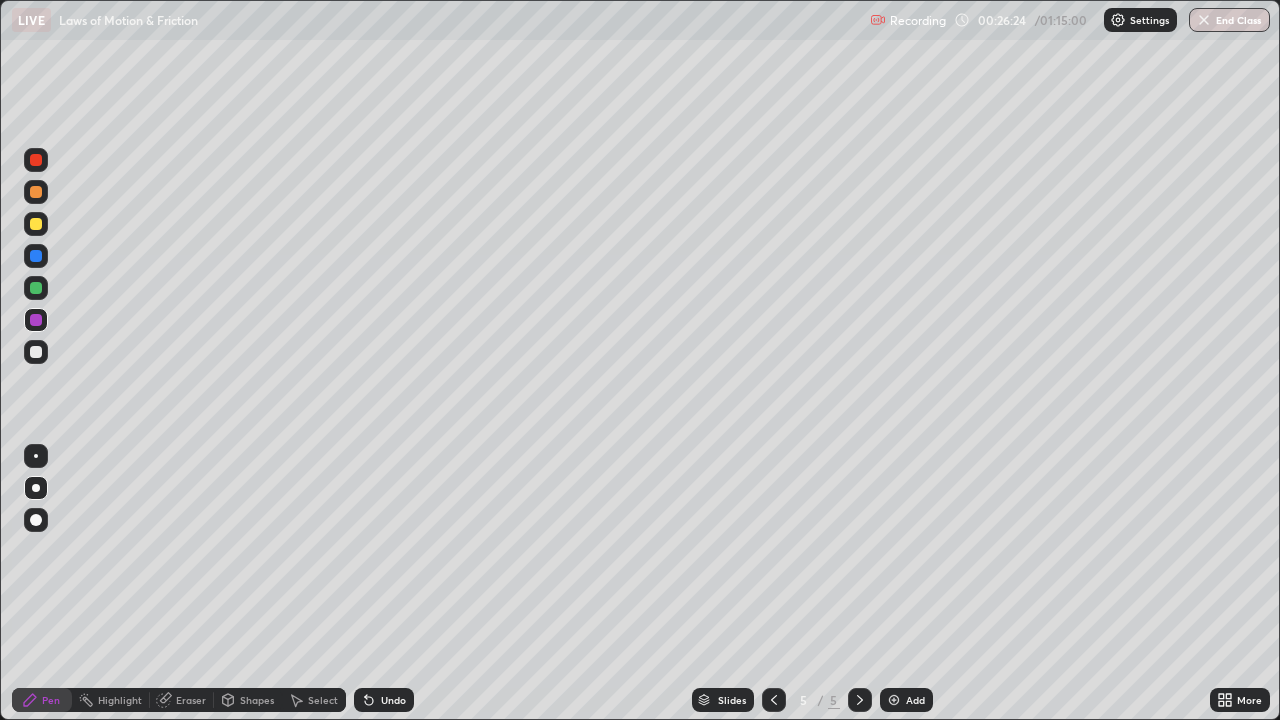 click at bounding box center [36, 288] 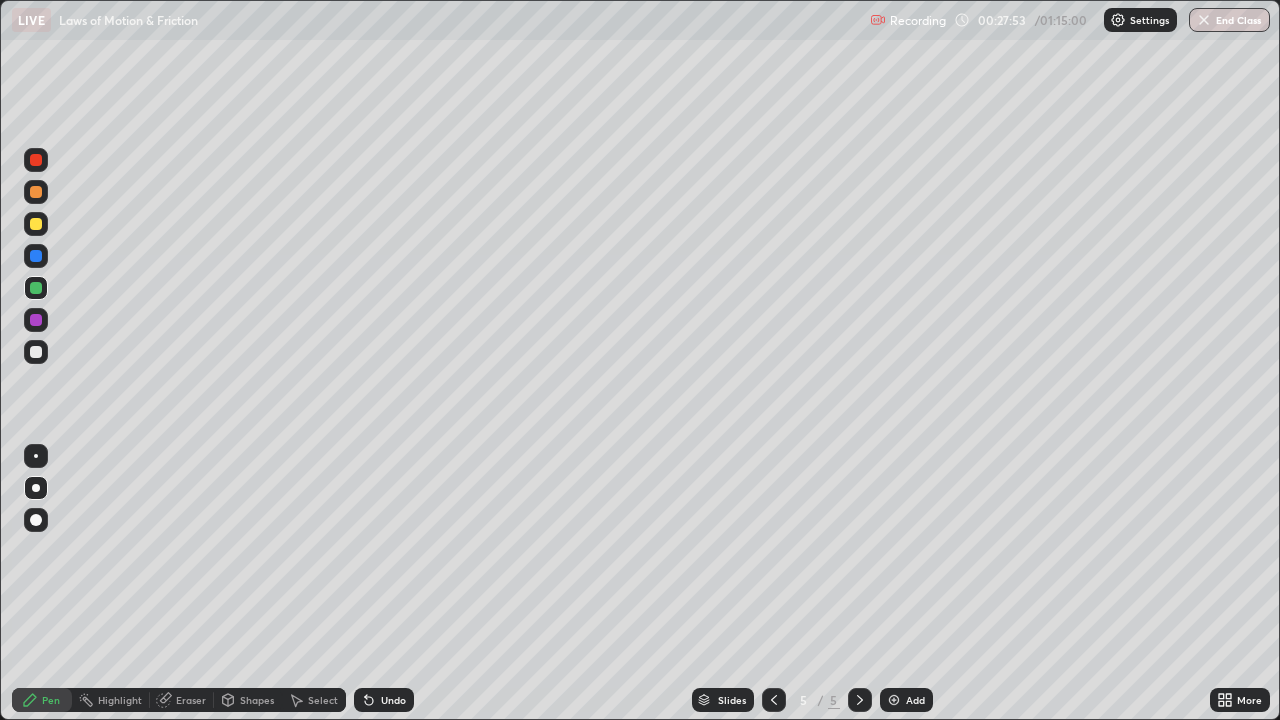click on "Highlight" at bounding box center [120, 700] 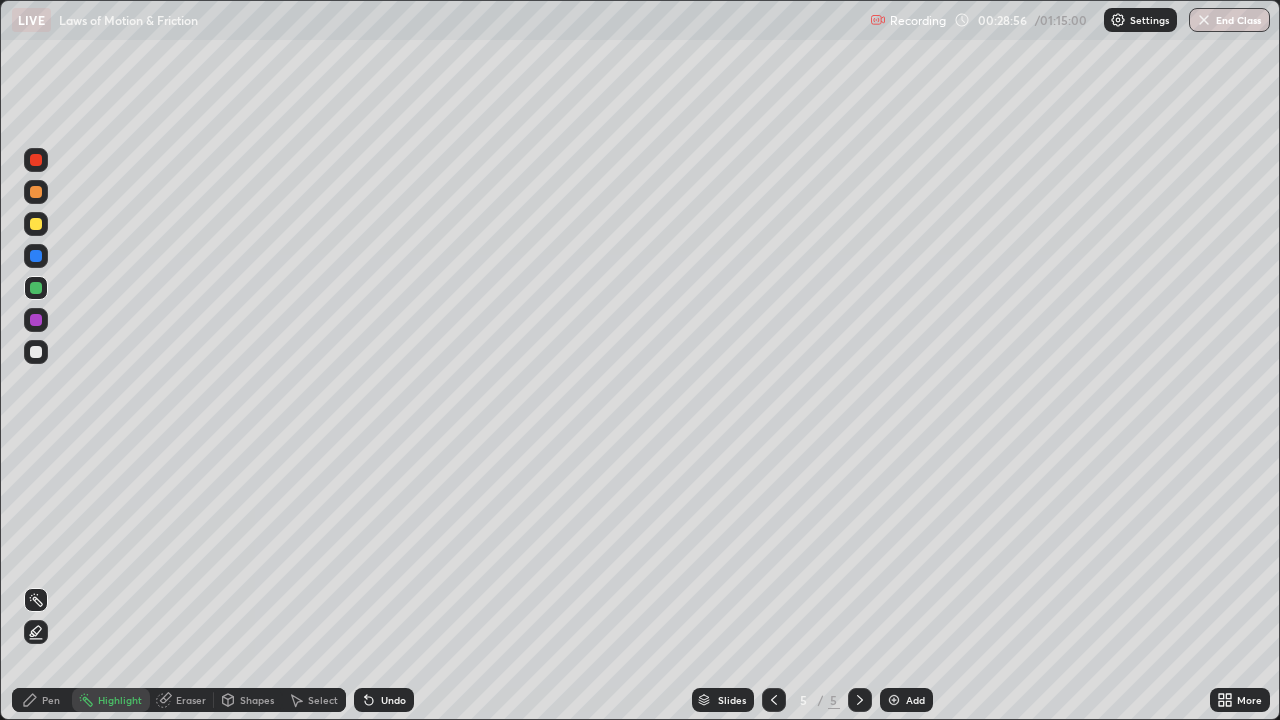 click at bounding box center [894, 700] 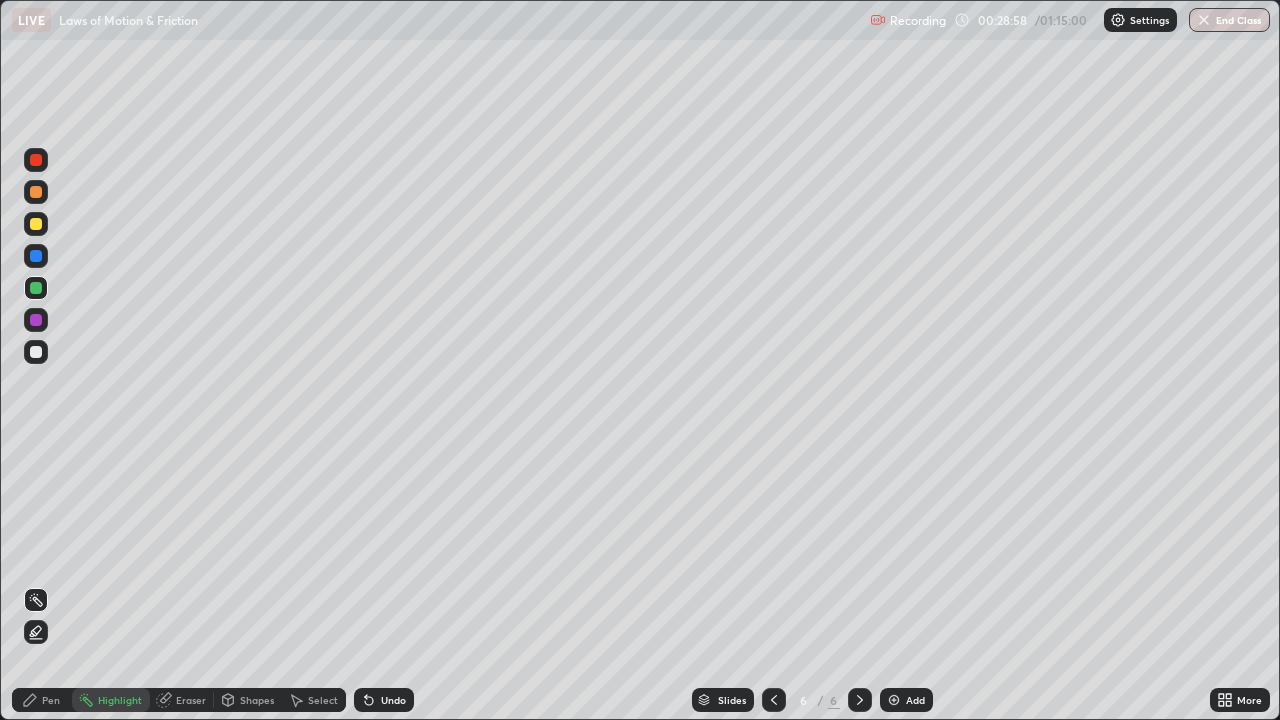 click on "Pen" at bounding box center [42, 700] 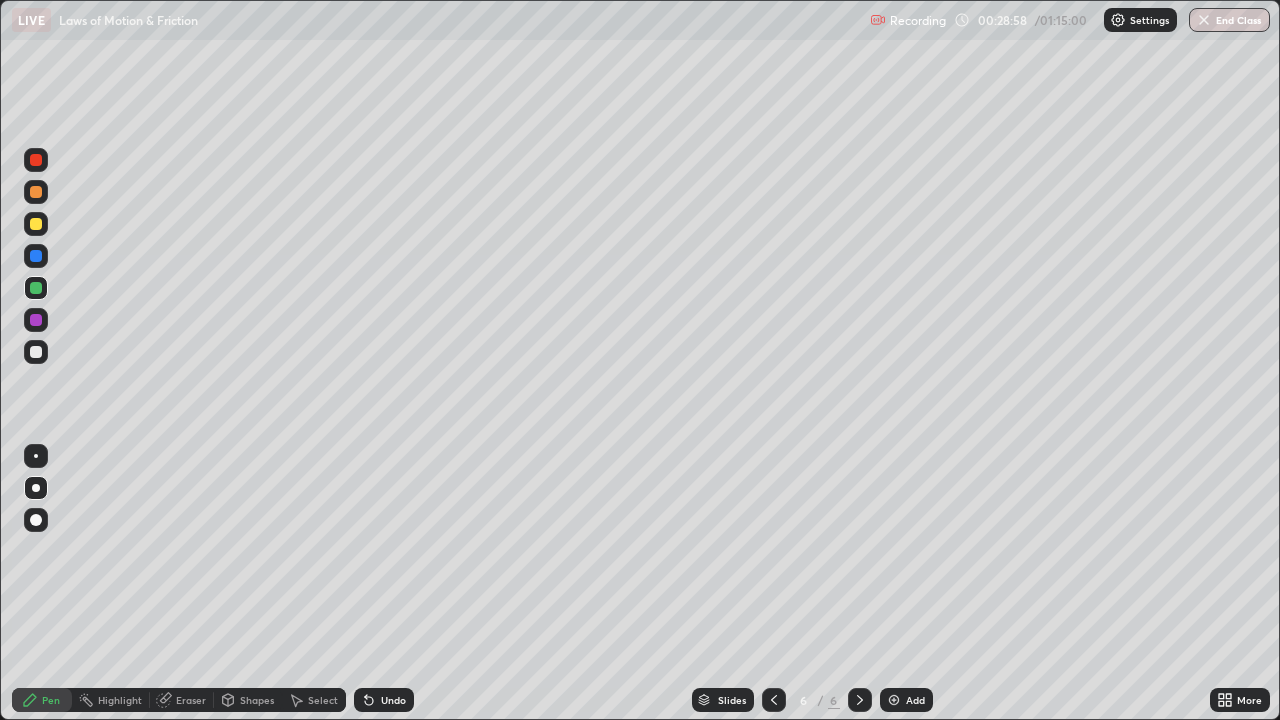 click at bounding box center [36, 352] 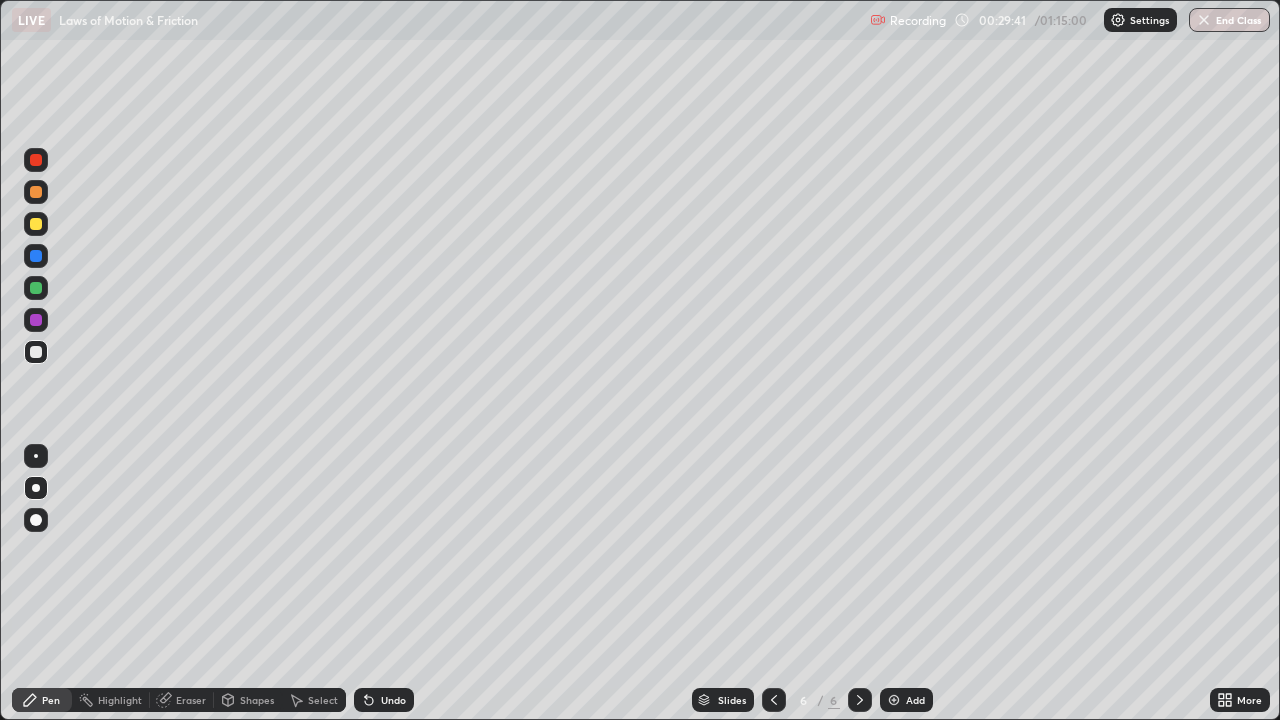 click 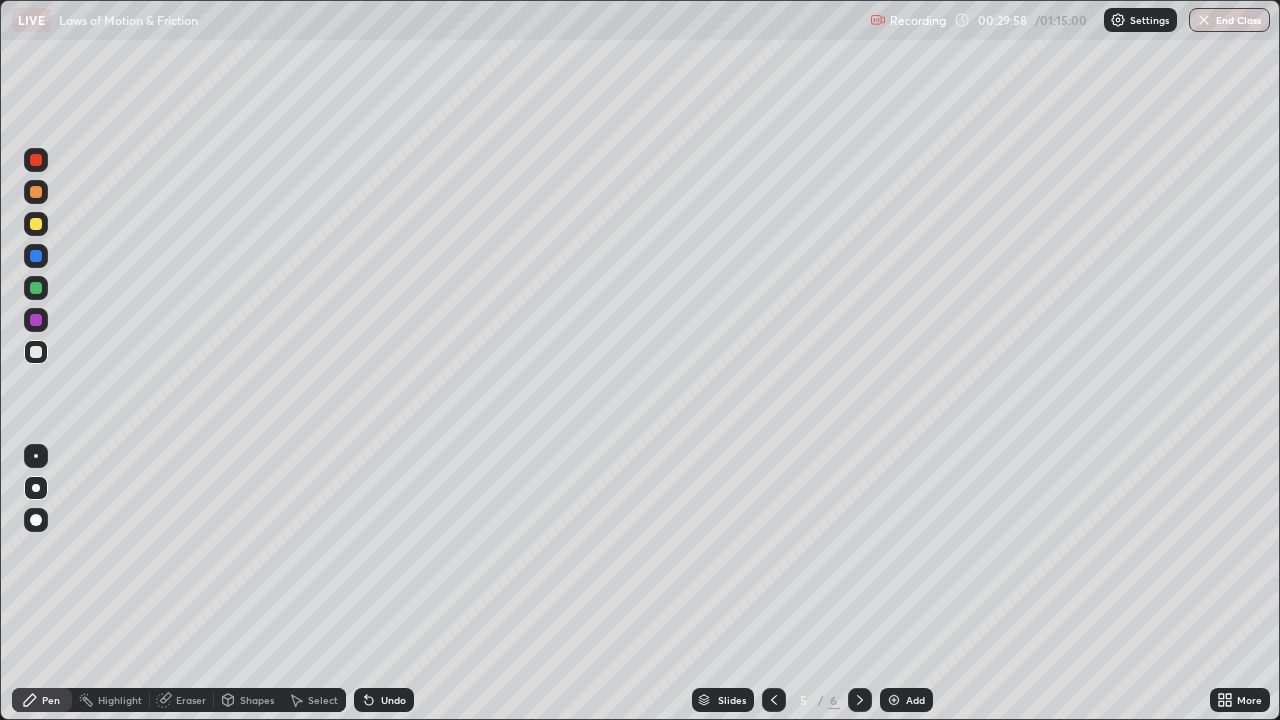 click 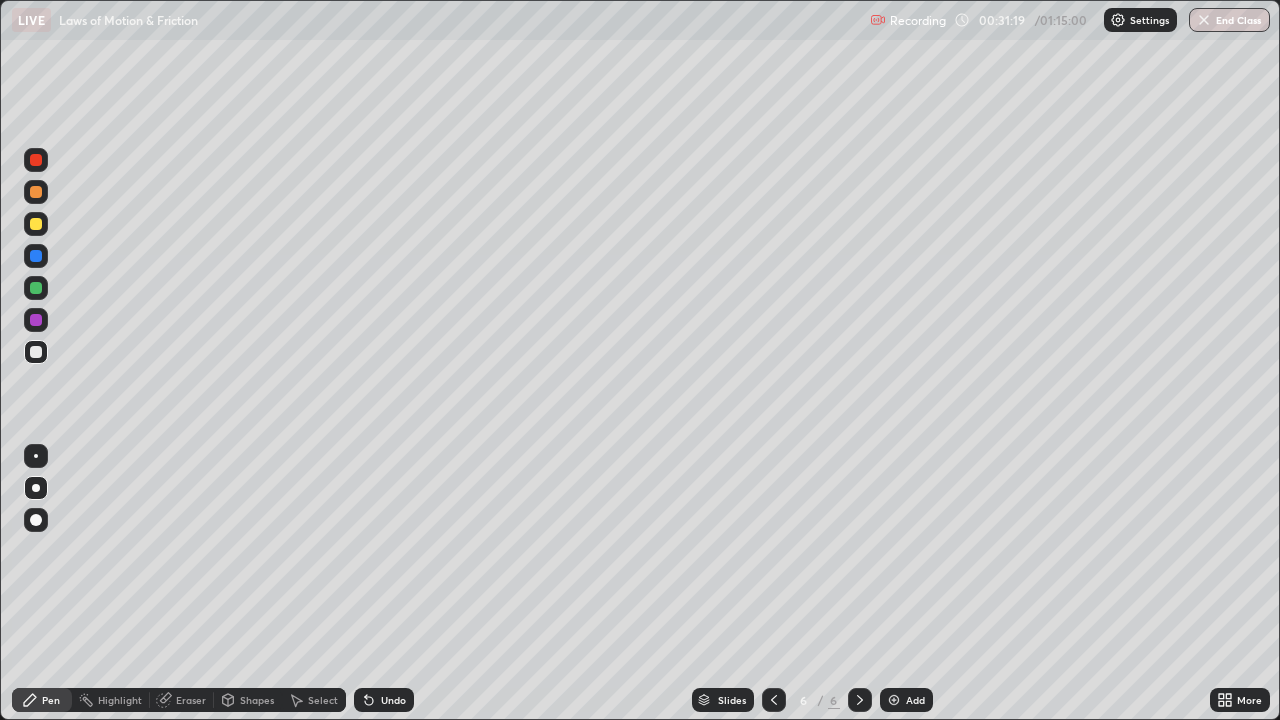 click at bounding box center [36, 224] 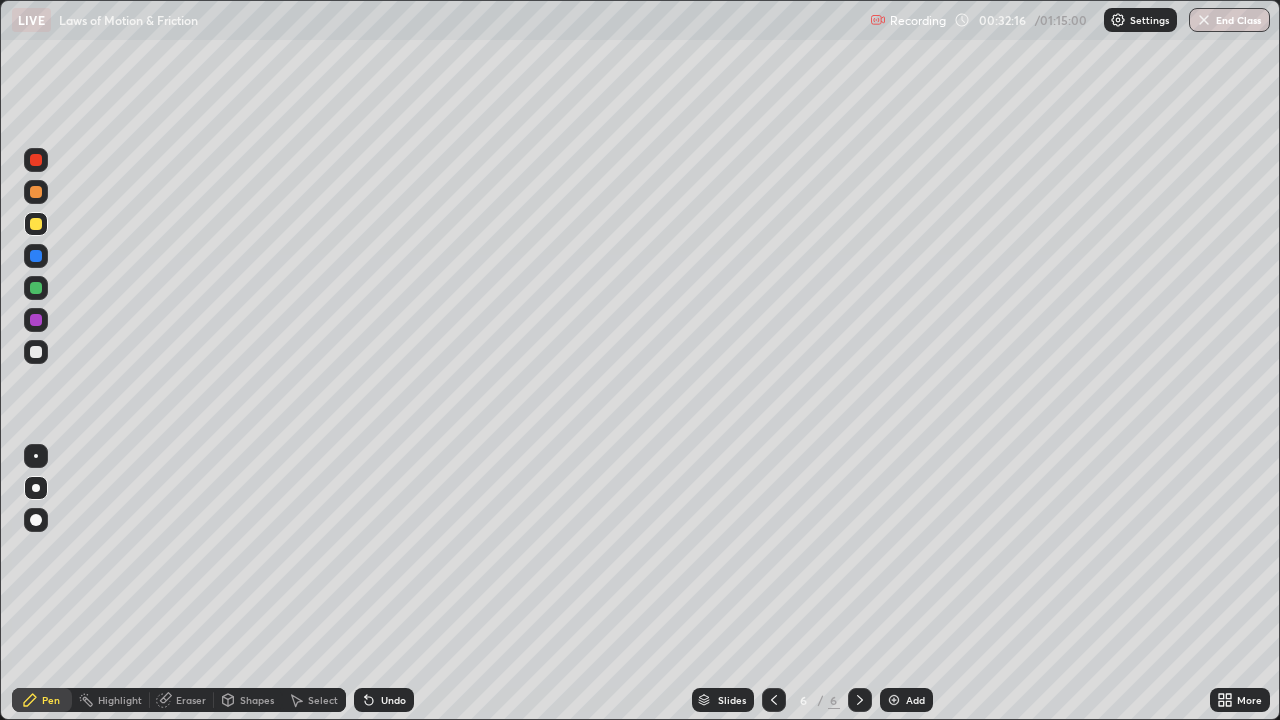 click 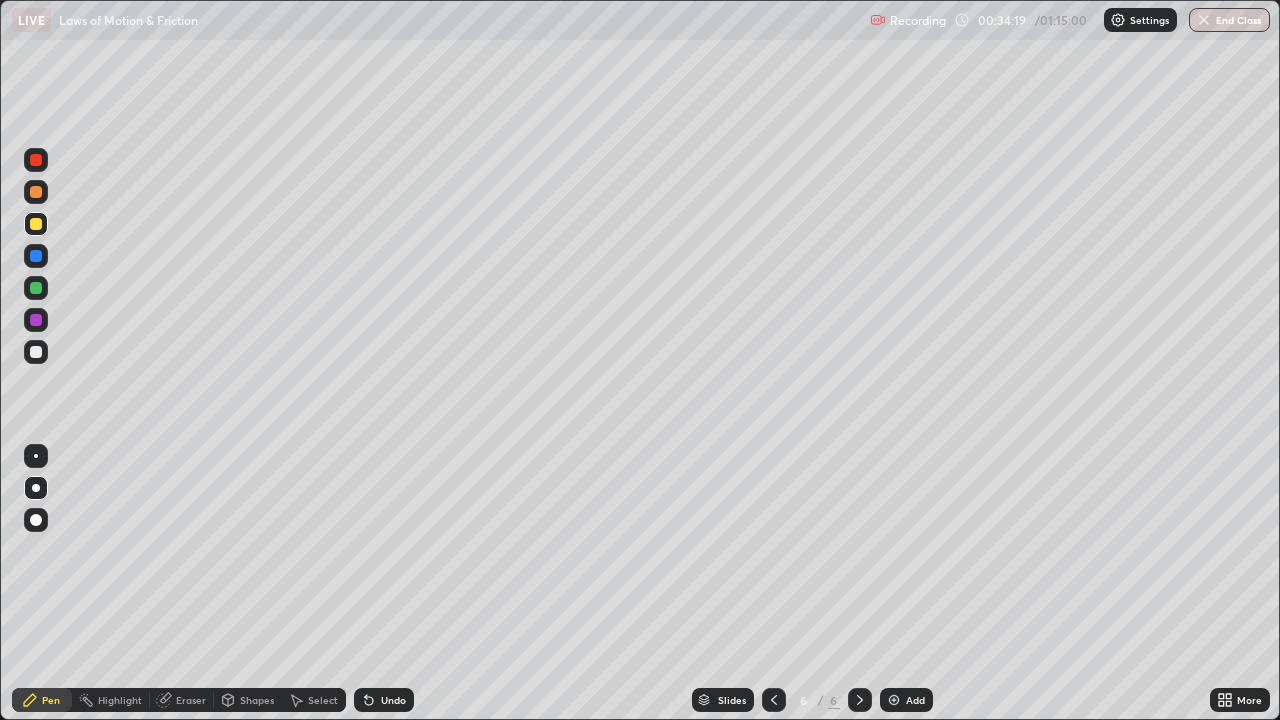 click 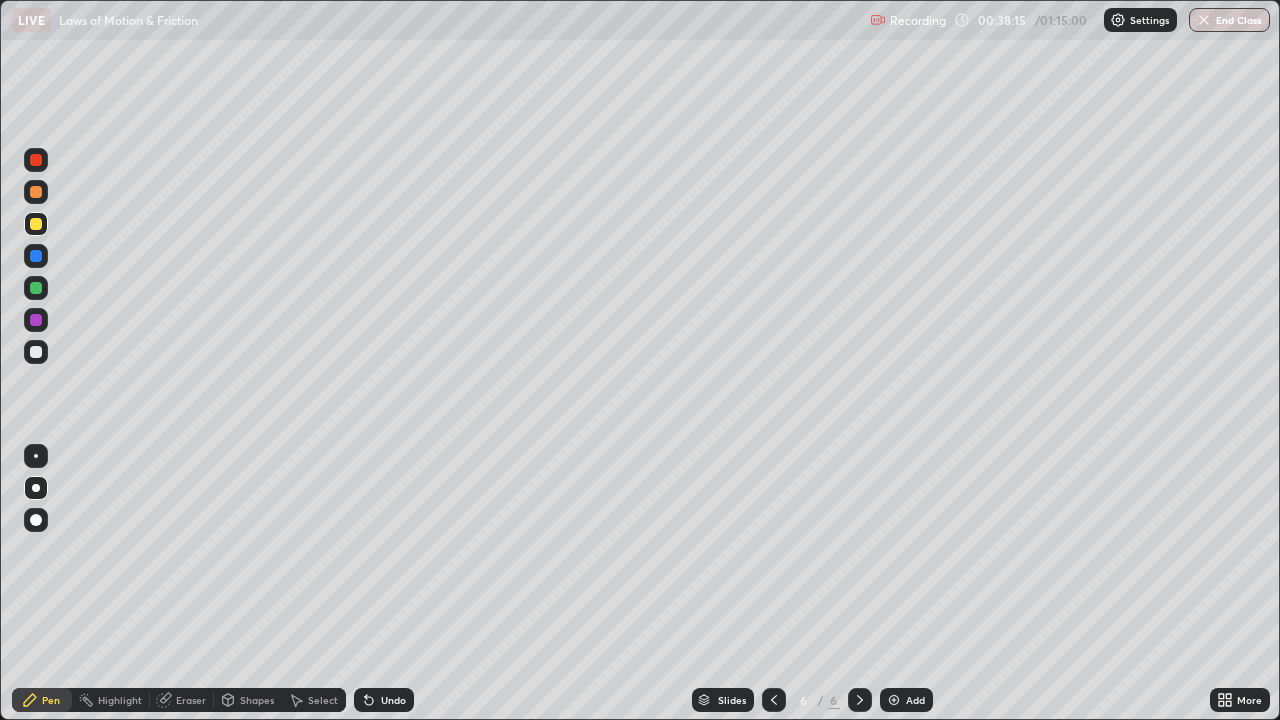 click at bounding box center (36, 320) 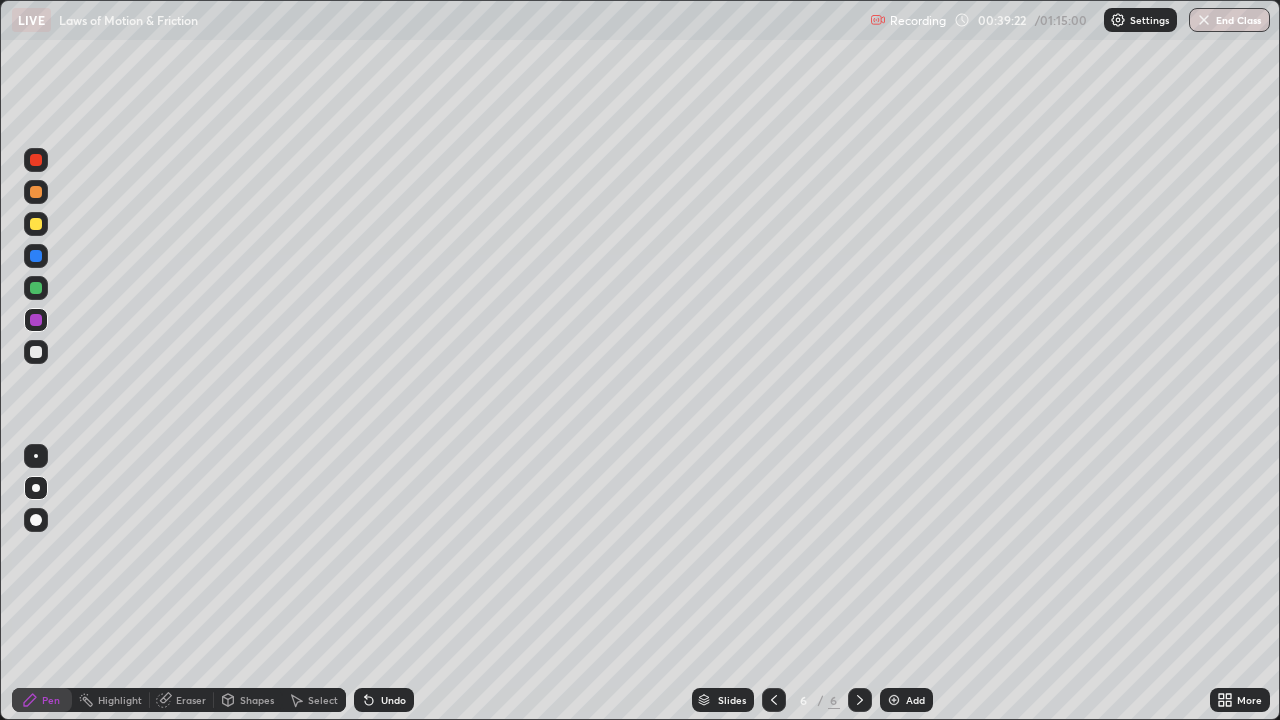 click at bounding box center (894, 700) 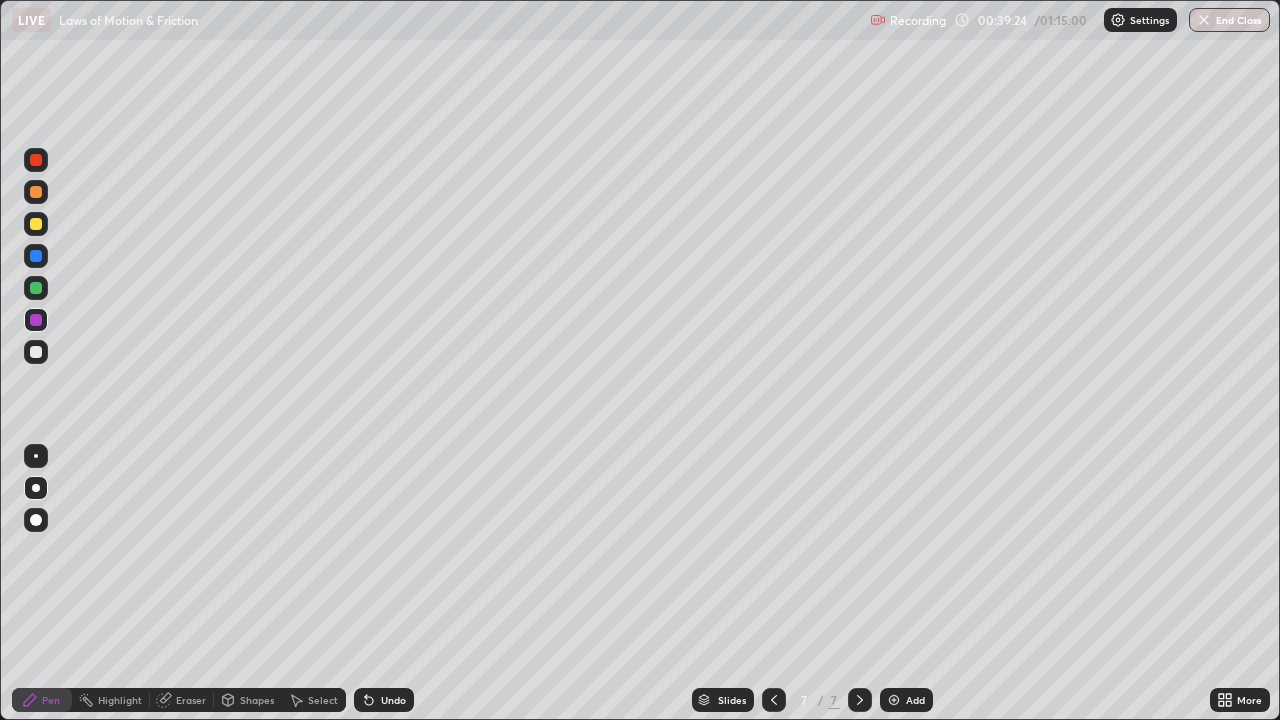 click at bounding box center [36, 352] 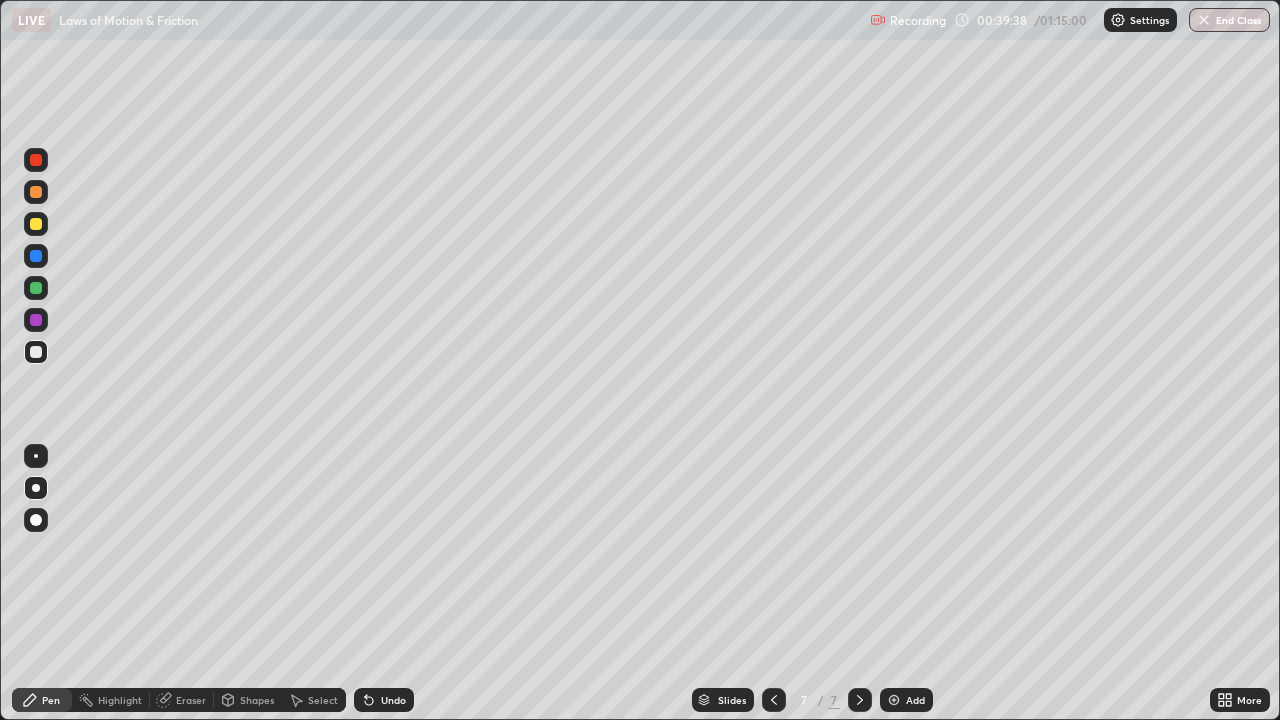 click at bounding box center (36, 288) 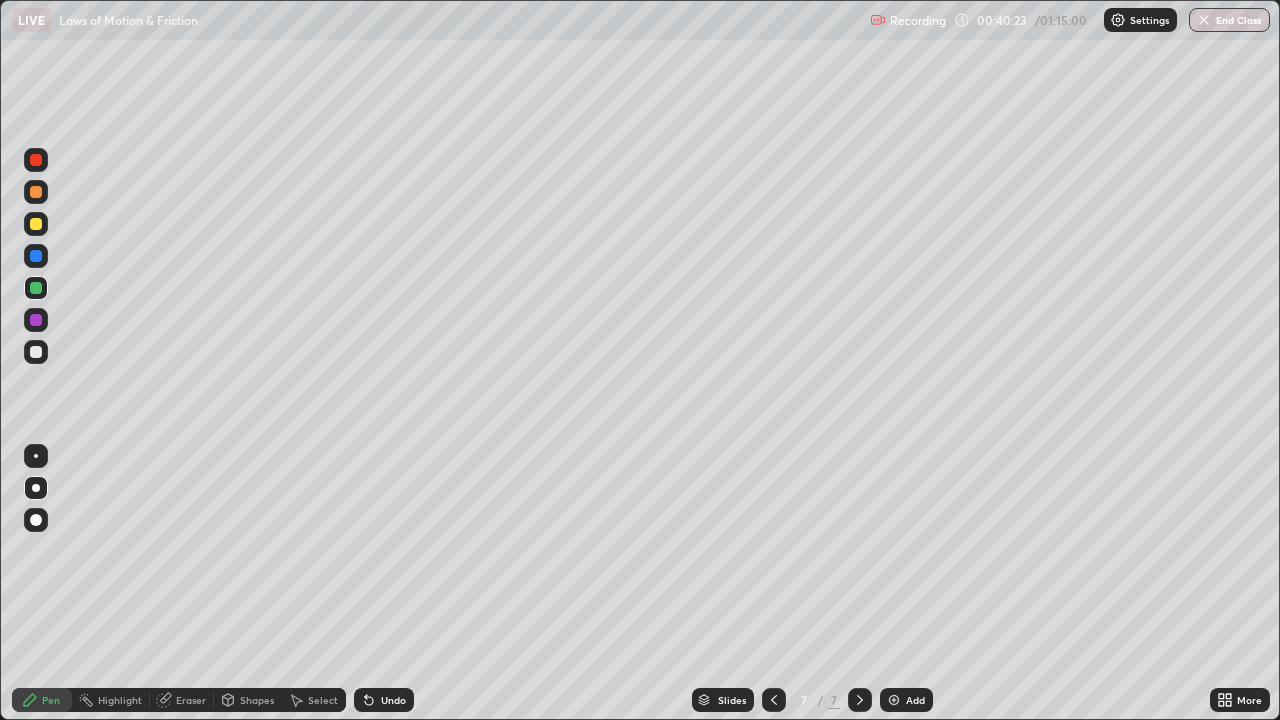 click at bounding box center (36, 352) 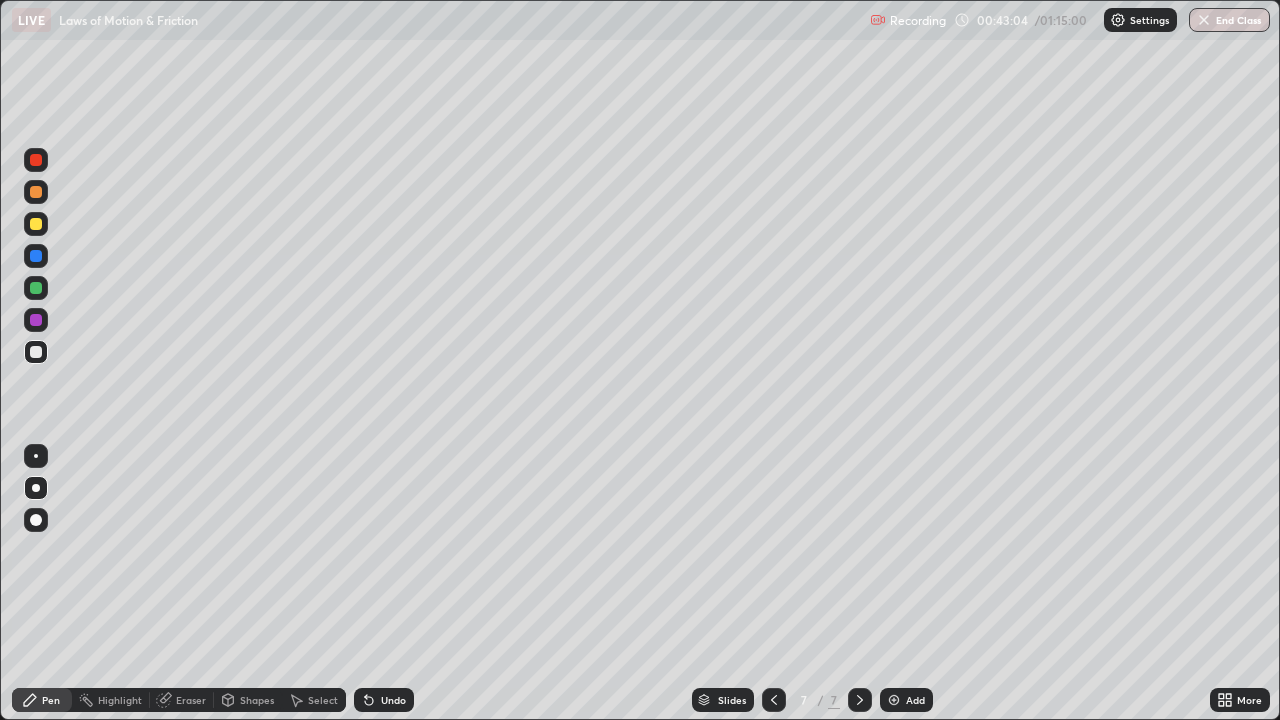 click at bounding box center (36, 256) 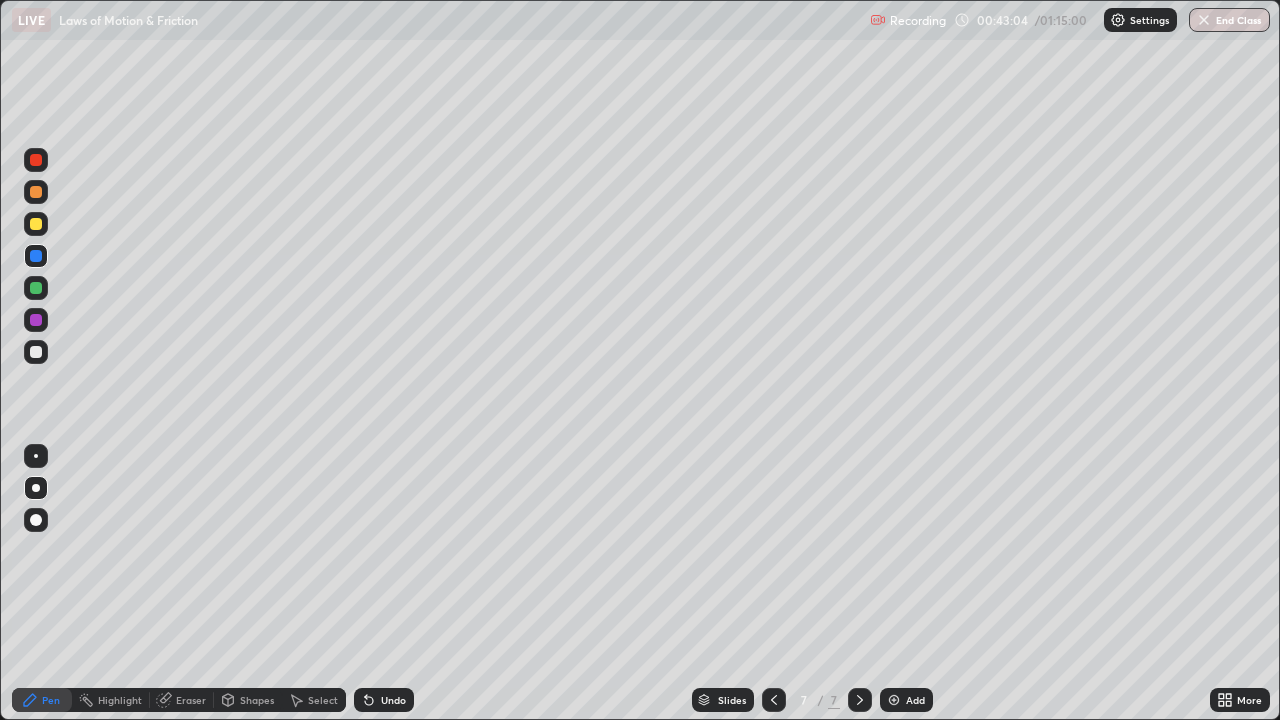 click at bounding box center [36, 224] 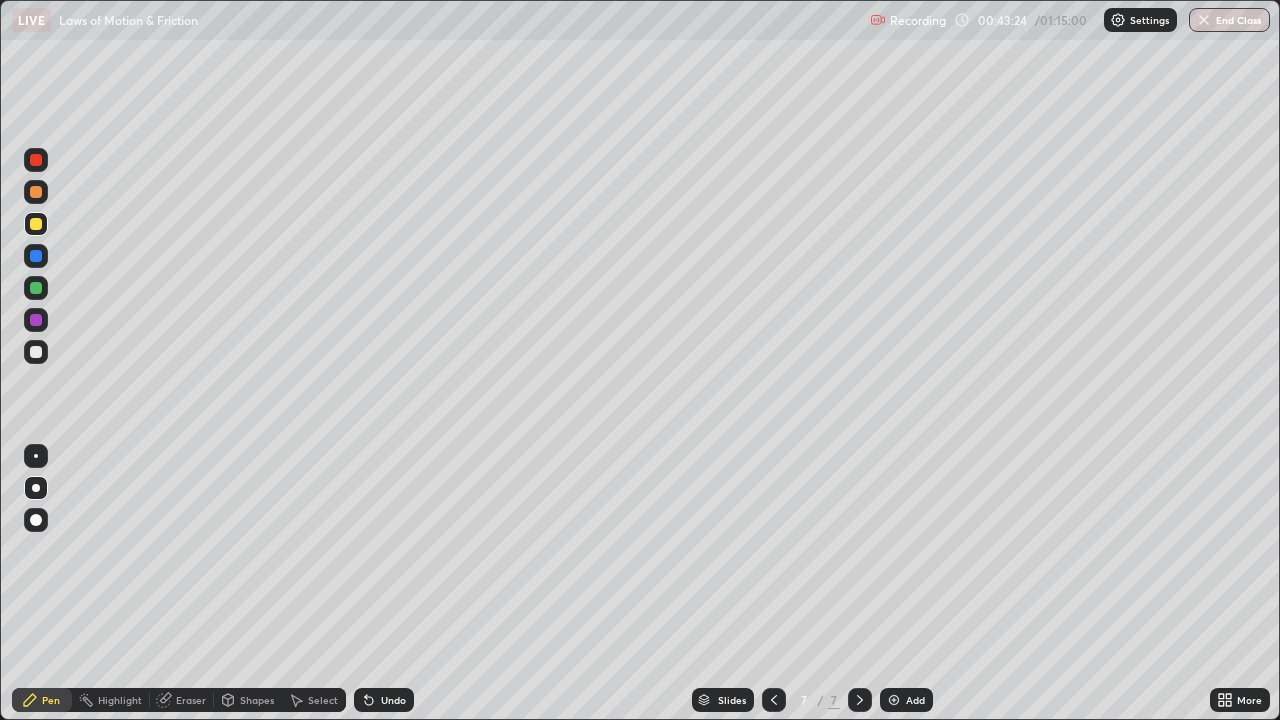 click on "Undo" at bounding box center [393, 700] 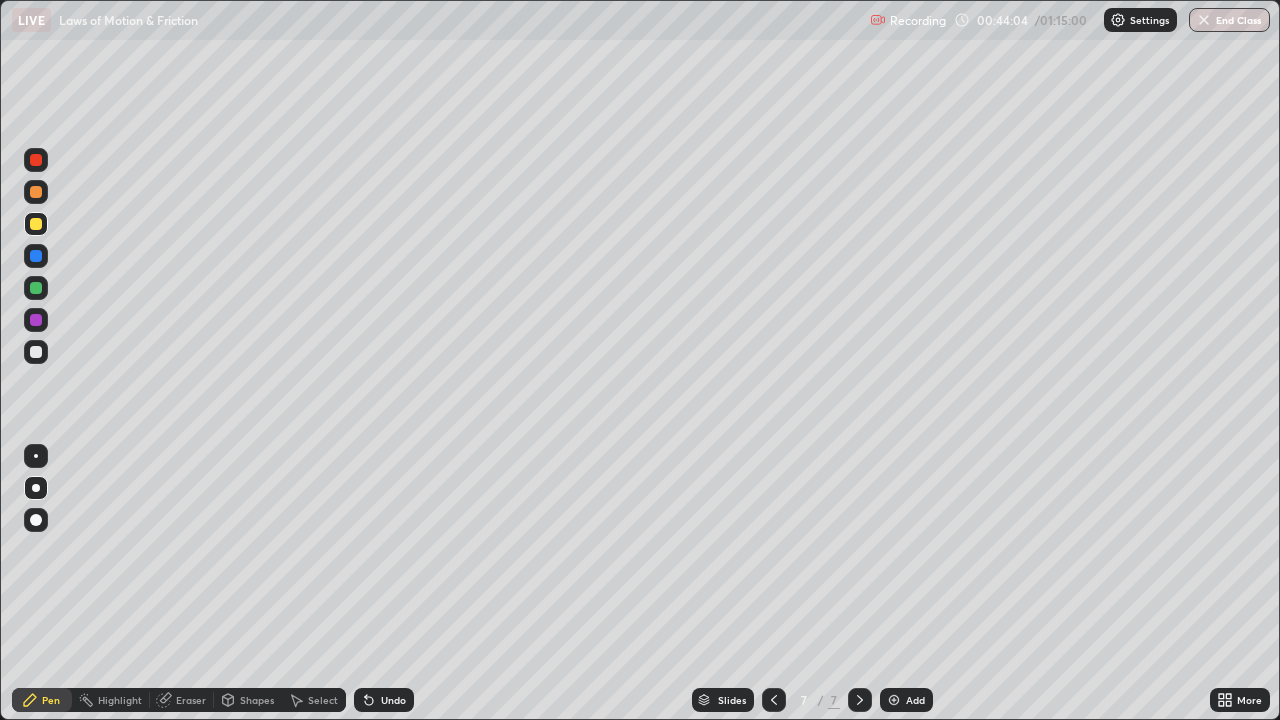 click on "Undo" at bounding box center (393, 700) 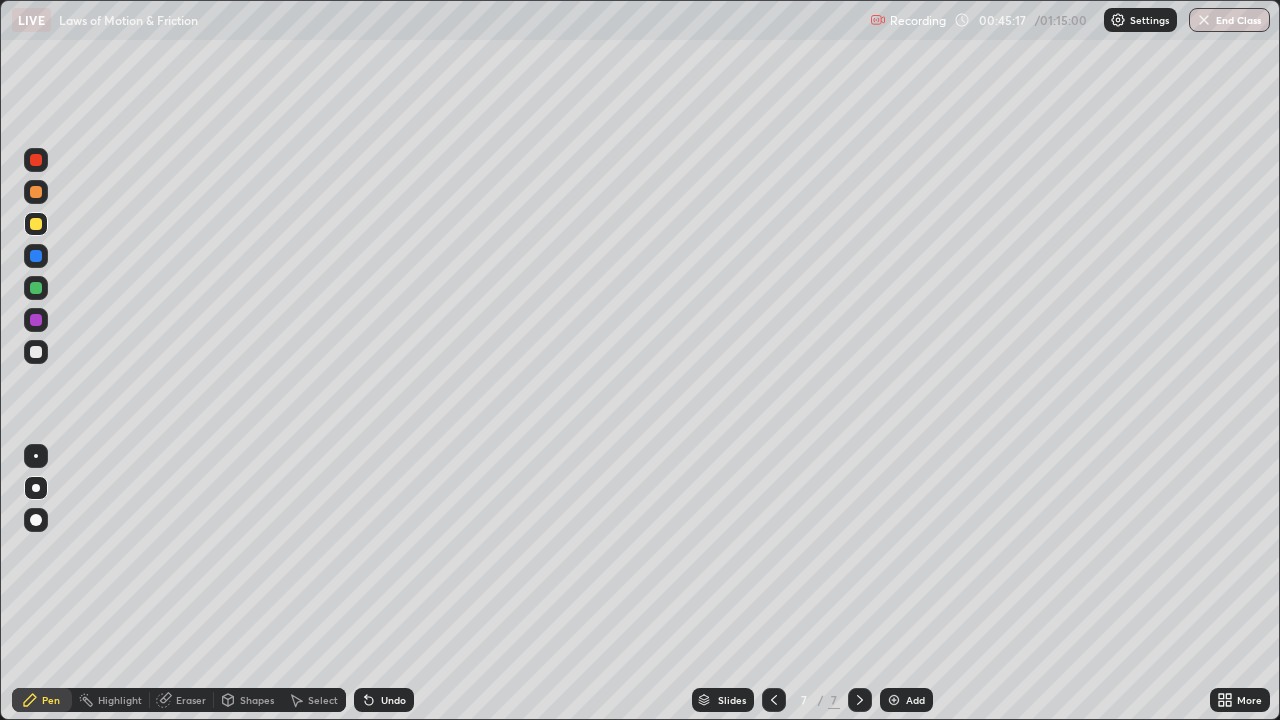 click on "Add" at bounding box center [906, 700] 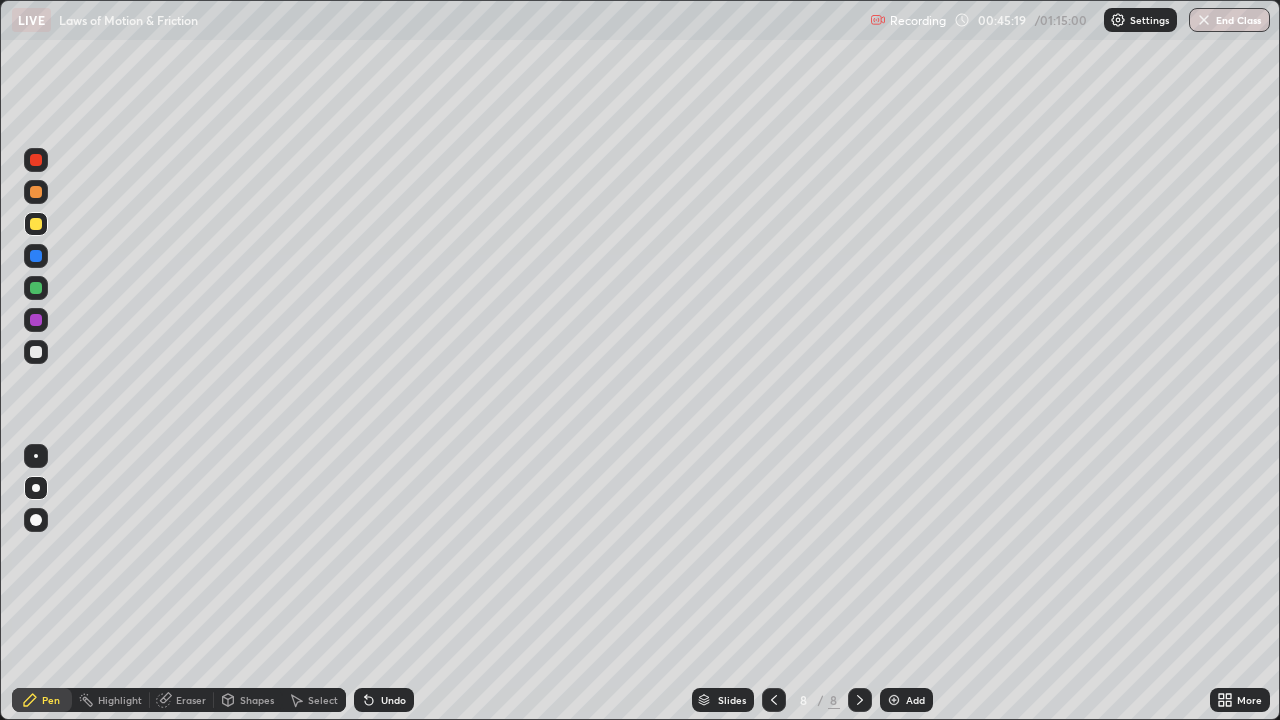 click at bounding box center [36, 352] 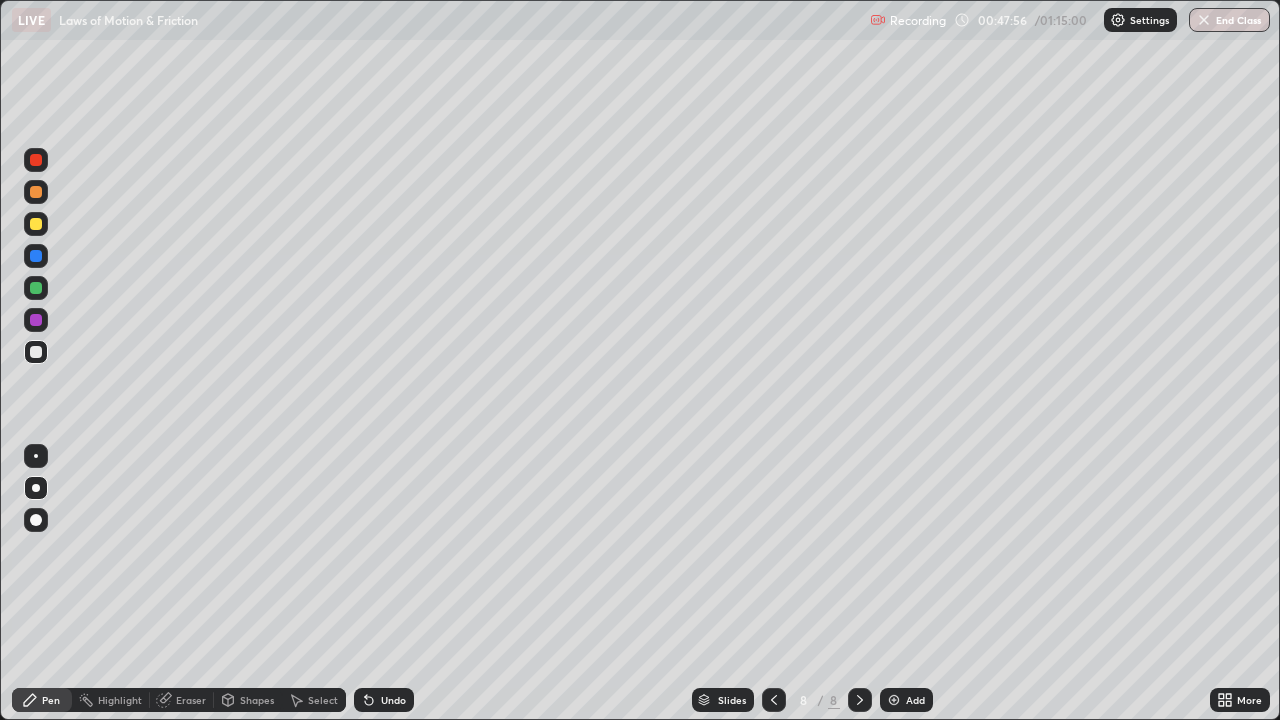 click at bounding box center [36, 224] 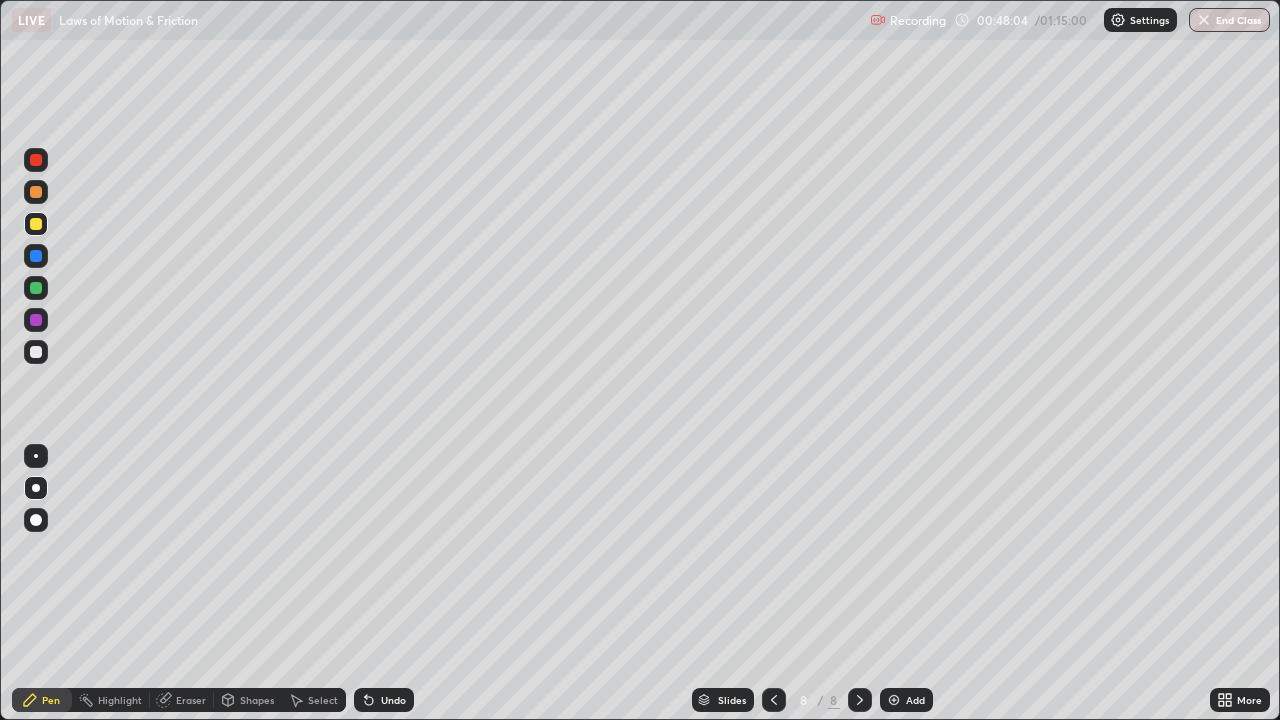 click on "Undo" at bounding box center [384, 700] 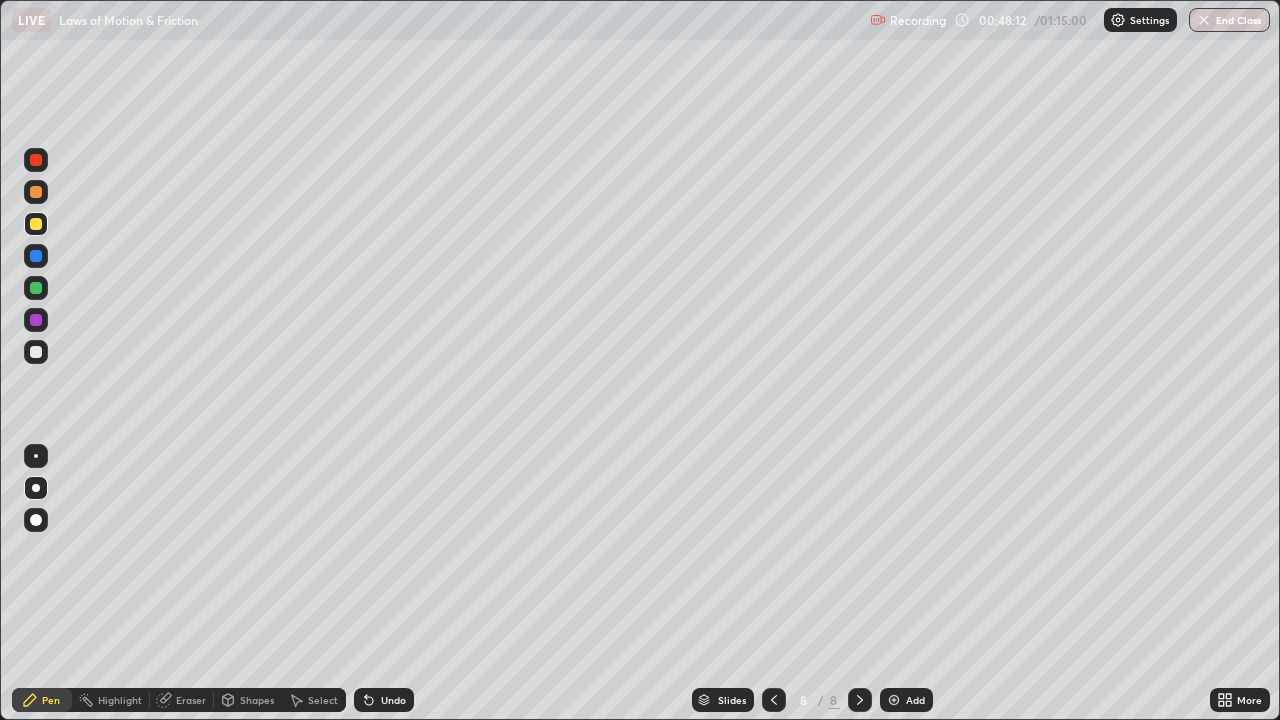 click 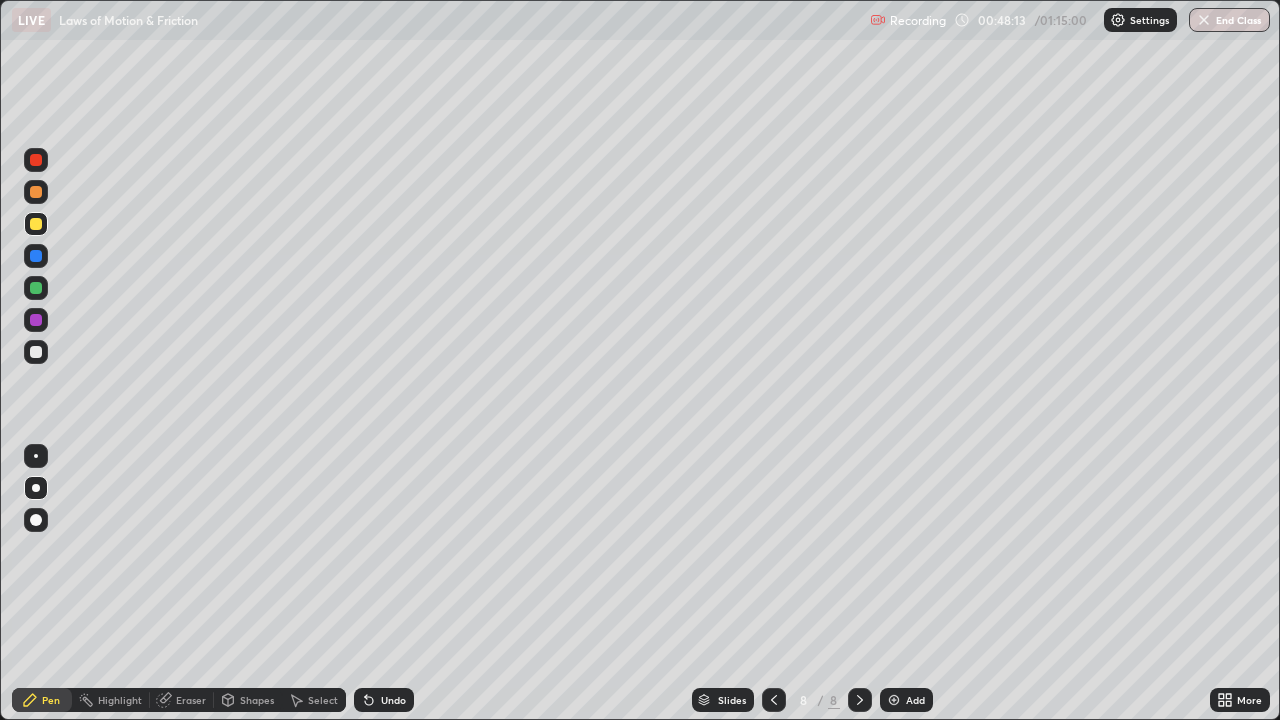 click 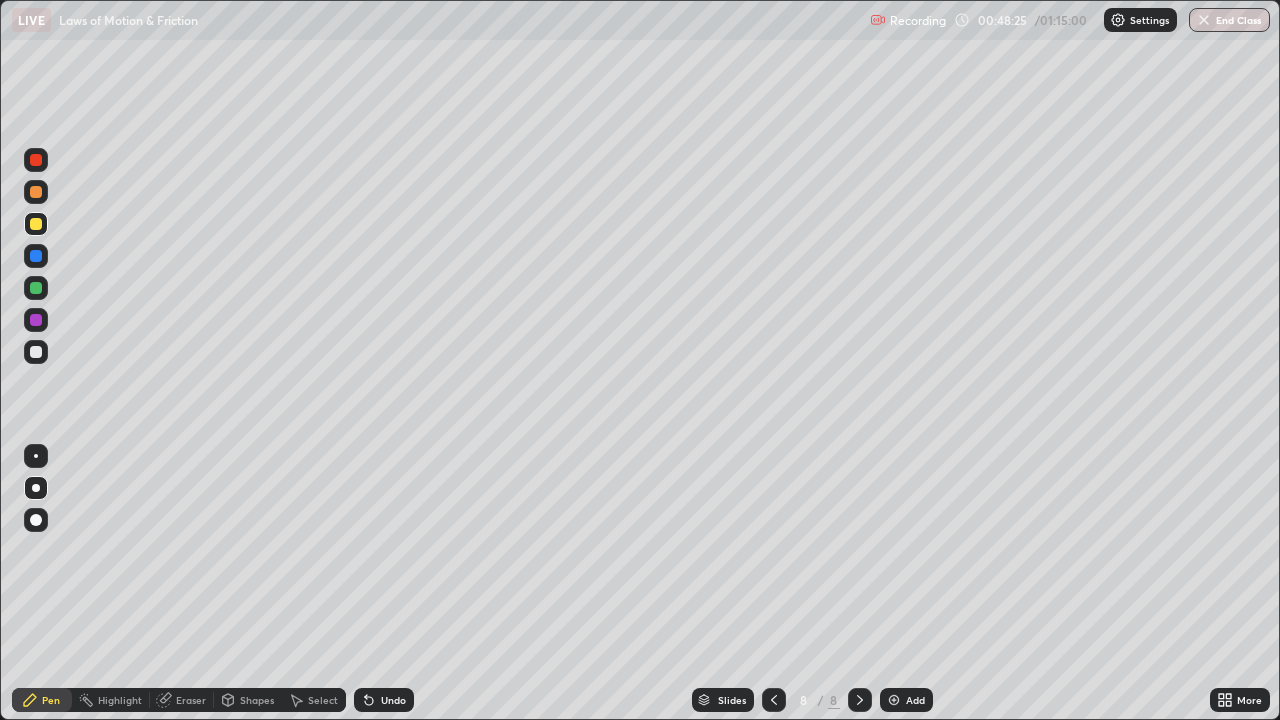 click at bounding box center [36, 320] 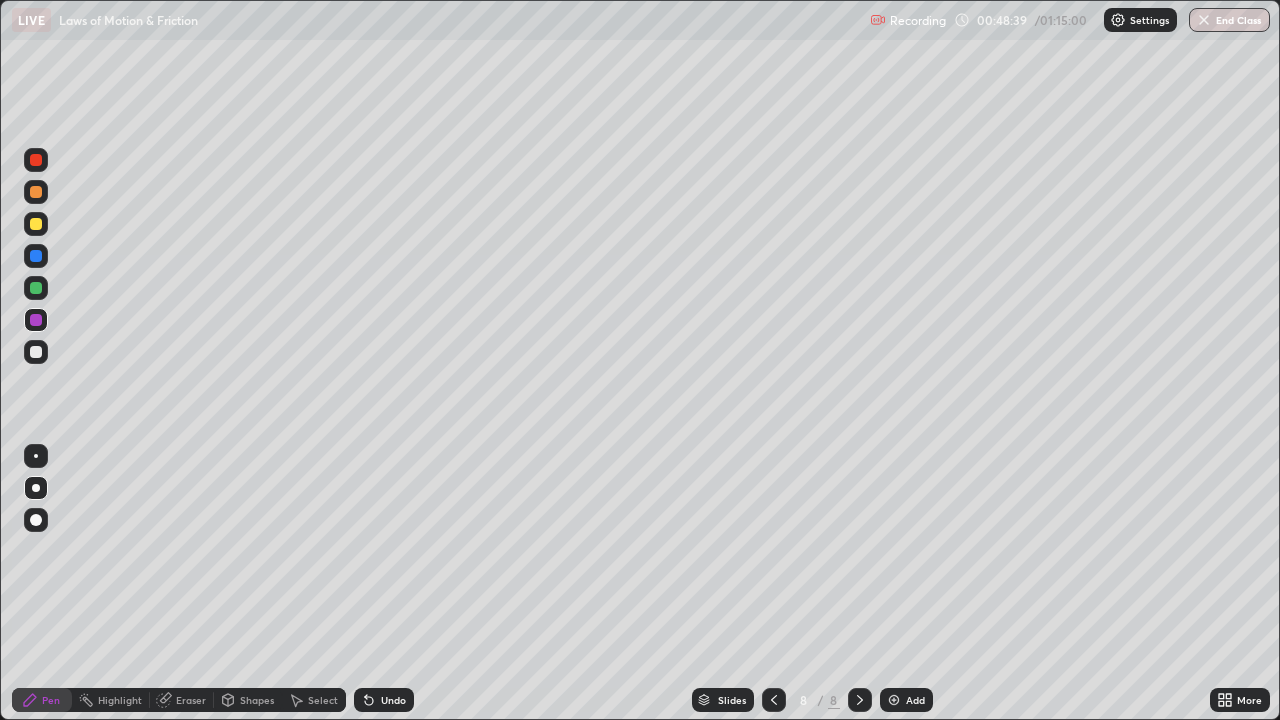 click 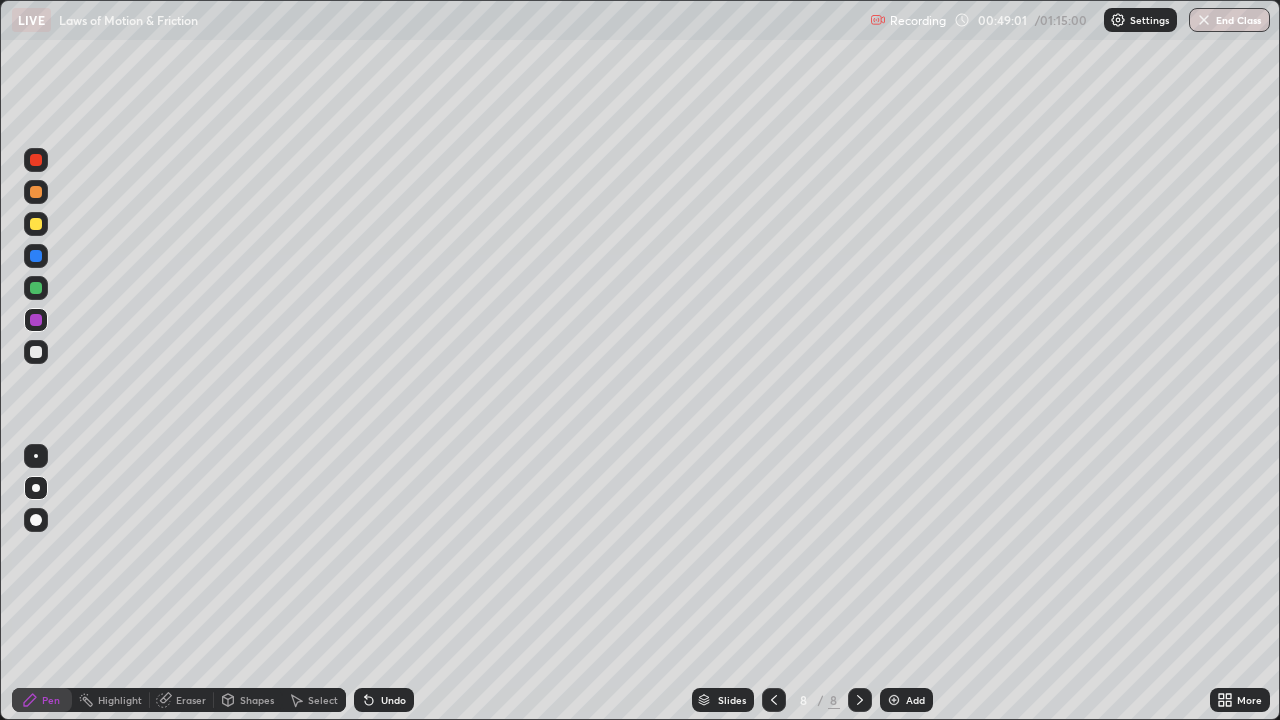 click at bounding box center [36, 352] 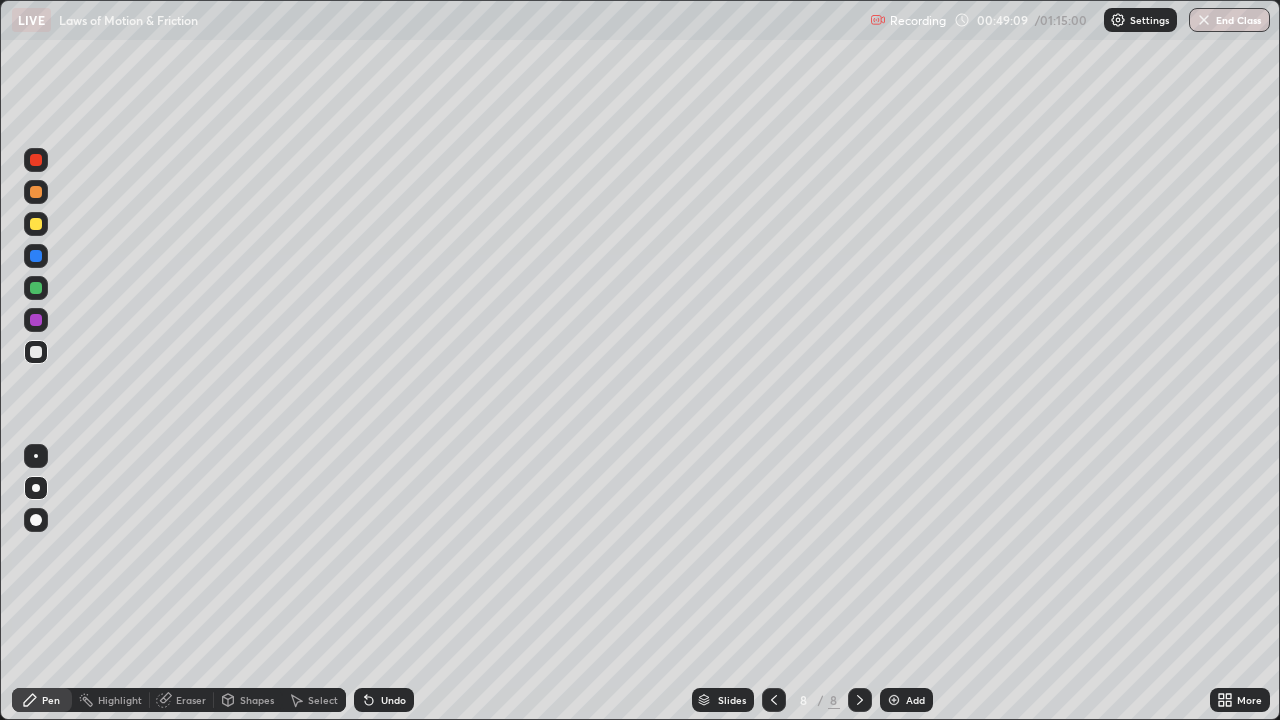 click on "Undo" at bounding box center (384, 700) 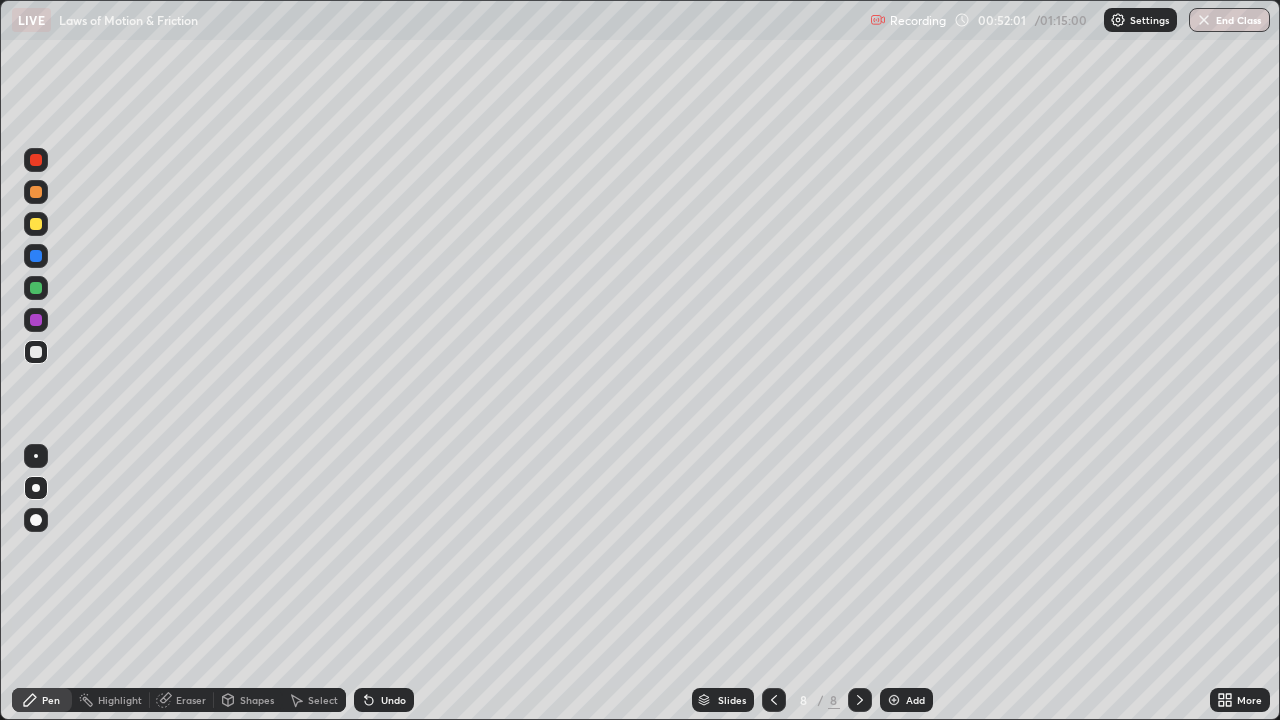 click at bounding box center [36, 192] 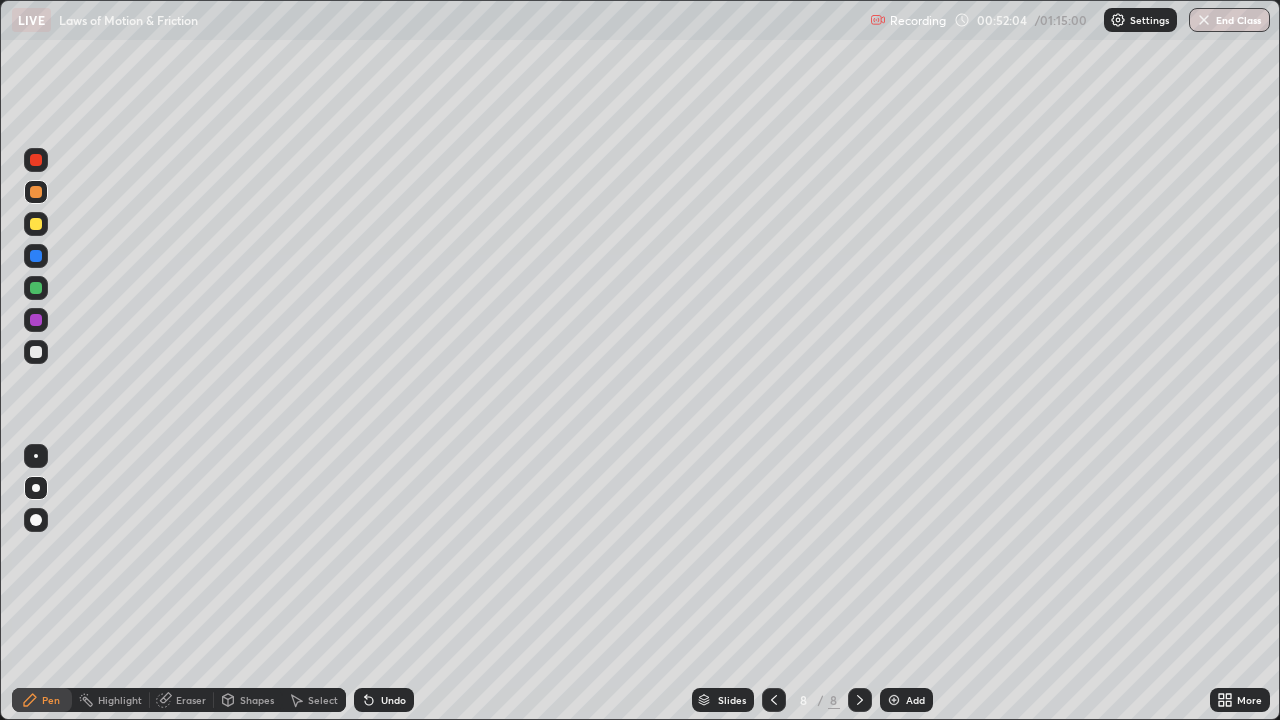 click 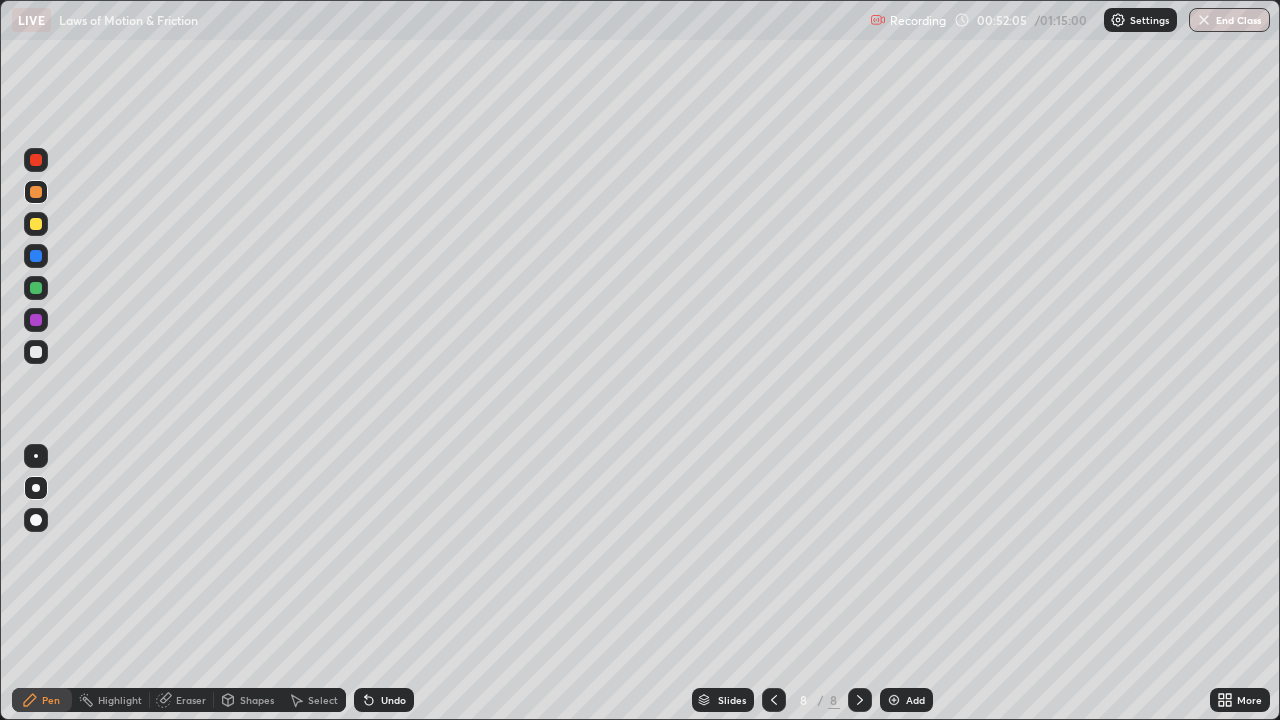 click 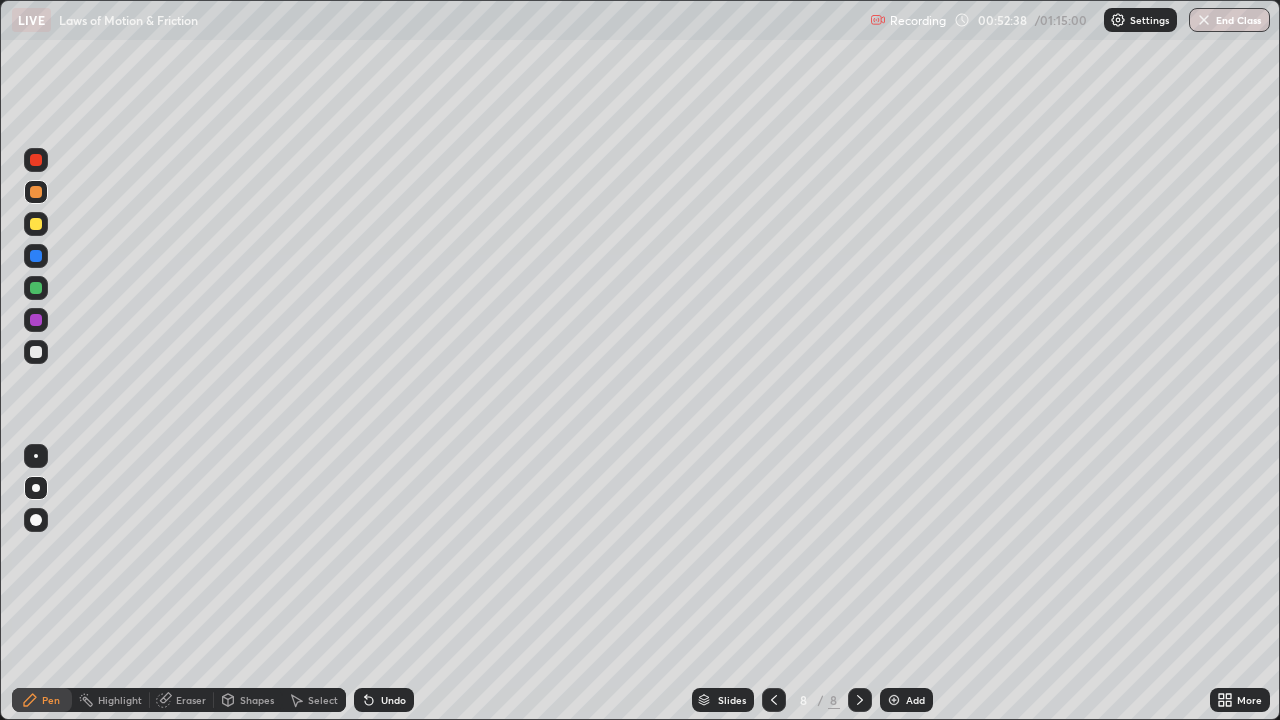 click at bounding box center (894, 700) 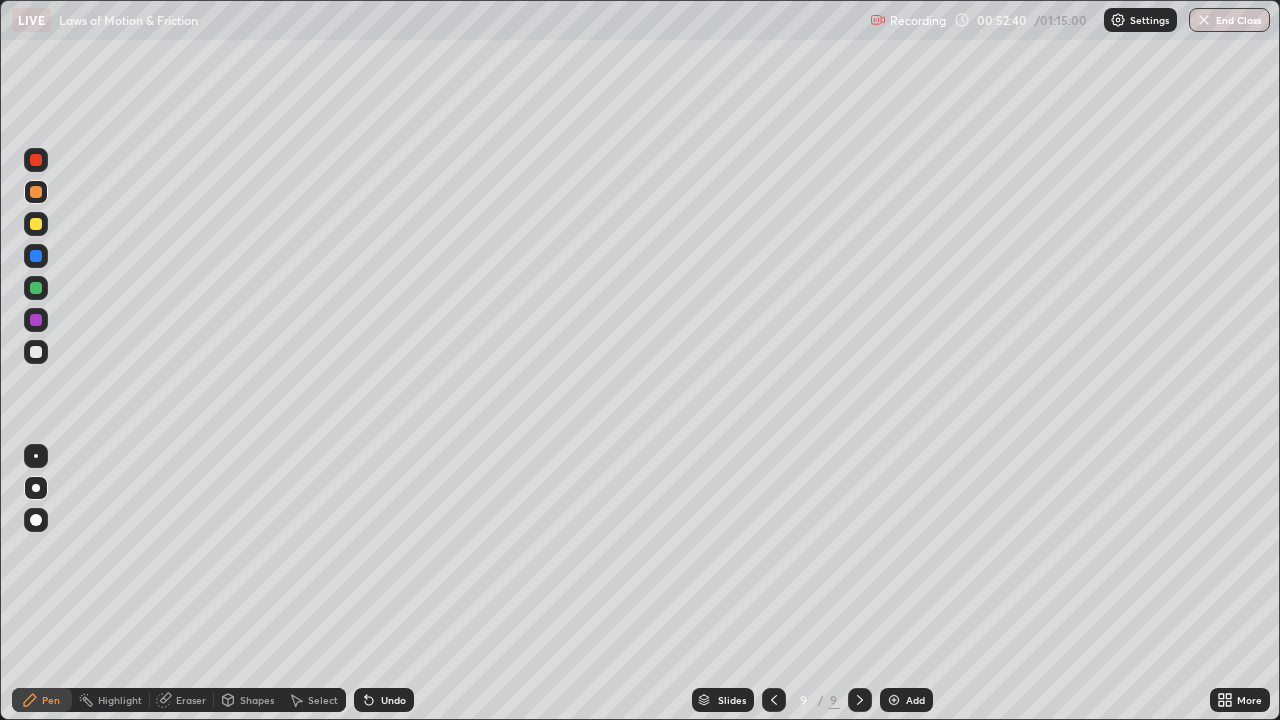 click at bounding box center [36, 352] 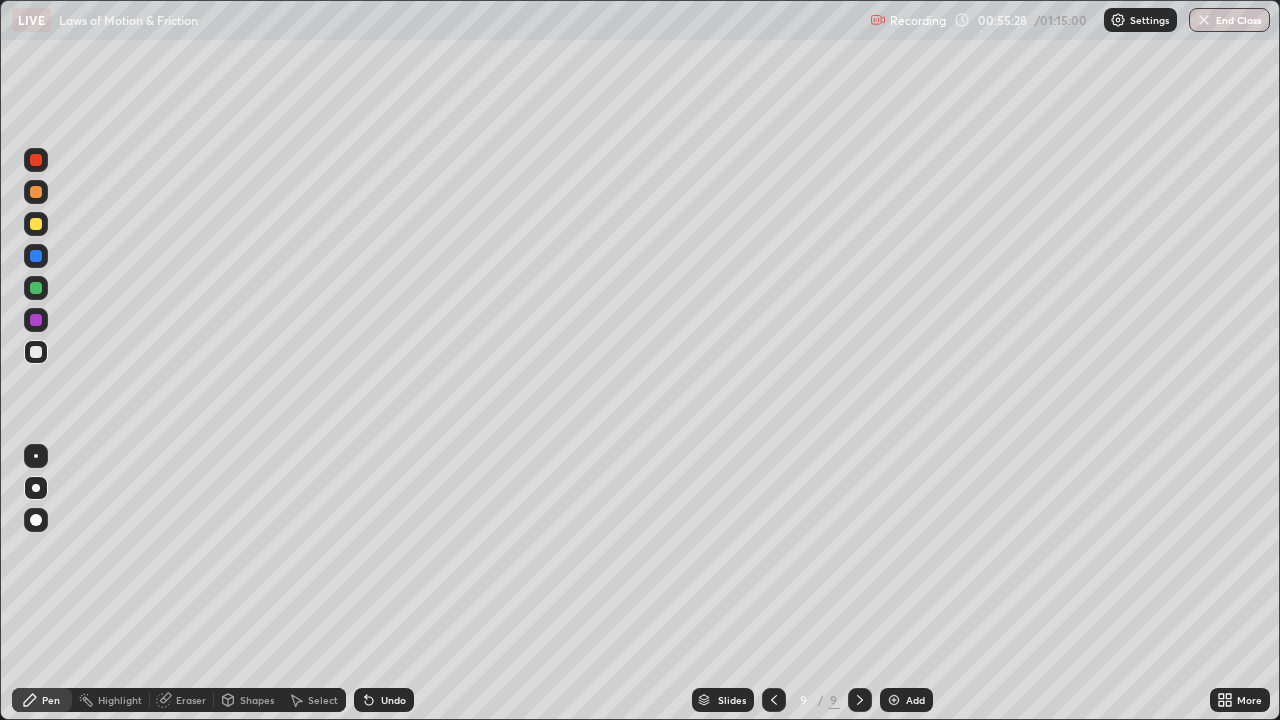 click at bounding box center (36, 224) 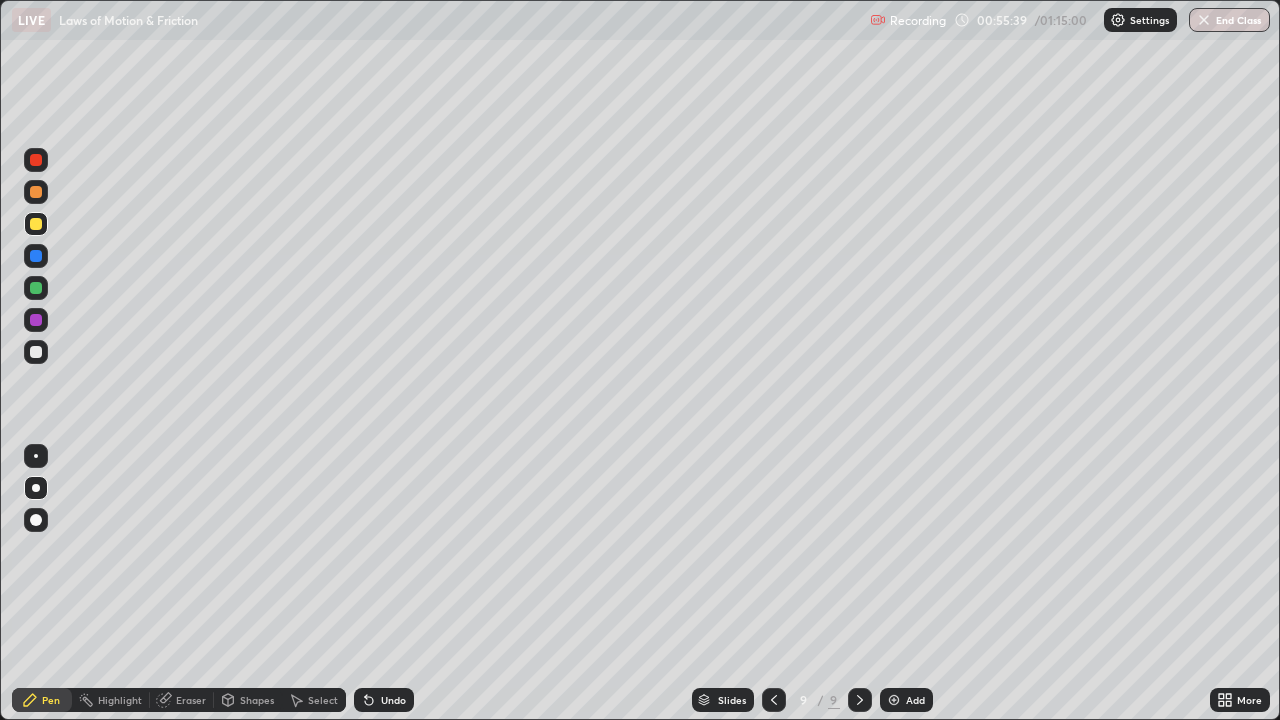 click at bounding box center [36, 288] 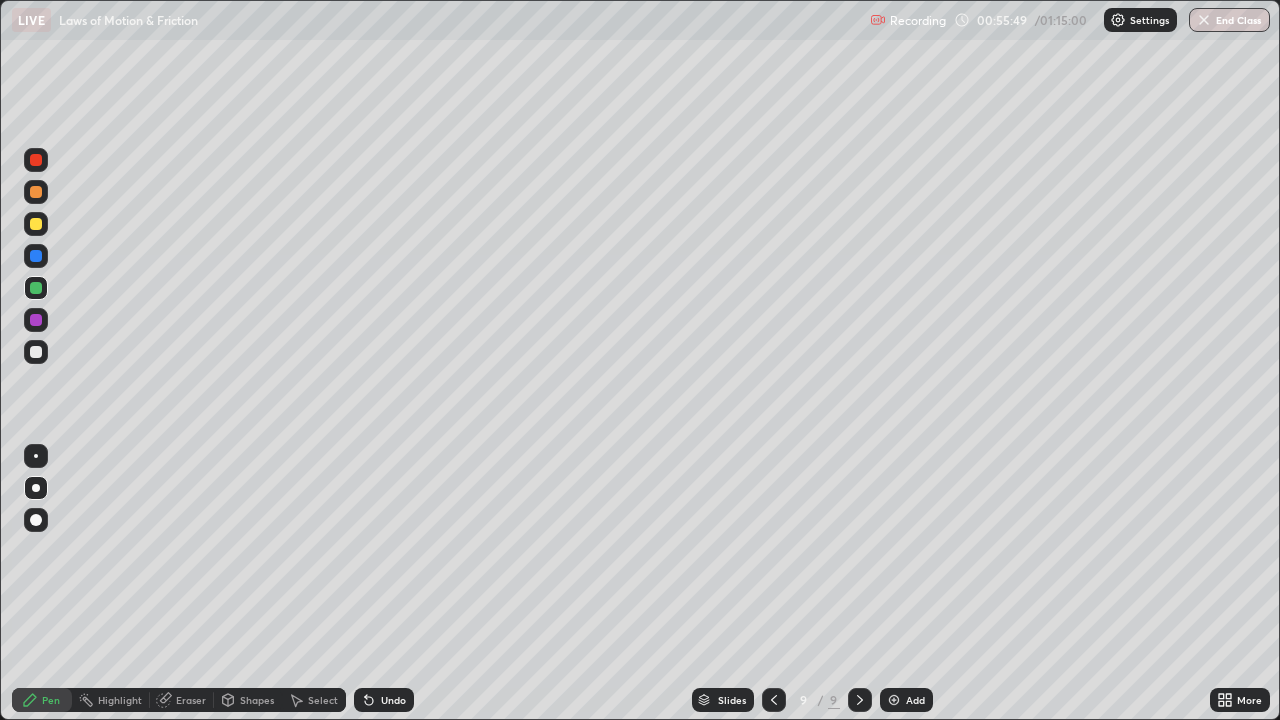 click at bounding box center [36, 352] 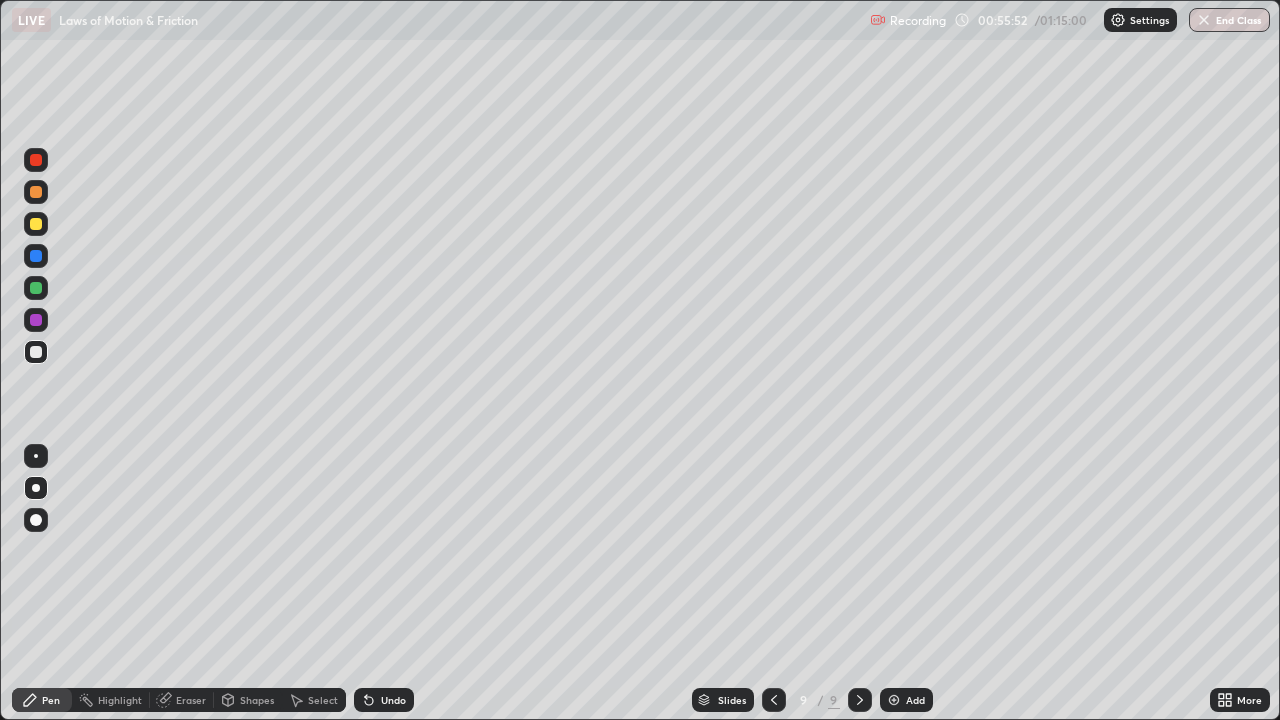 click at bounding box center [36, 224] 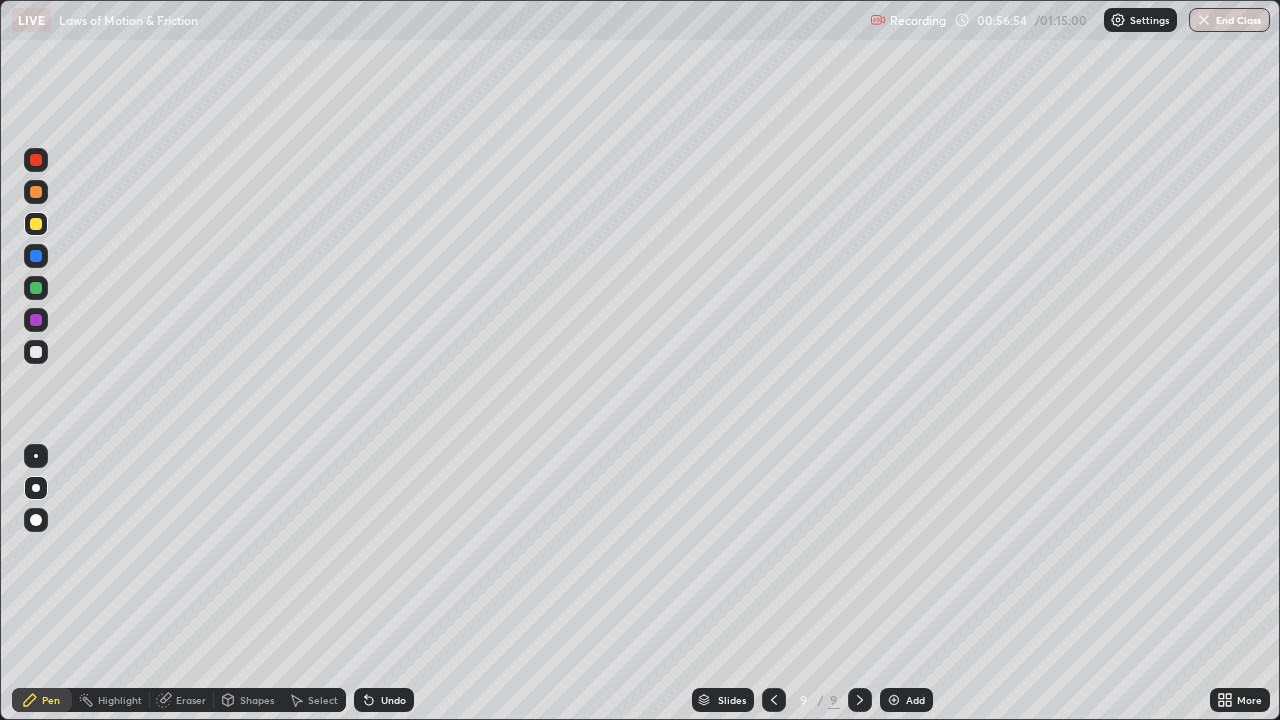 click at bounding box center (36, 352) 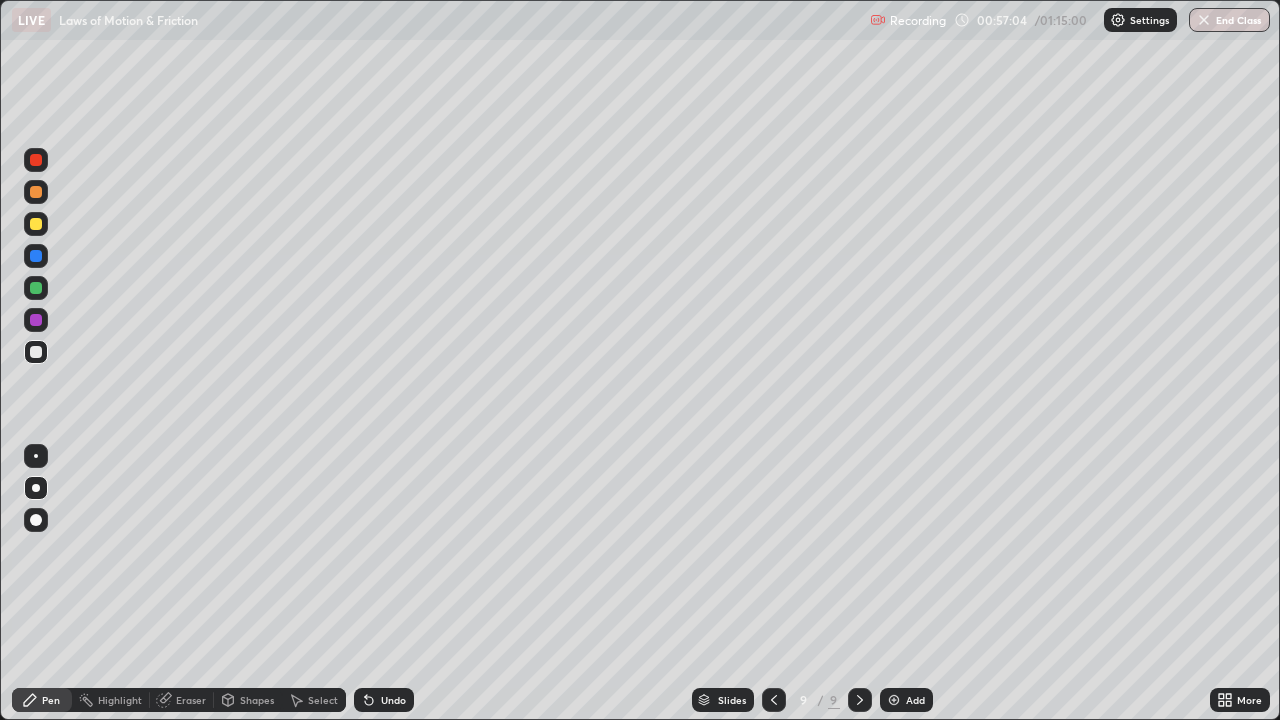click on "Undo" at bounding box center (384, 700) 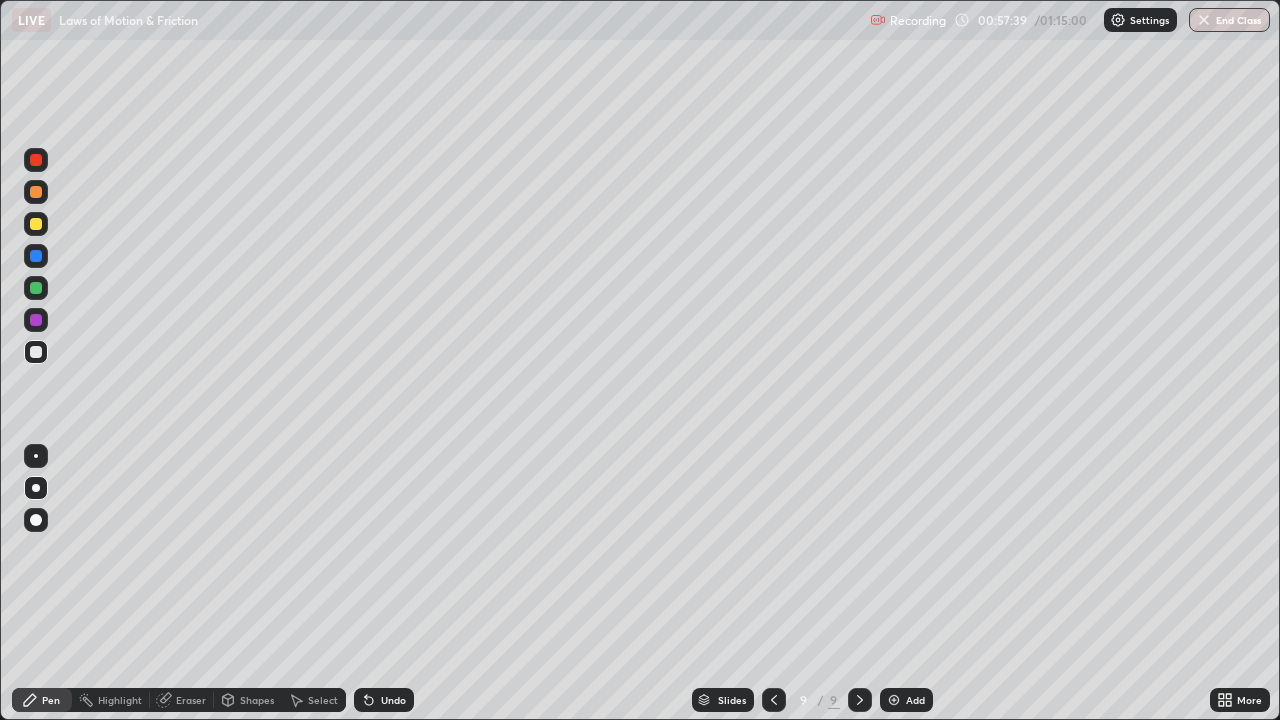 click at bounding box center (36, 320) 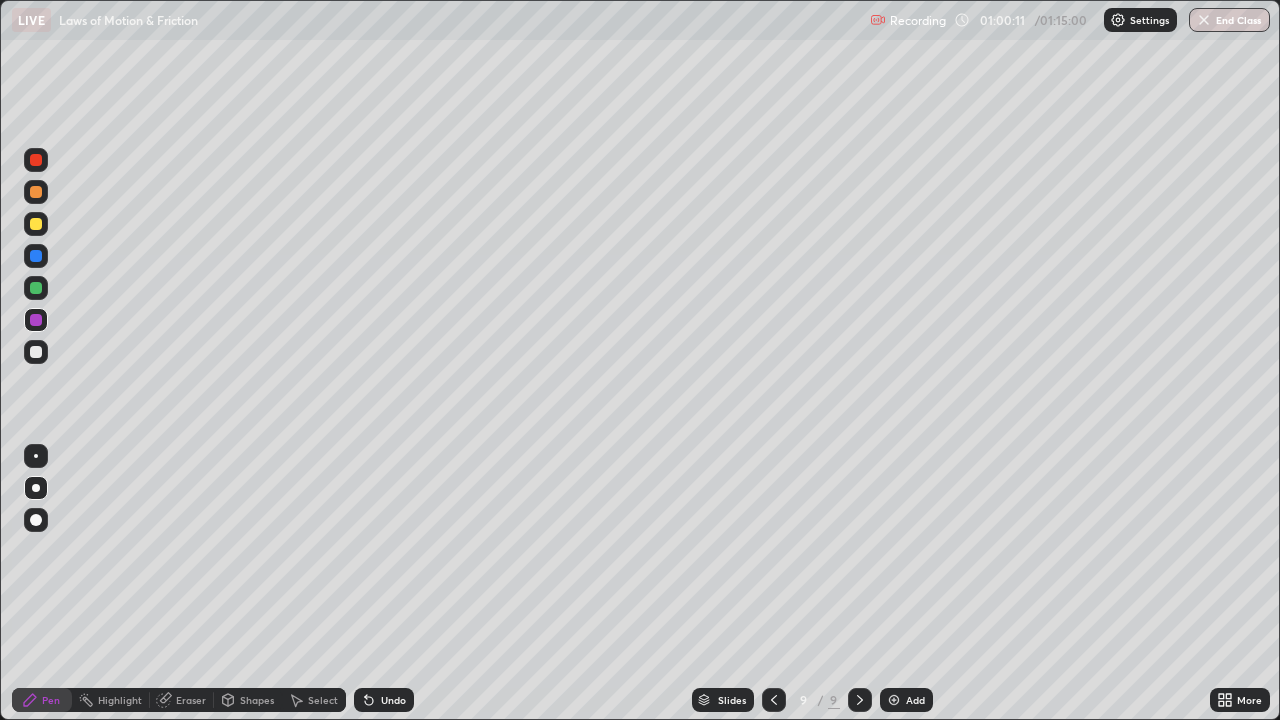 click at bounding box center (36, 352) 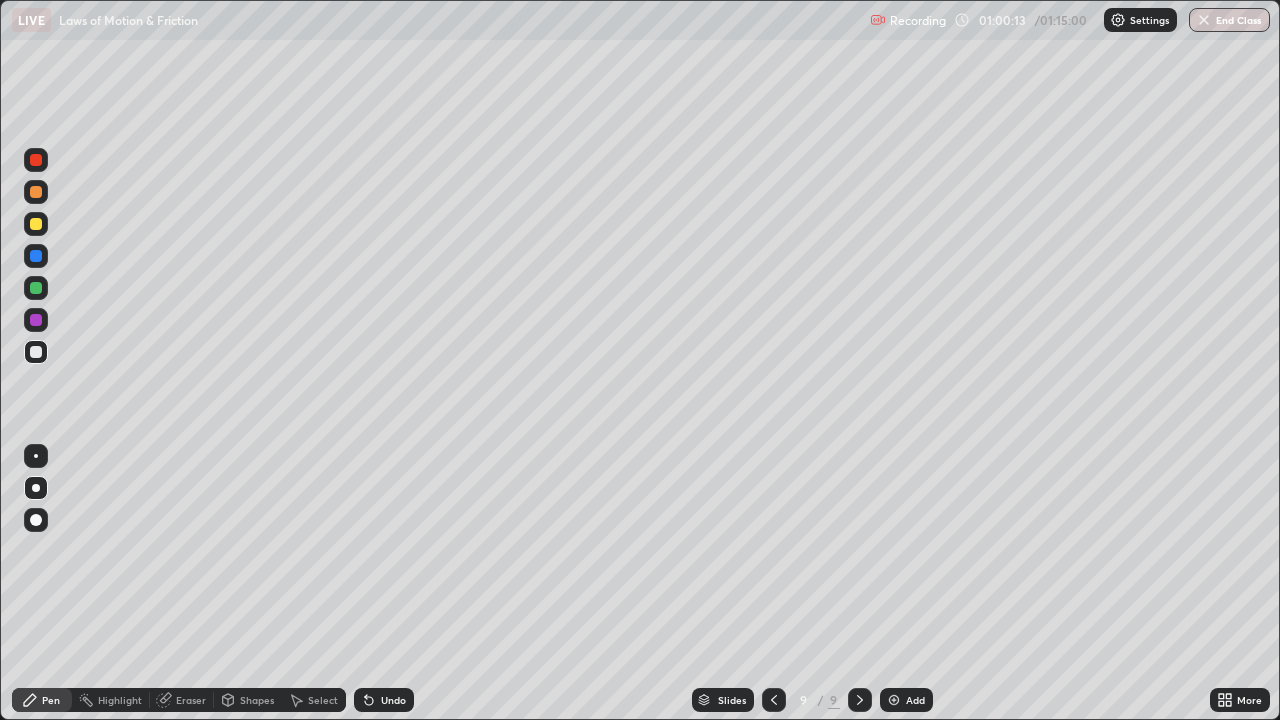 click 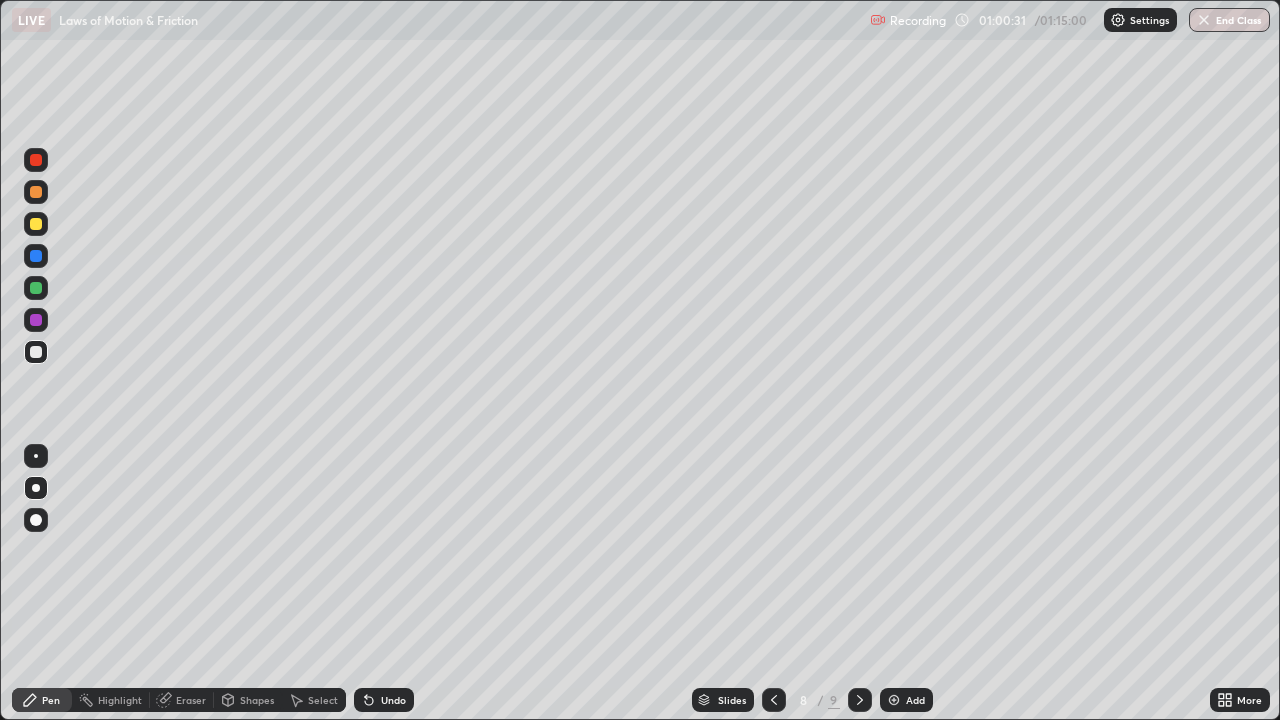 click 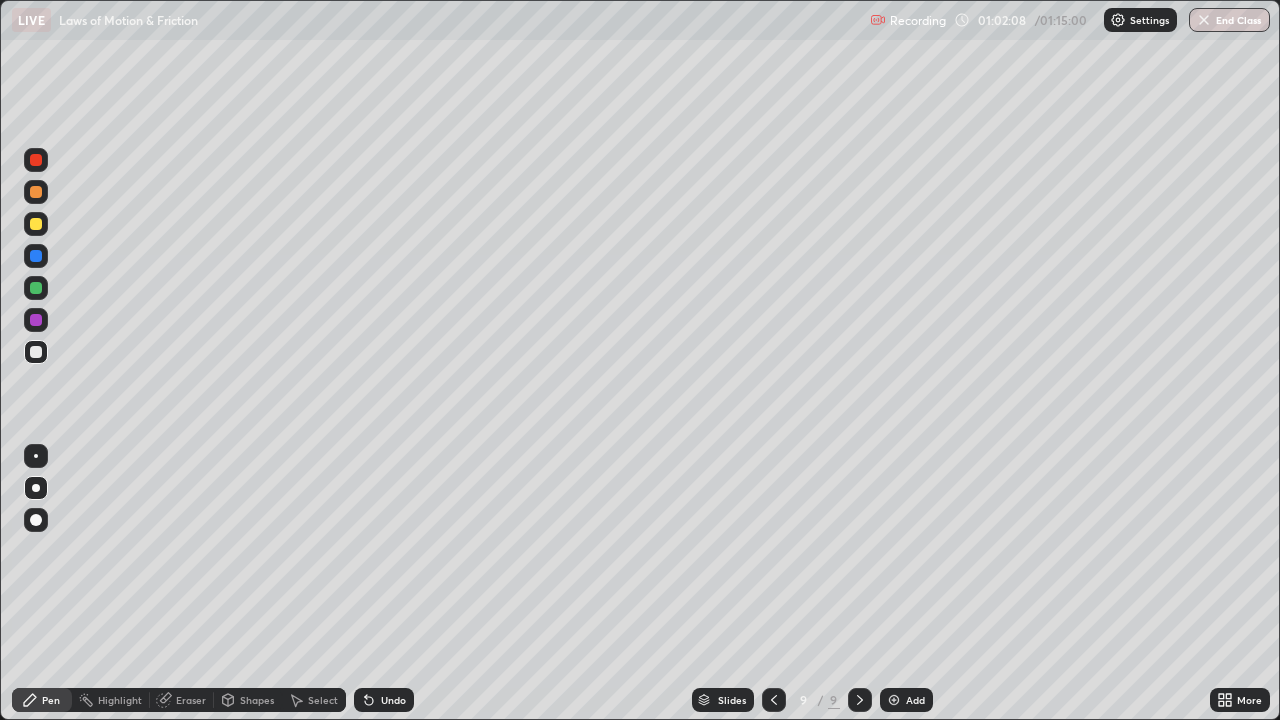 click on "Add" at bounding box center (906, 700) 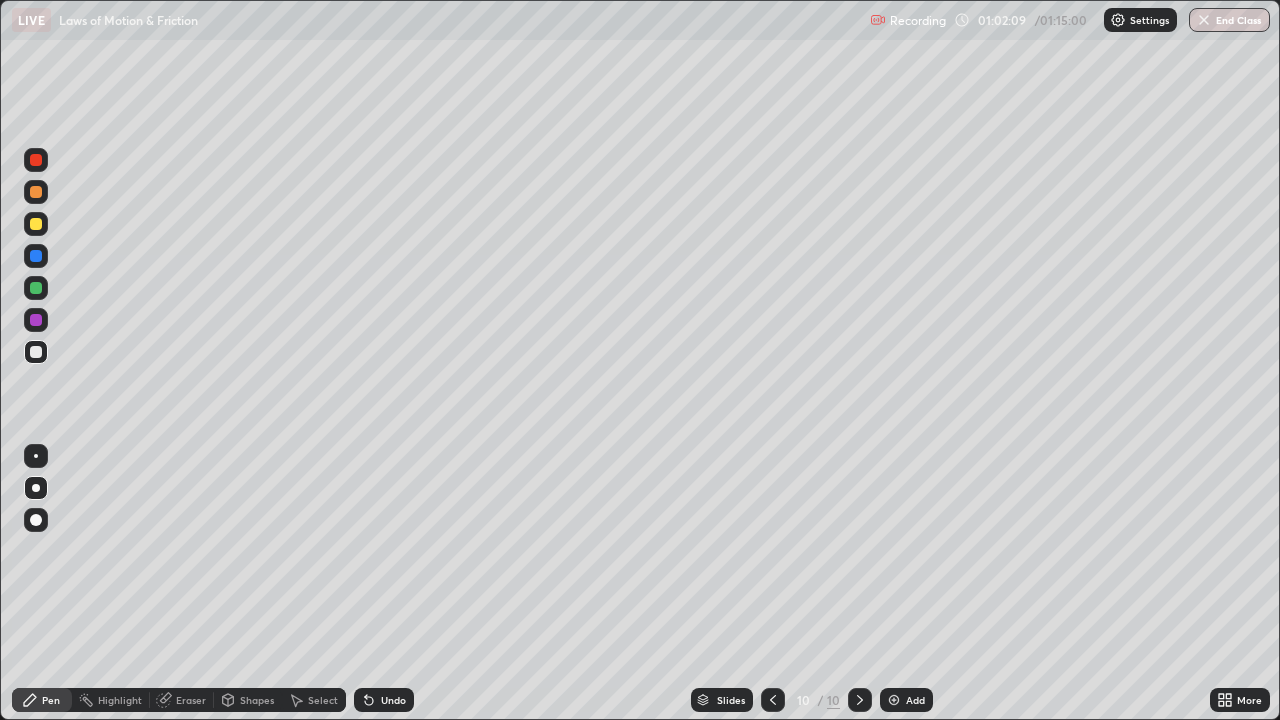 click at bounding box center (36, 352) 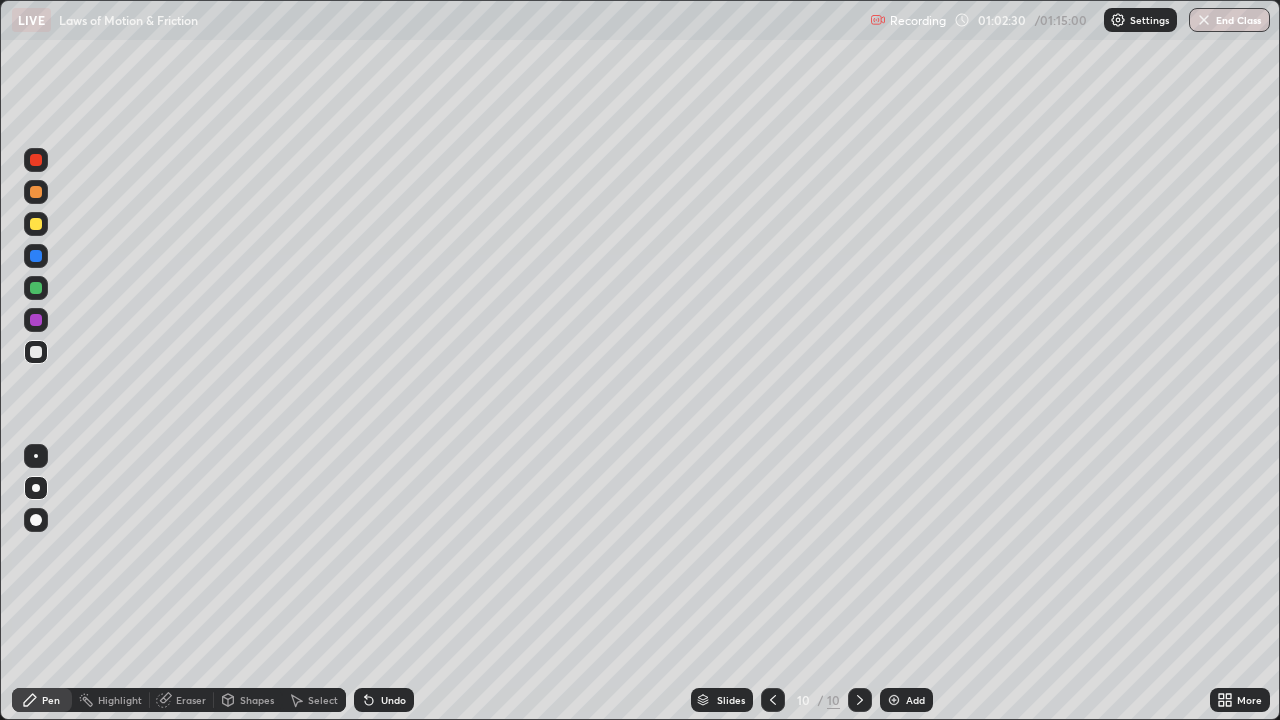click at bounding box center [36, 192] 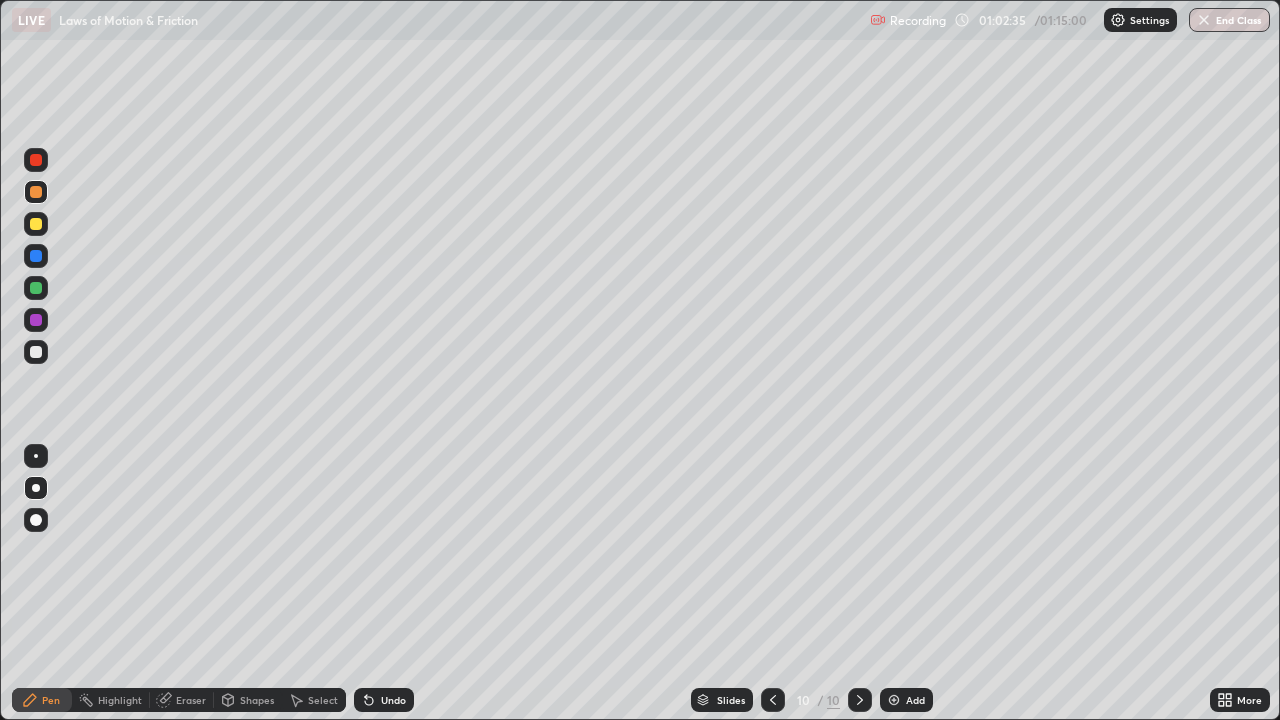 click at bounding box center [36, 352] 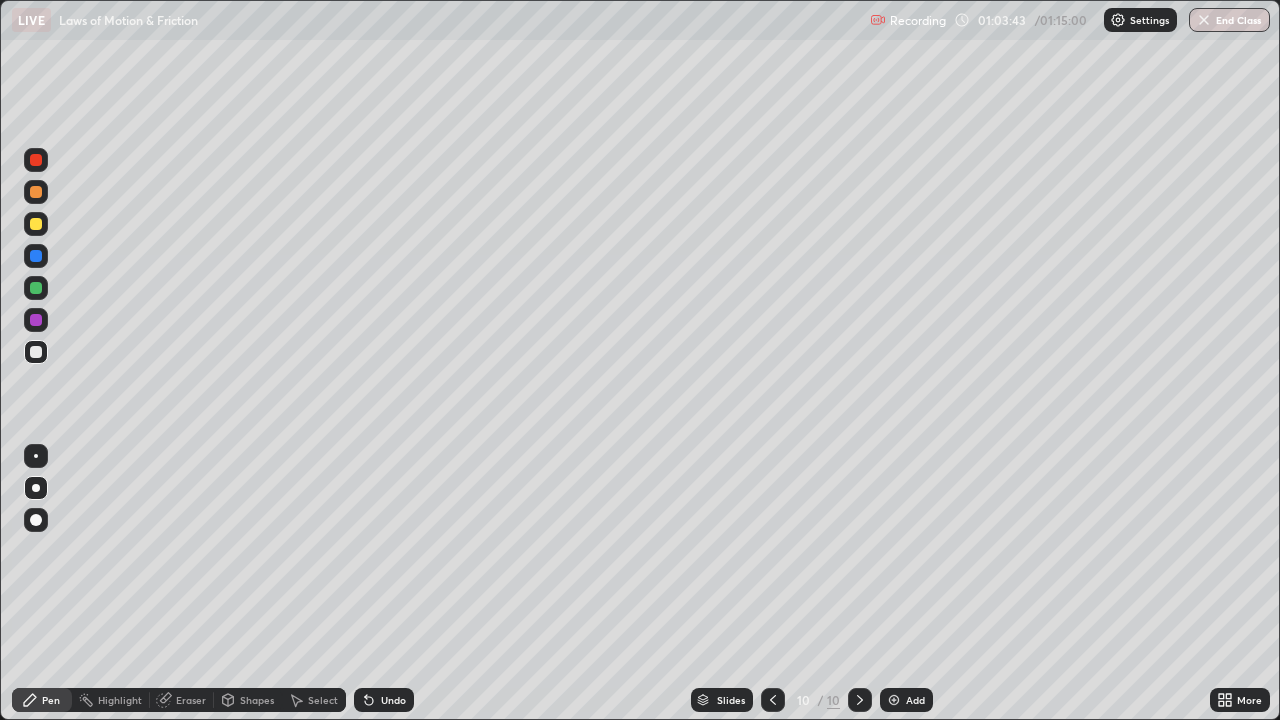 click at bounding box center [36, 224] 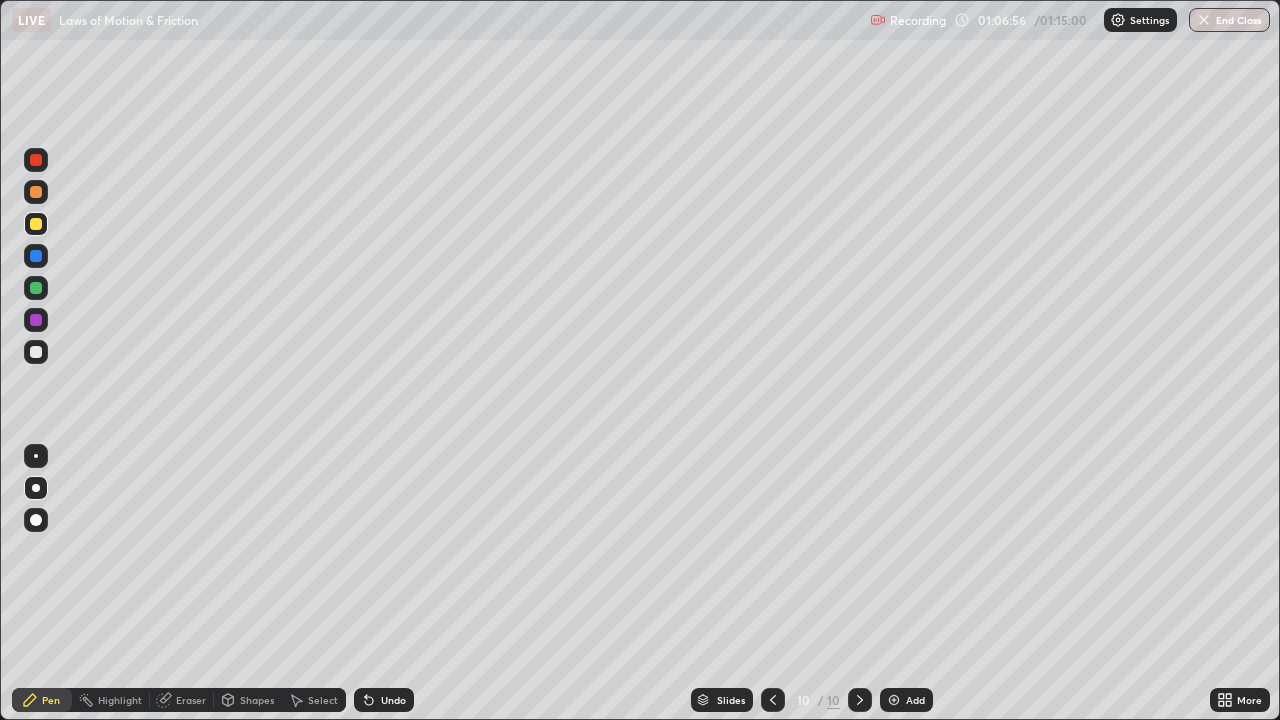 click at bounding box center (36, 352) 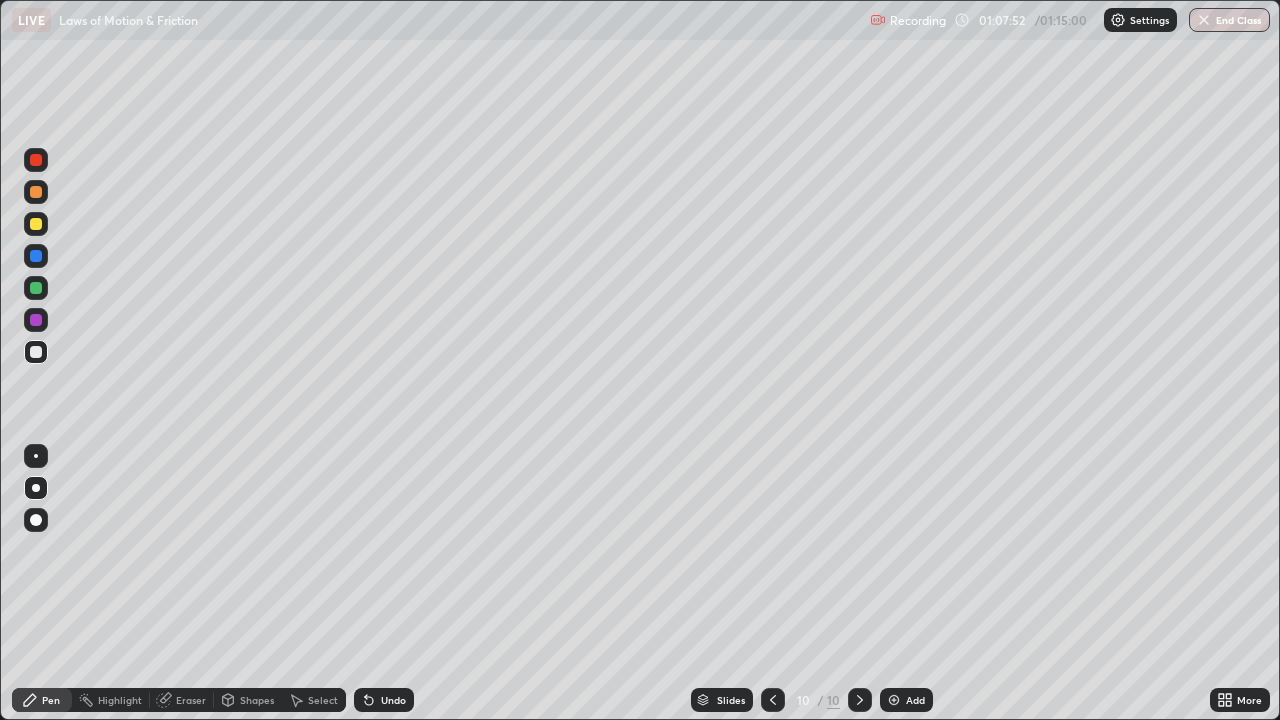 click 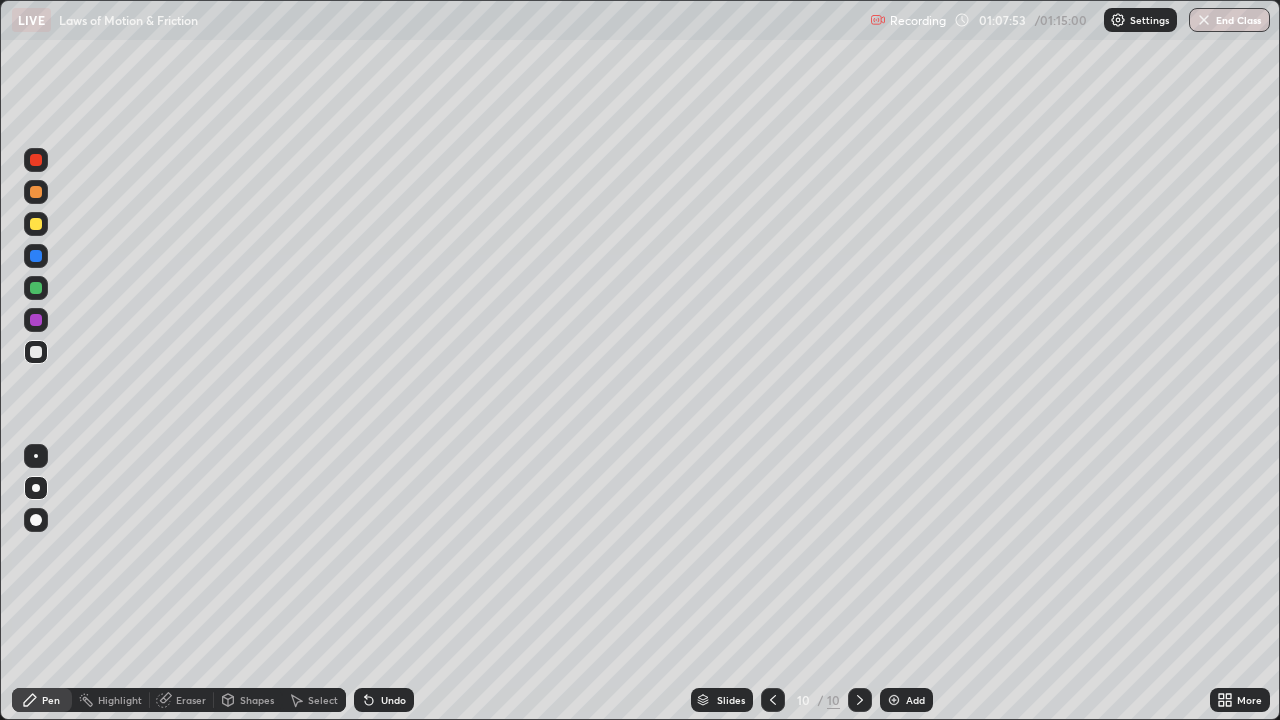 click 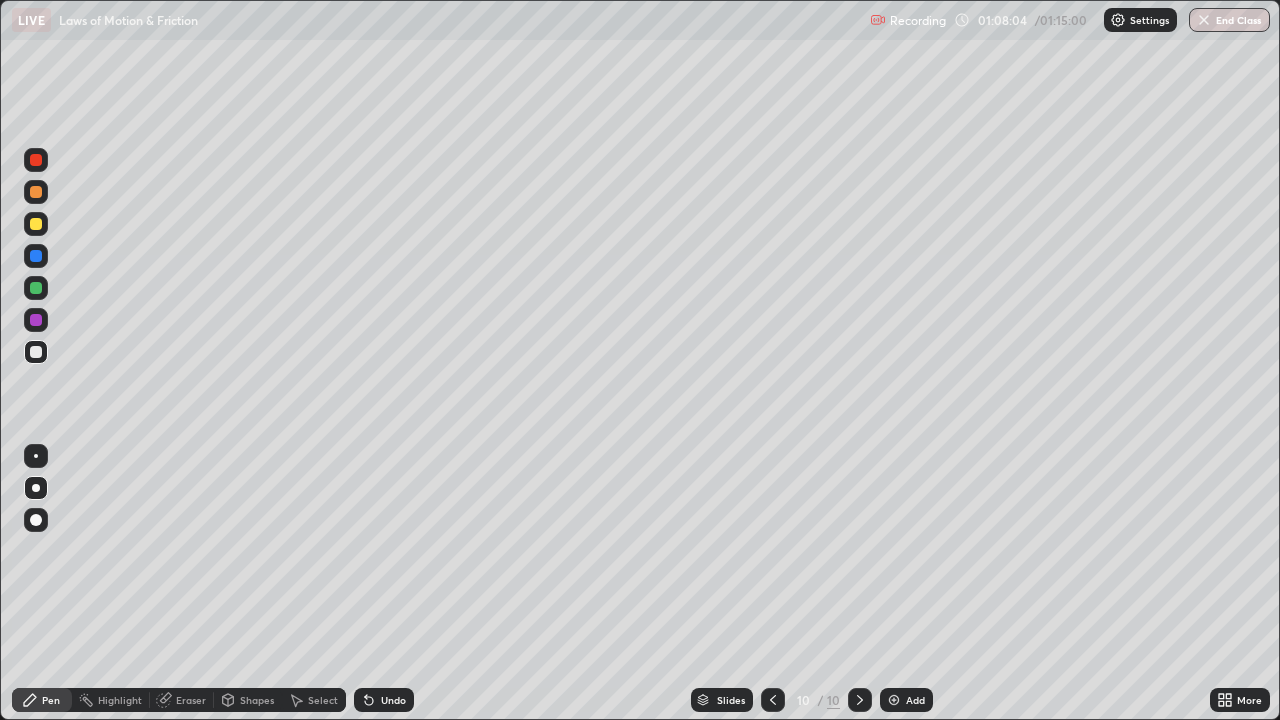 click on "Undo" at bounding box center [393, 700] 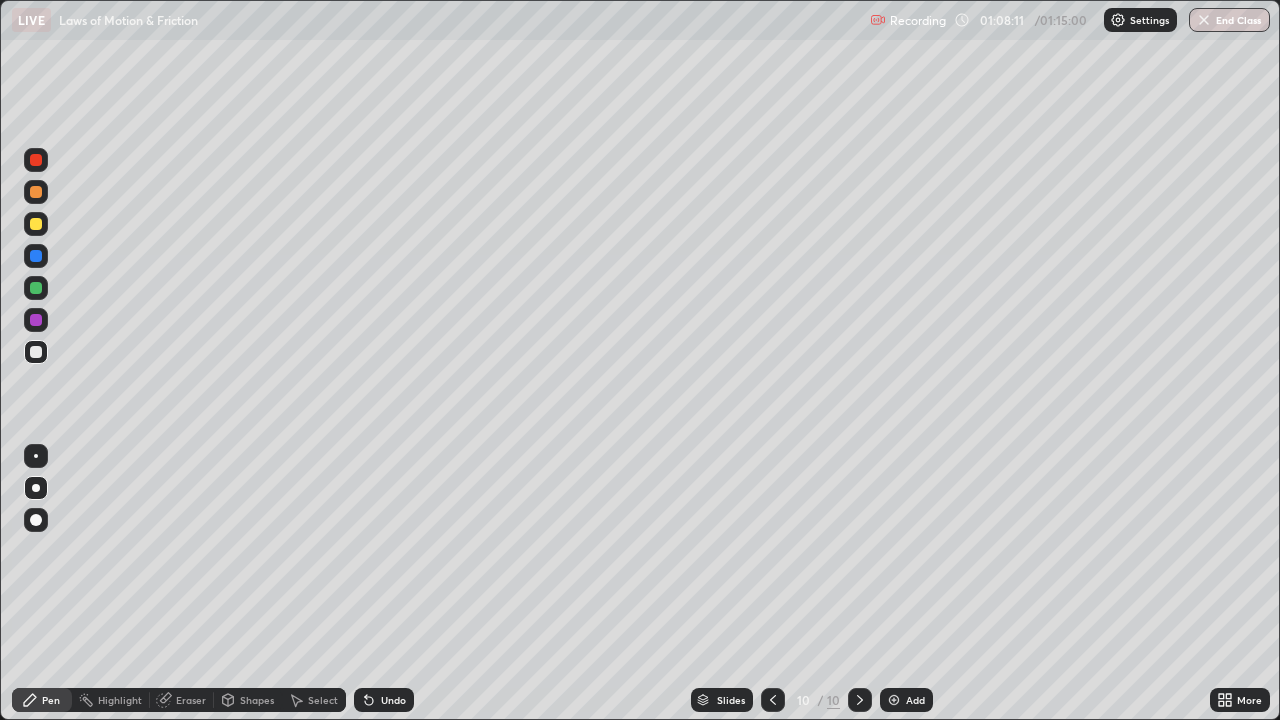 click at bounding box center (36, 288) 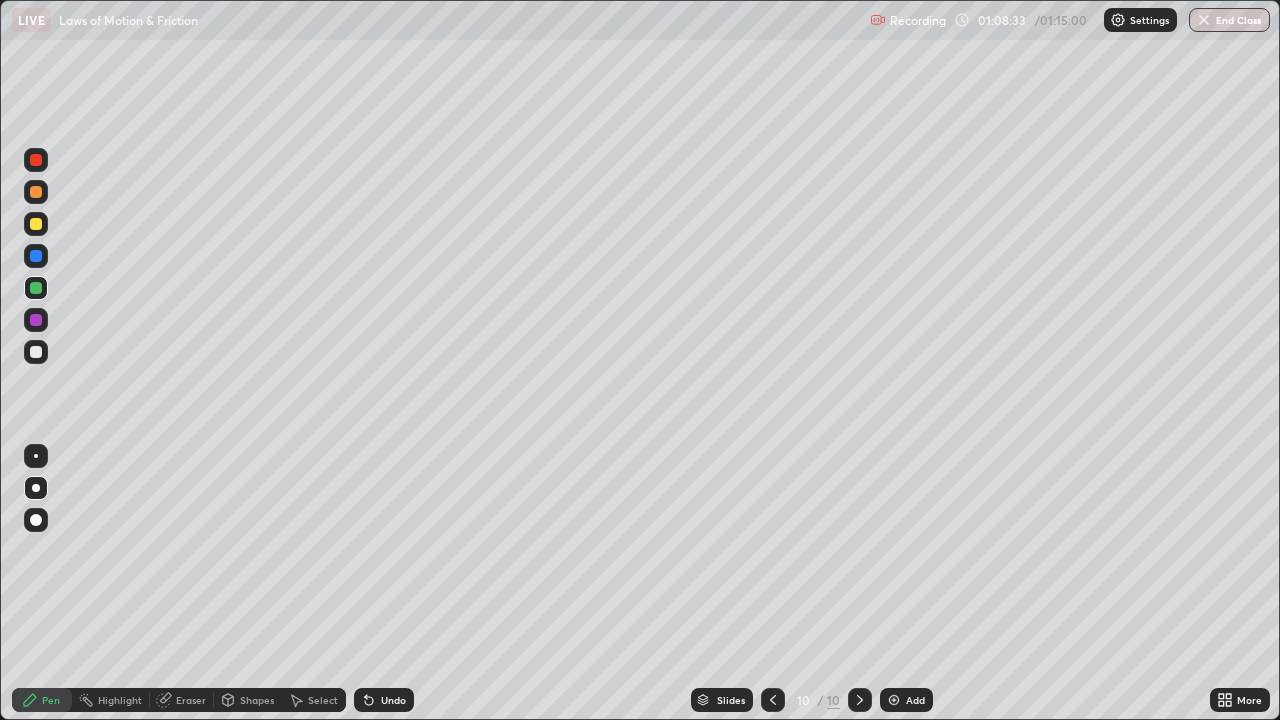 click at bounding box center (36, 352) 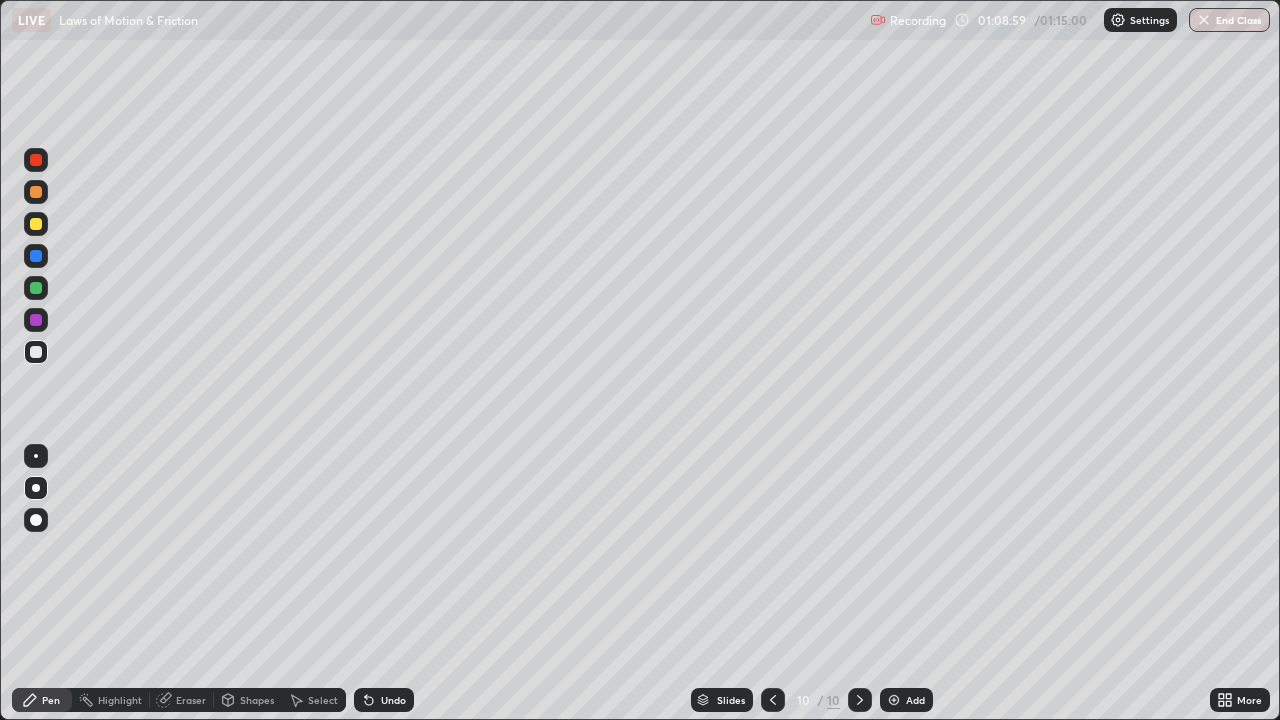 click at bounding box center [36, 320] 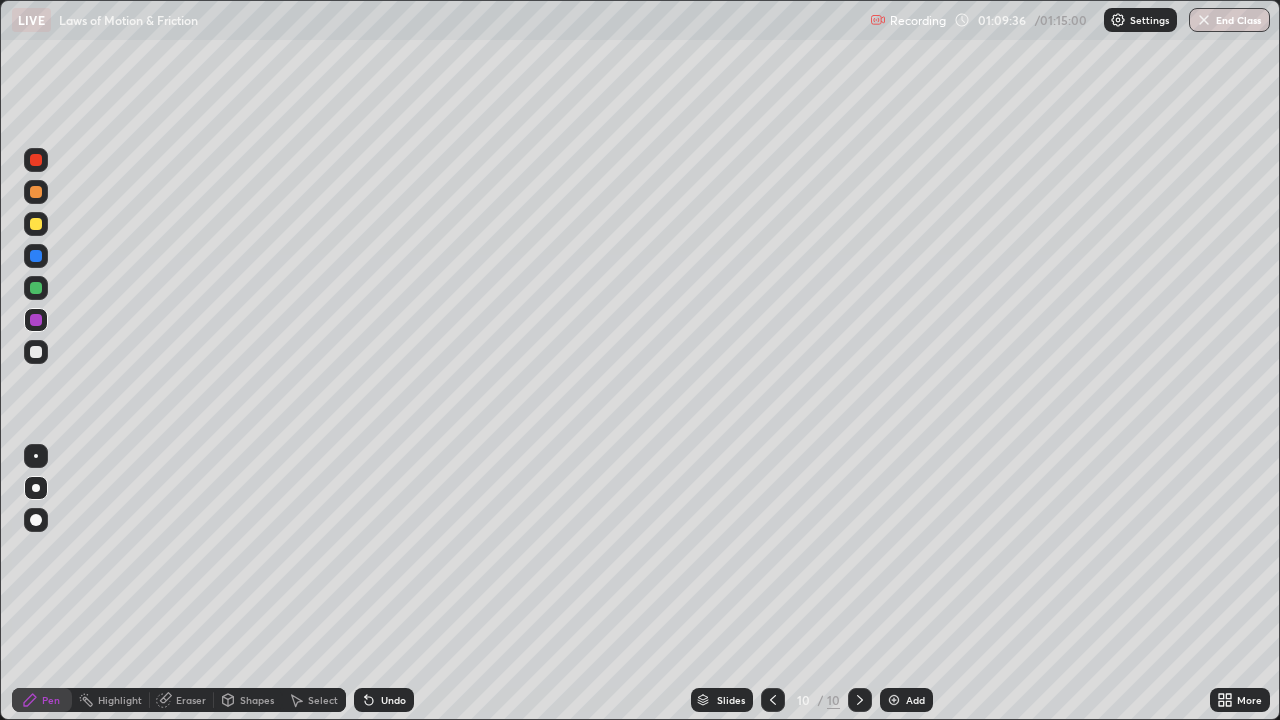 click on "Undo" at bounding box center (384, 700) 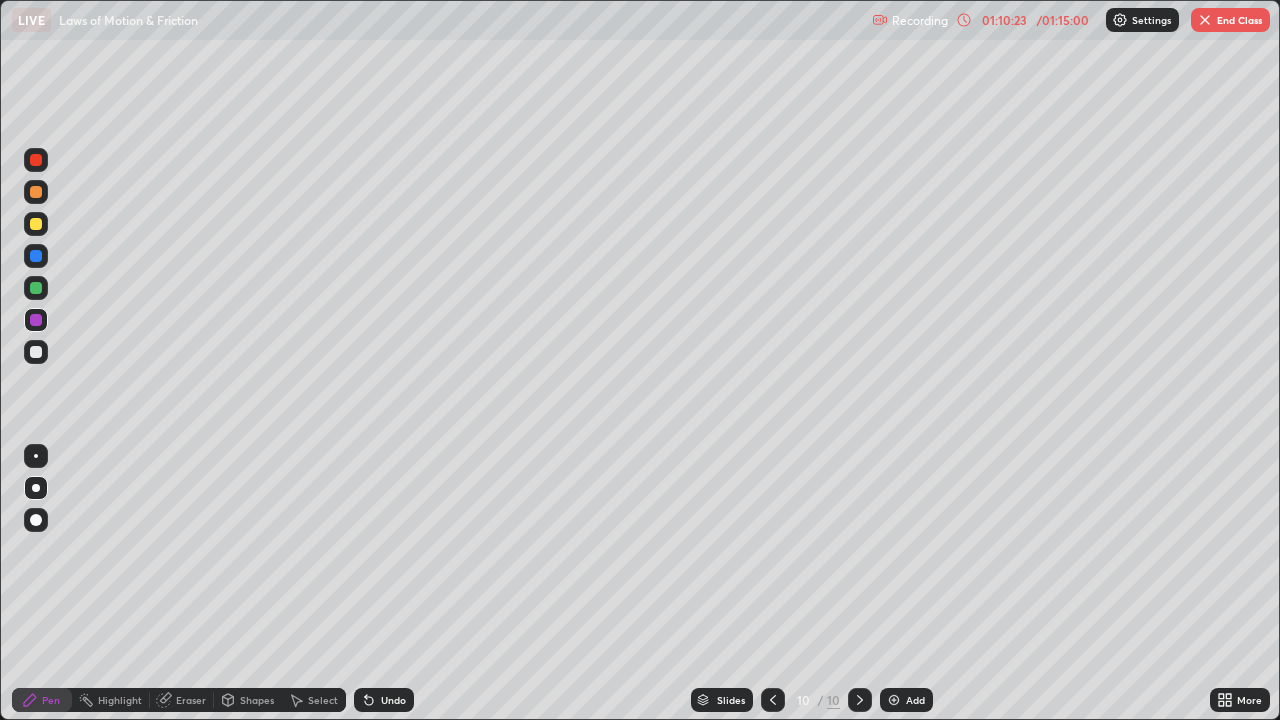 click at bounding box center [36, 224] 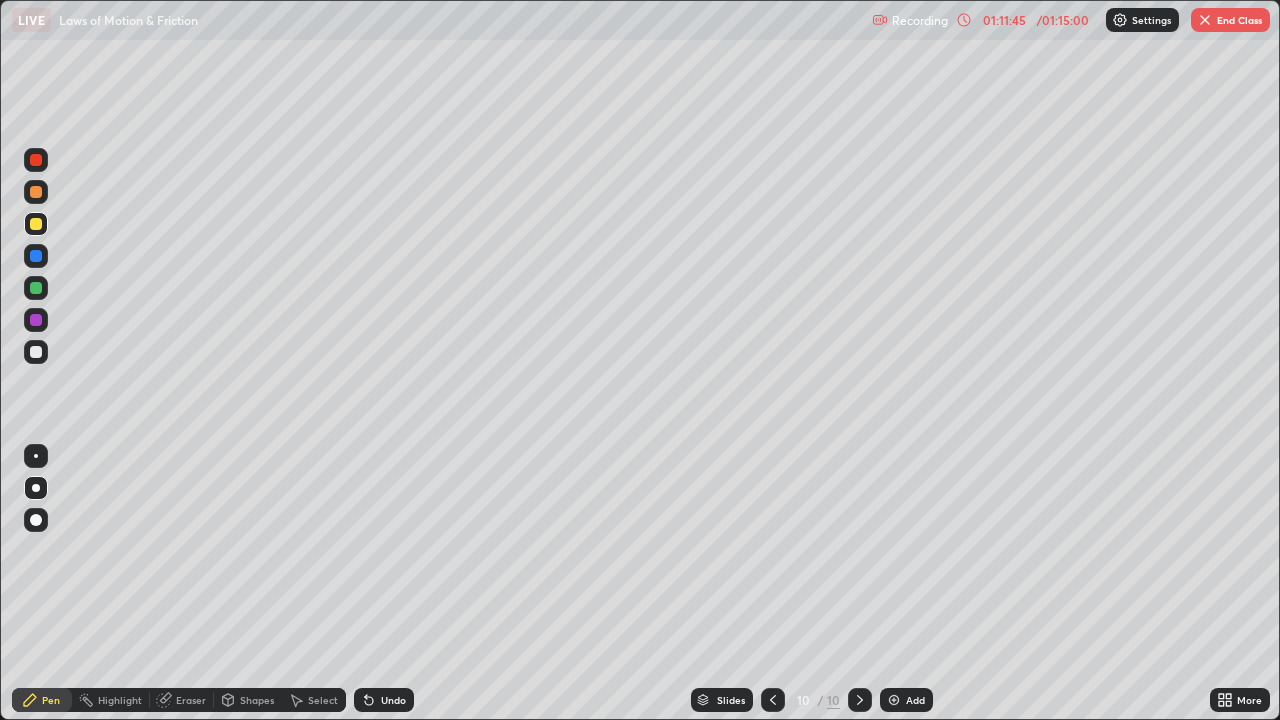 click 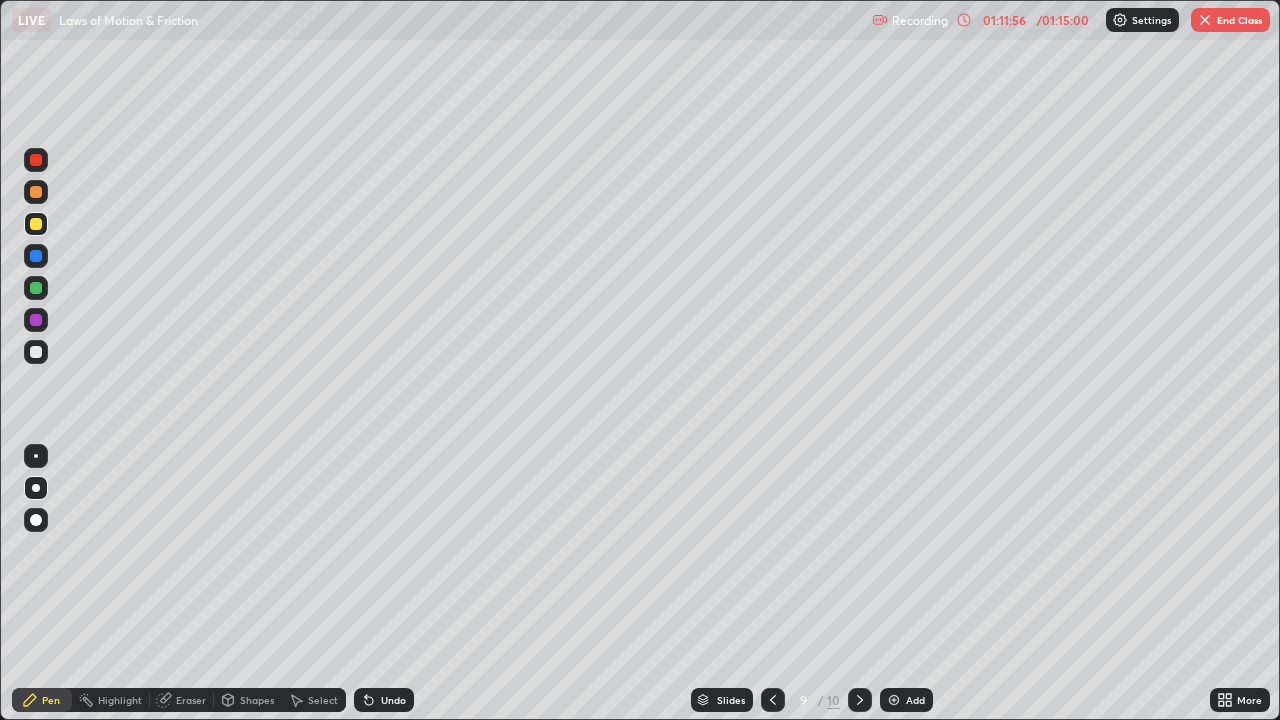 click 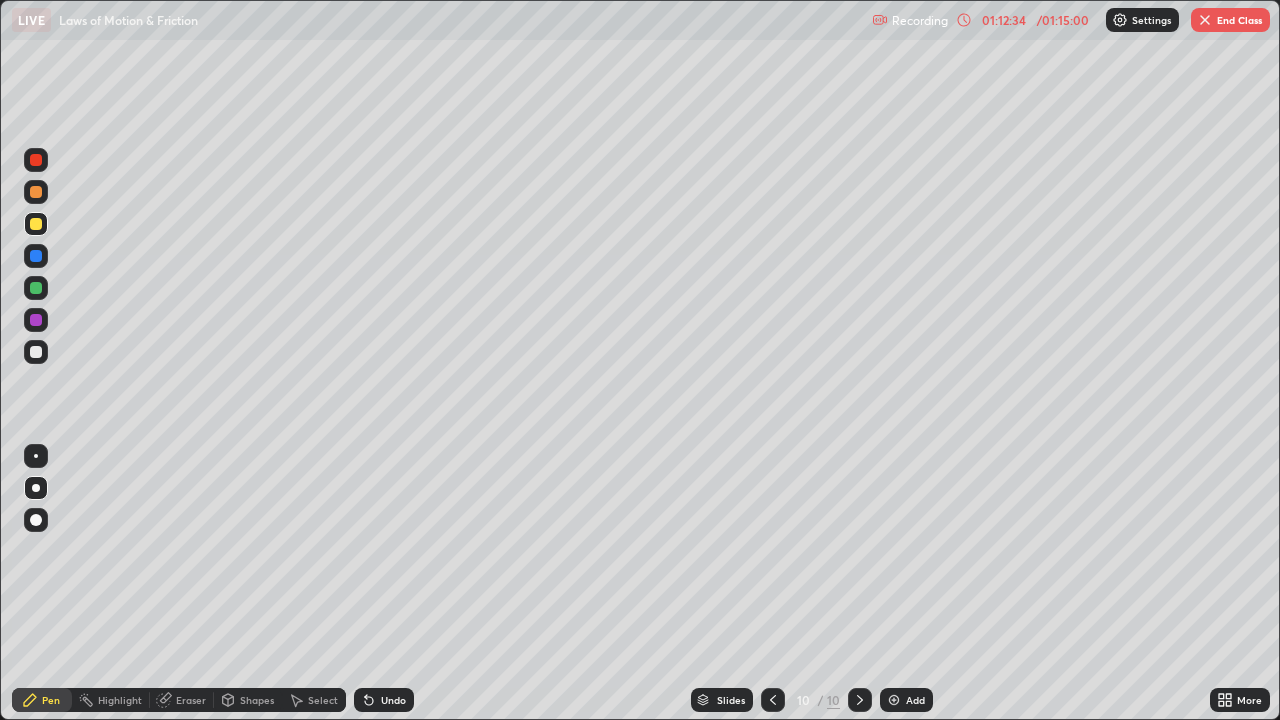 click on "End Class" at bounding box center (1230, 20) 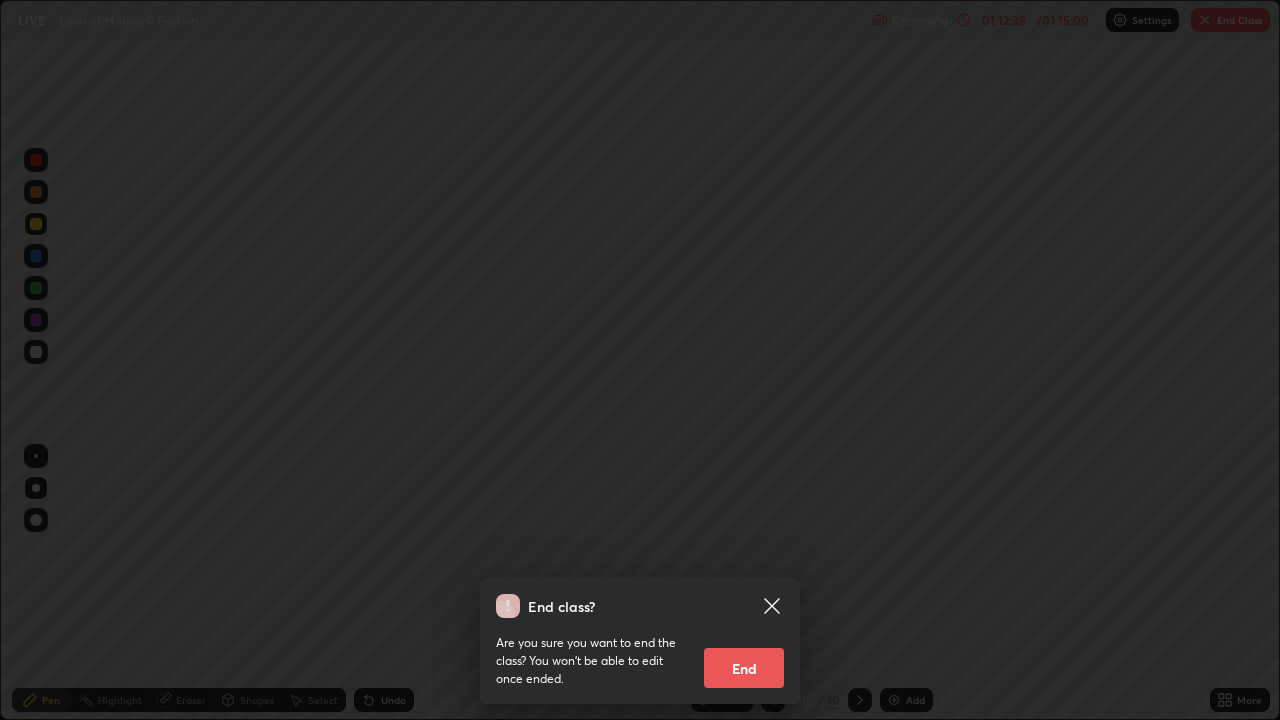 click on "End" at bounding box center (744, 668) 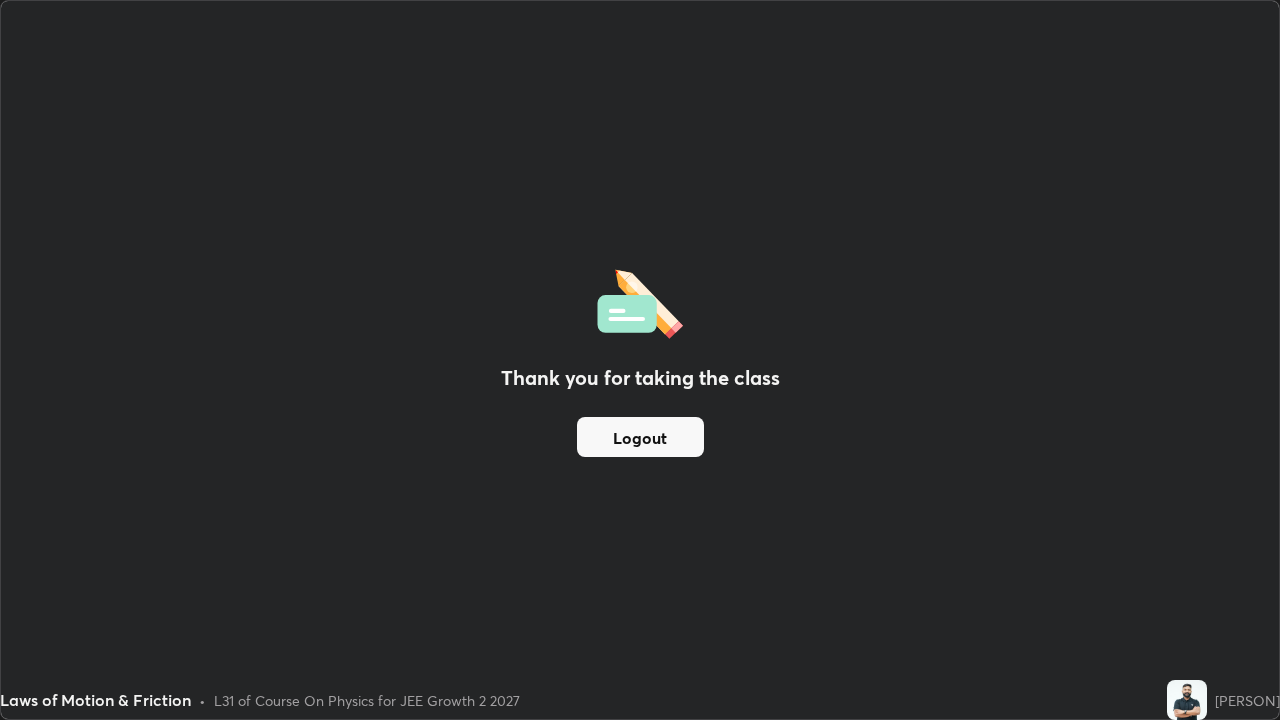 click on "Logout" at bounding box center [640, 437] 